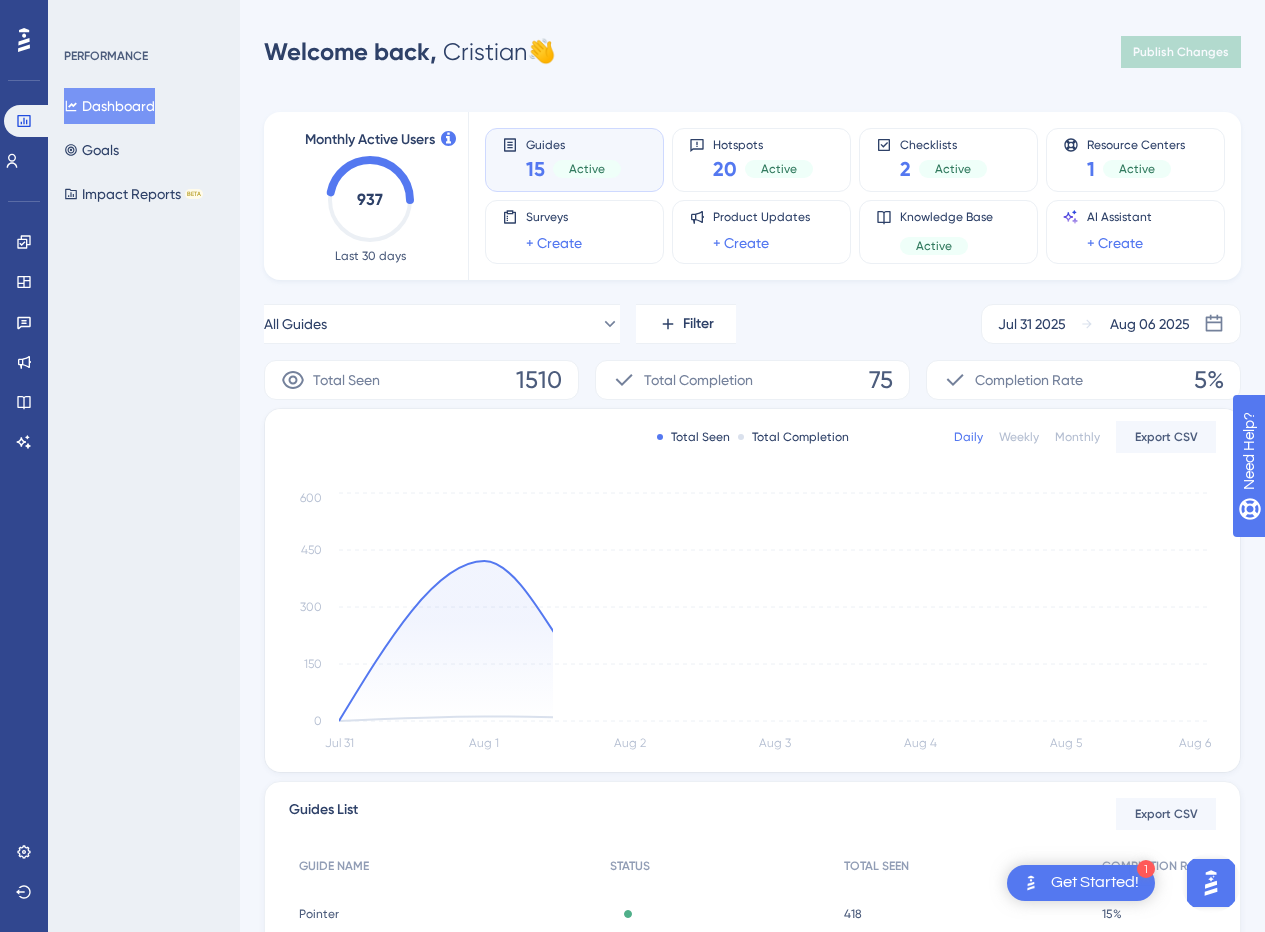 scroll, scrollTop: 0, scrollLeft: 0, axis: both 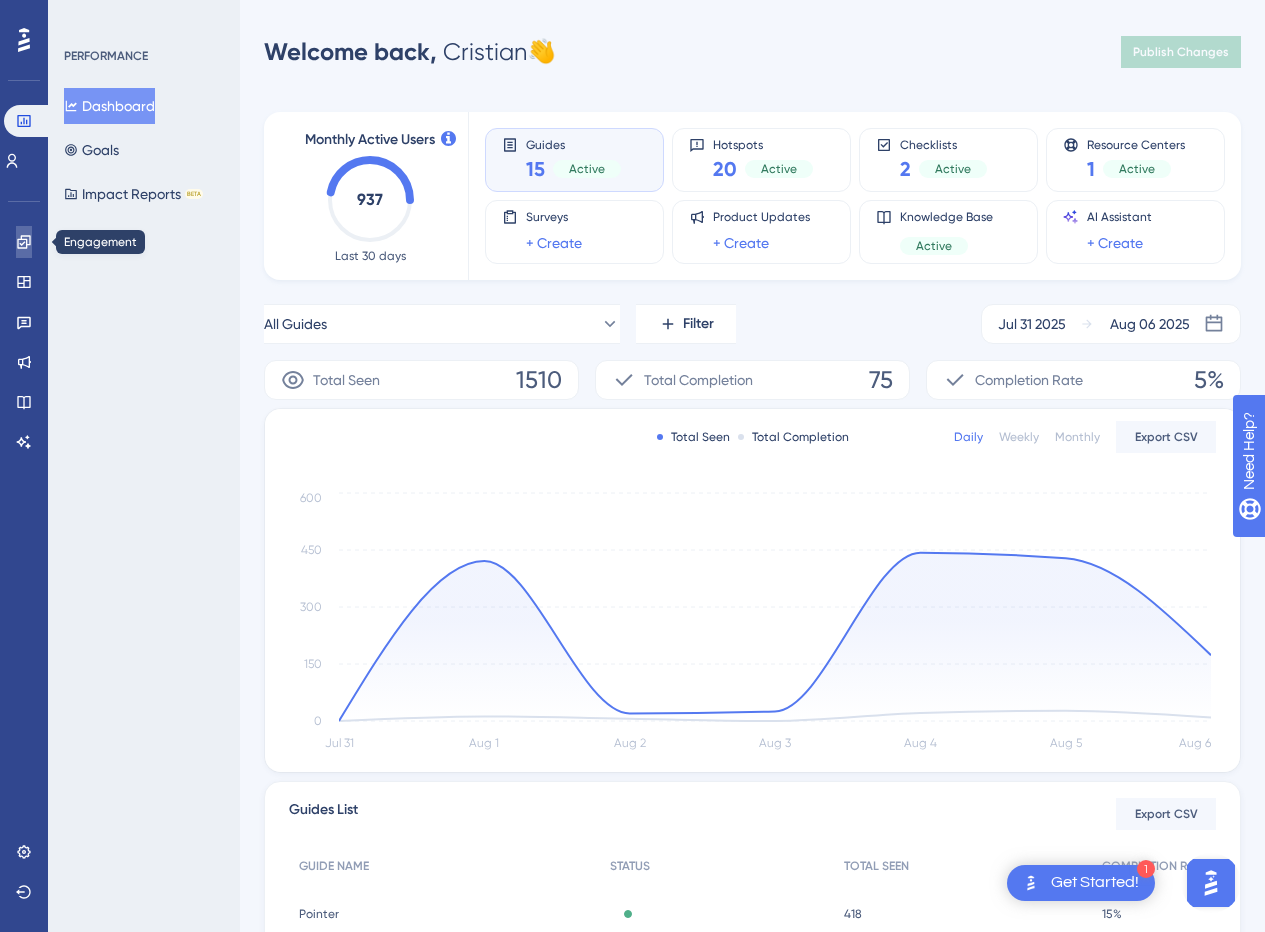 click 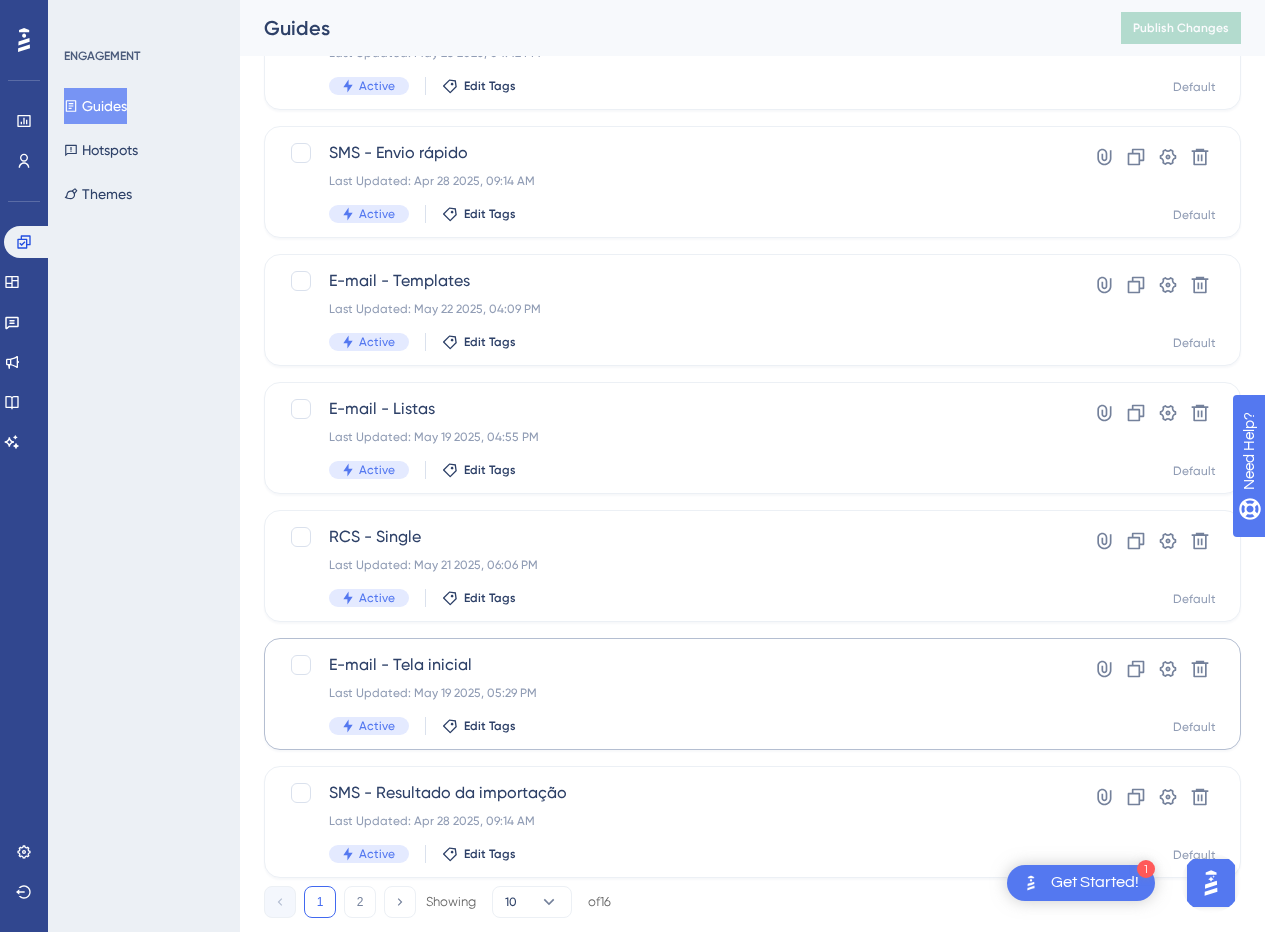 scroll, scrollTop: 620, scrollLeft: 0, axis: vertical 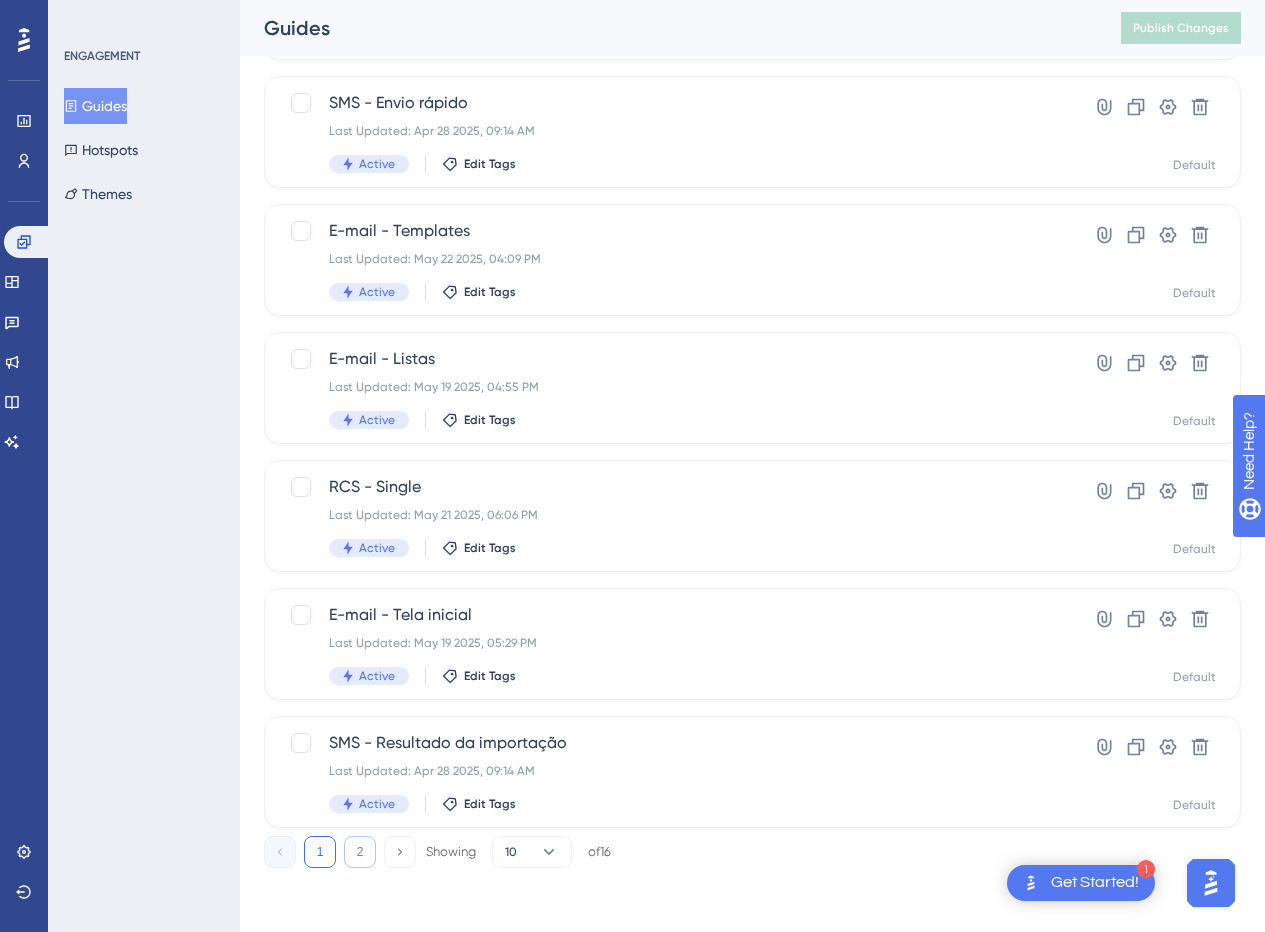 click on "2" at bounding box center (360, 852) 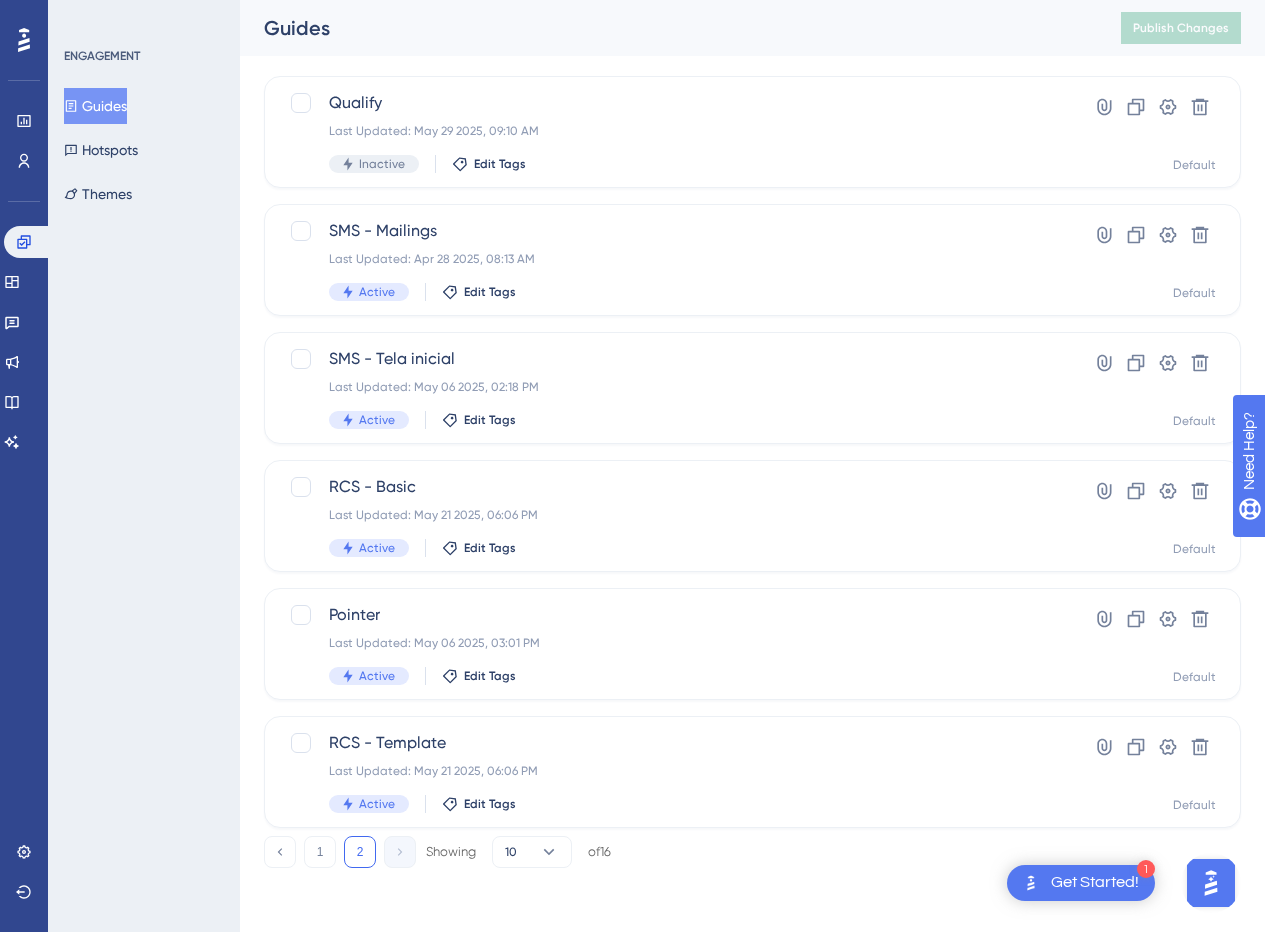 scroll, scrollTop: 108, scrollLeft: 0, axis: vertical 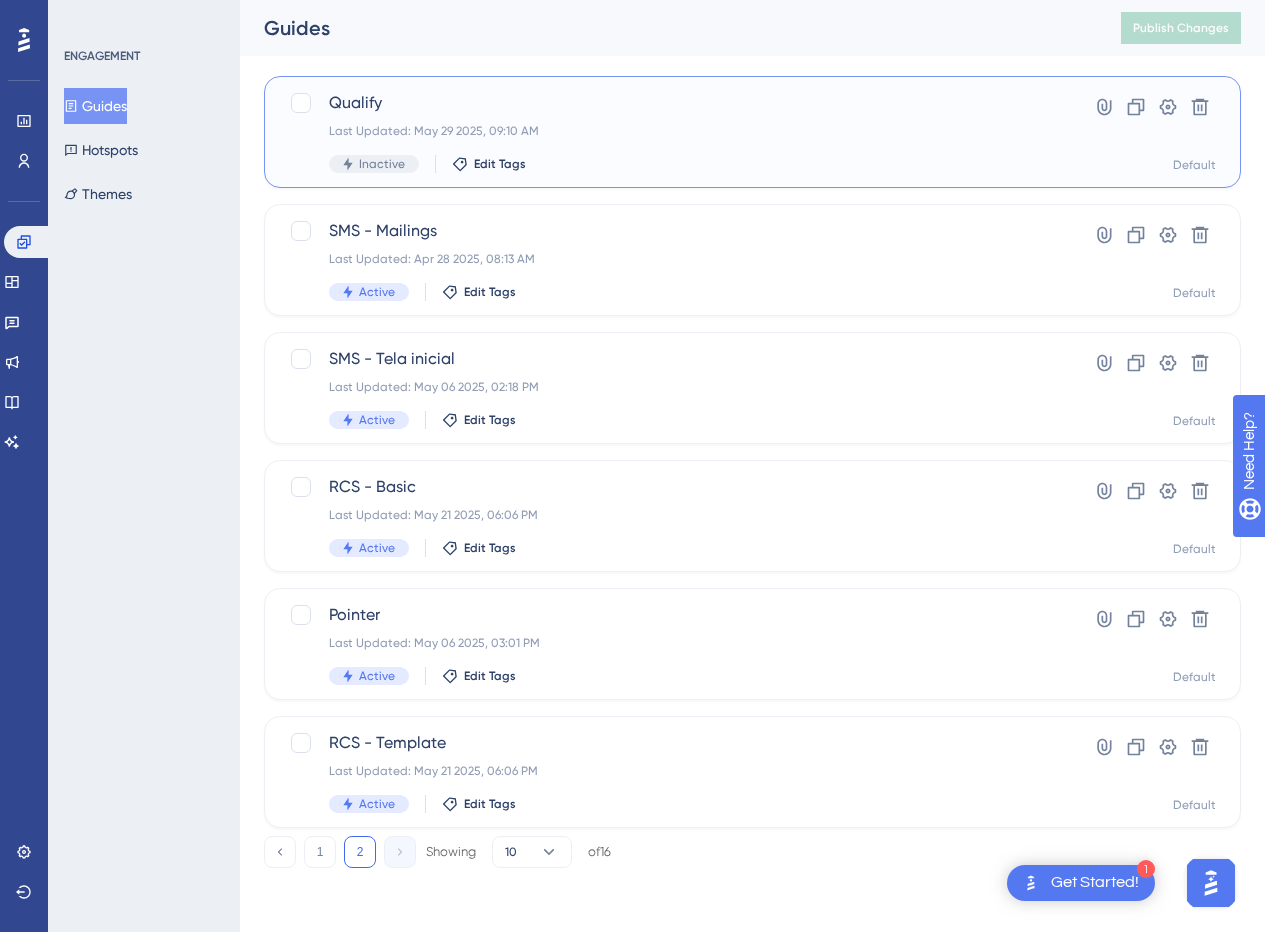 click on "Qualify Last Updated: May 29 2025, 09:10 AM Inactive Edit Tags" at bounding box center (672, 132) 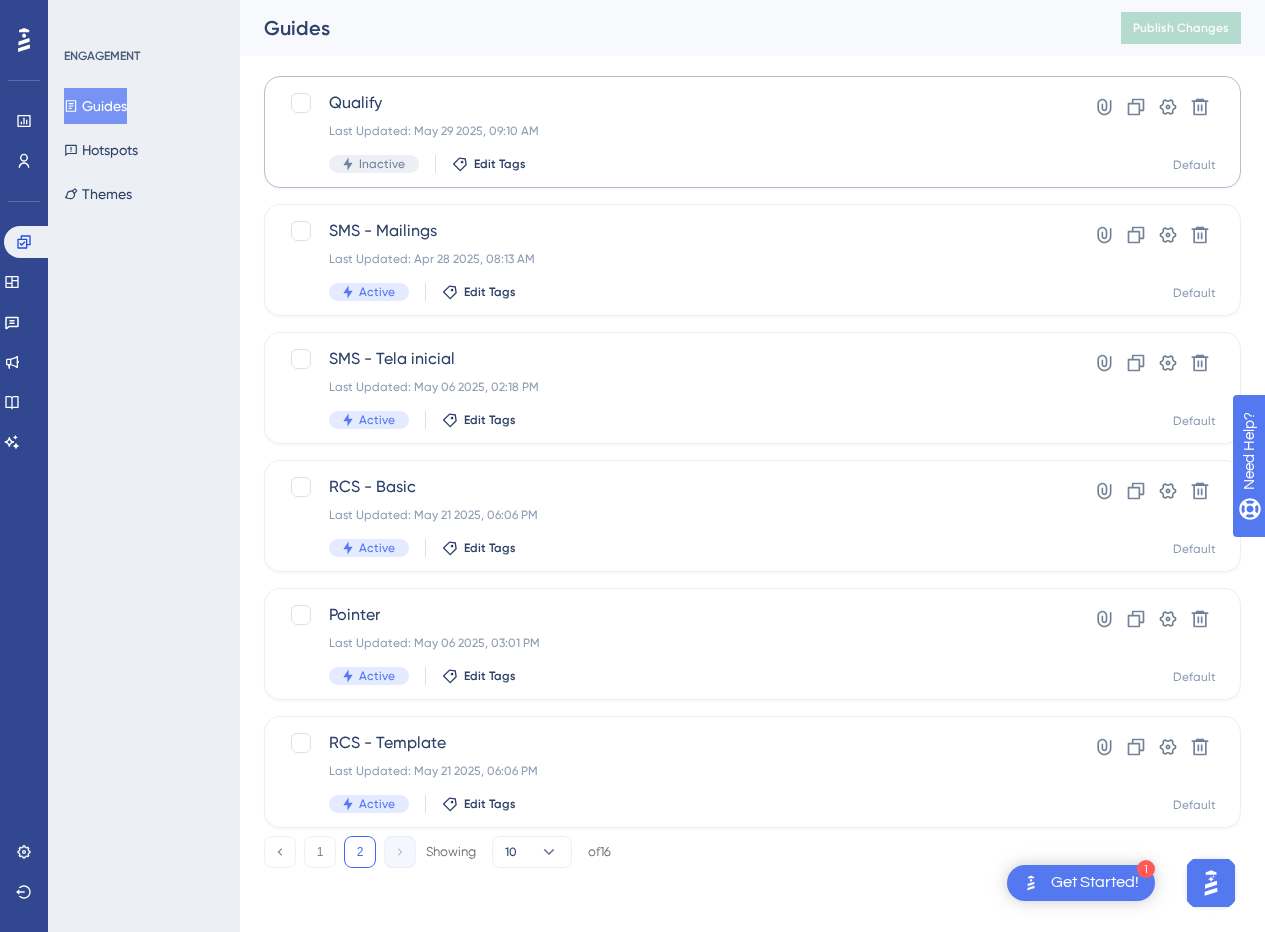 click on "1 2 Showing 10 of 16" at bounding box center [632, -108] 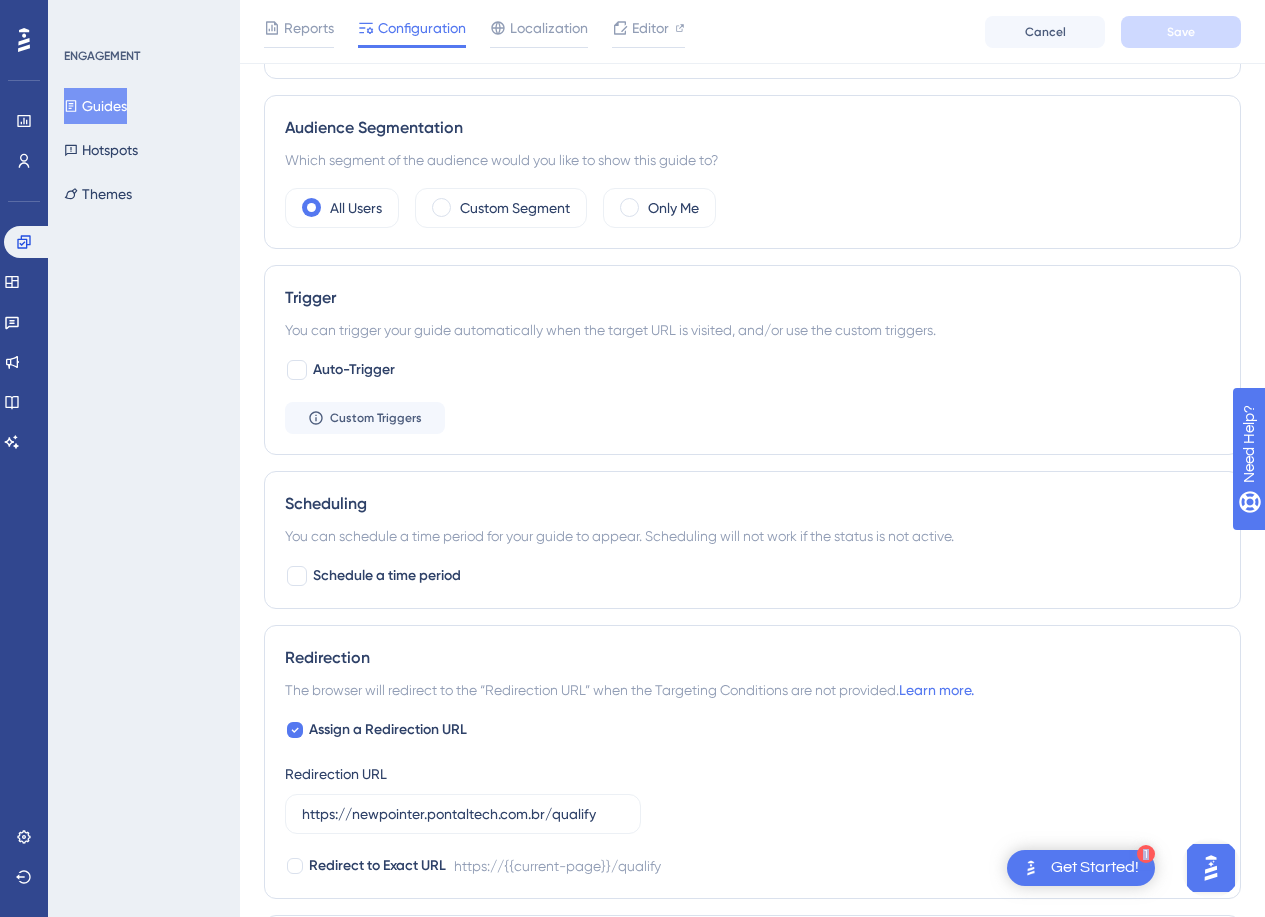 scroll, scrollTop: 677, scrollLeft: 0, axis: vertical 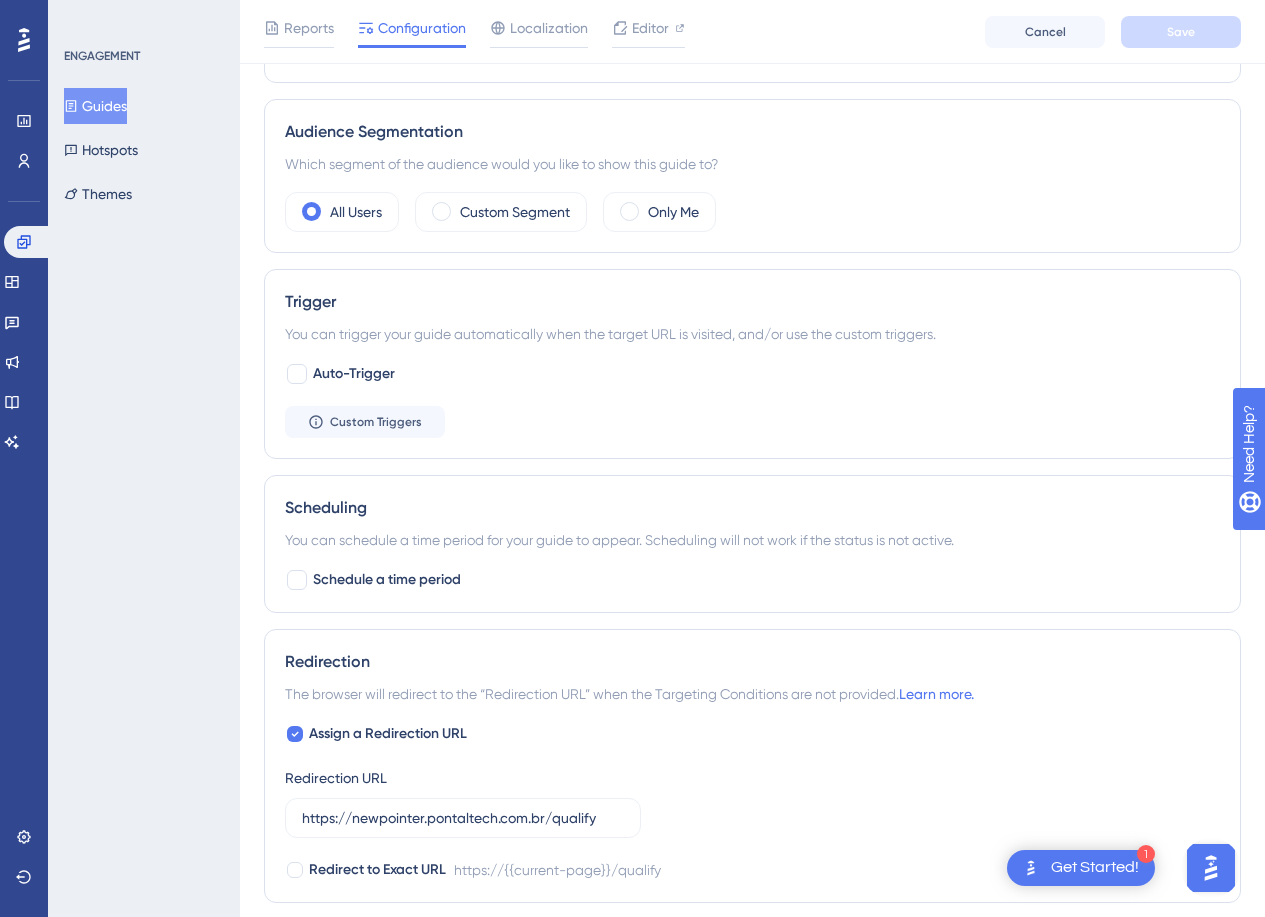 click on "The browser will redirect to the “Redirection URL” when the Targeting Conditions are not provided.   Learn more." at bounding box center (629, 694) 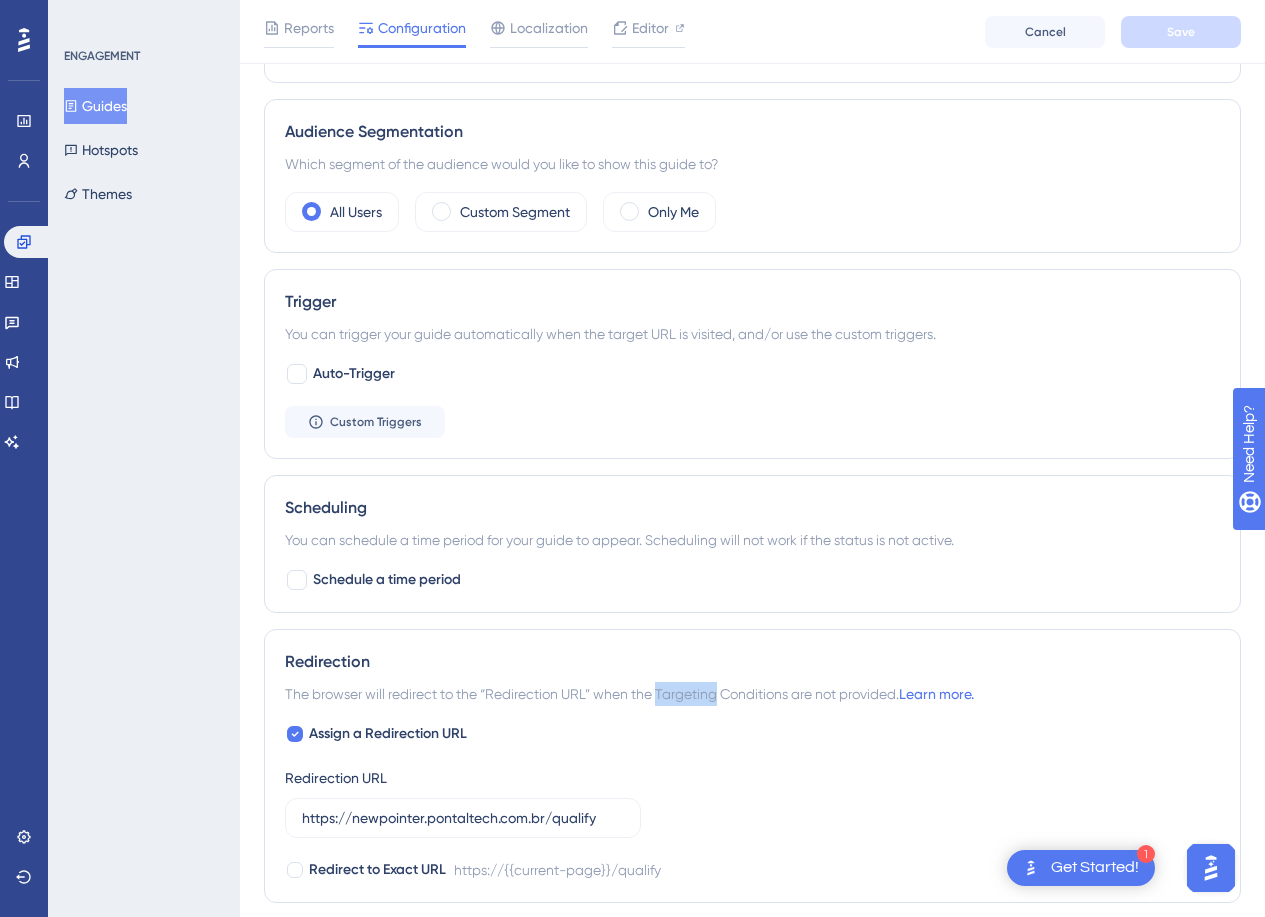 click on "The browser will redirect to the “Redirection URL” when the Targeting Conditions are not provided.   Learn more." at bounding box center (629, 694) 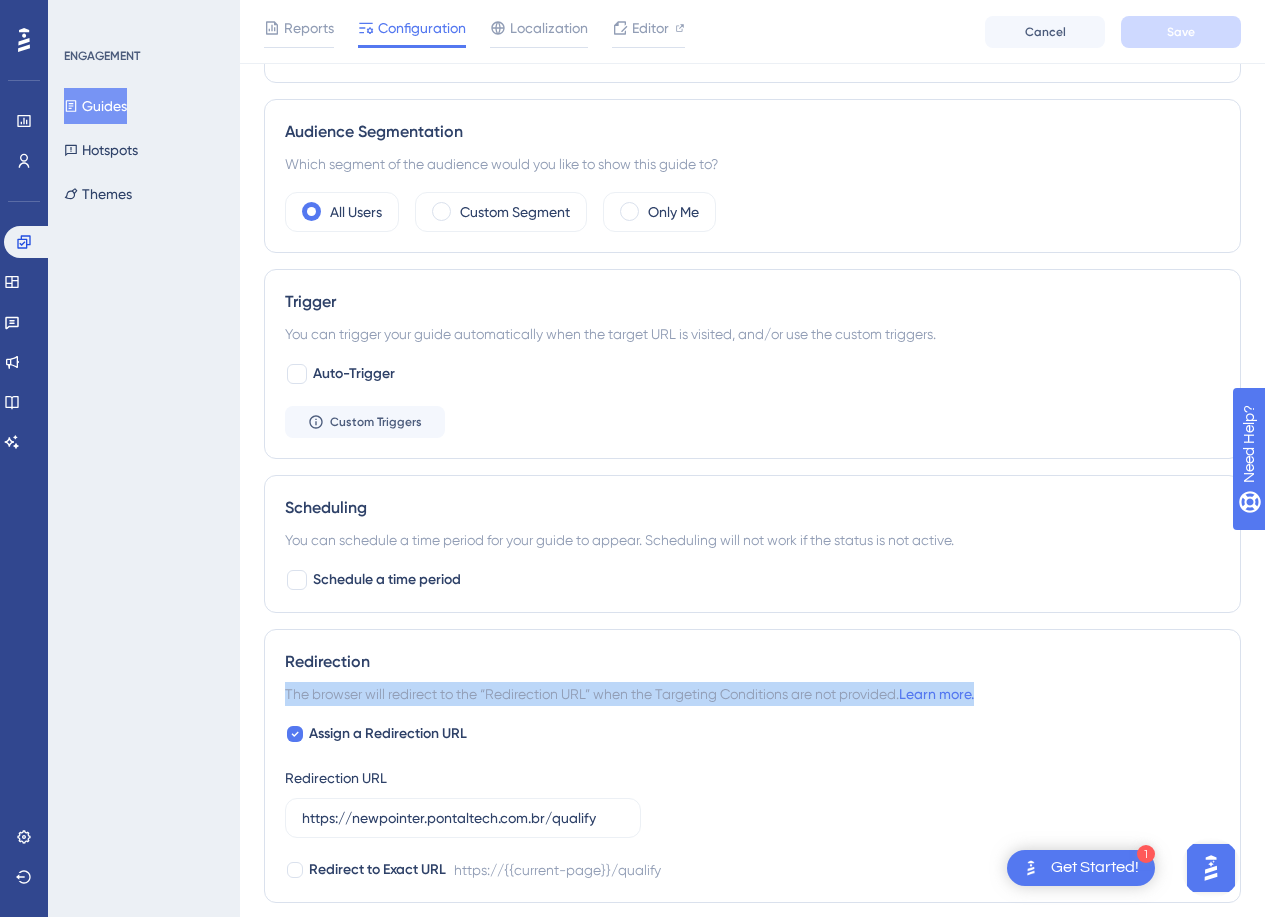 click on "The browser will redirect to the “Redirection URL” when the Targeting Conditions are not provided.   Learn more." at bounding box center (629, 694) 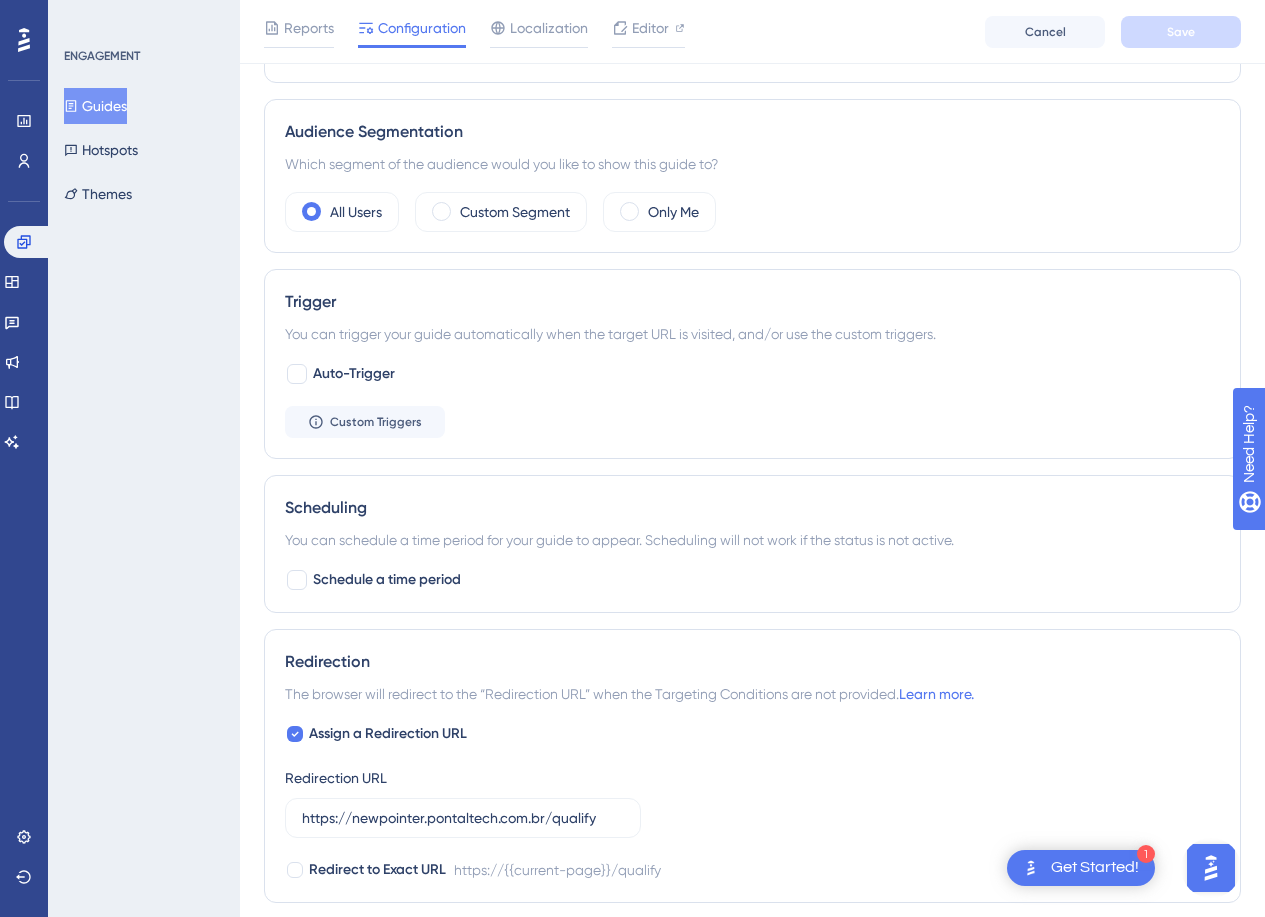 click on "Redirection The browser will redirect to the “Redirection URL” when the Targeting Conditions are not provided.   Learn more. Assign a Redirection URL Redirection URL https://newpointer.pontaltech.com.br/qualify Redirect to Exact URL https://{{current-page}}/qualify" at bounding box center (752, 766) 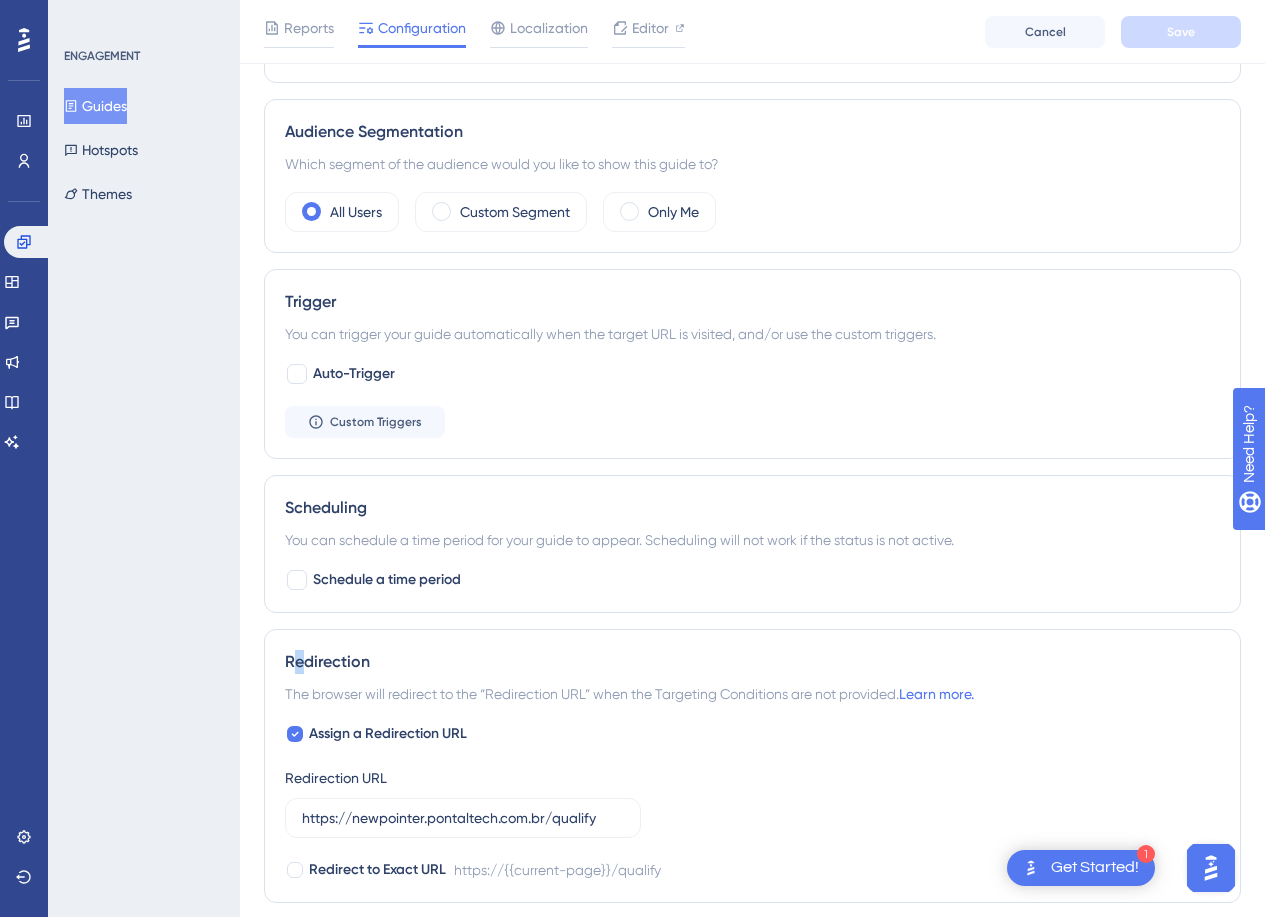 click on "Redirection" at bounding box center [752, 662] 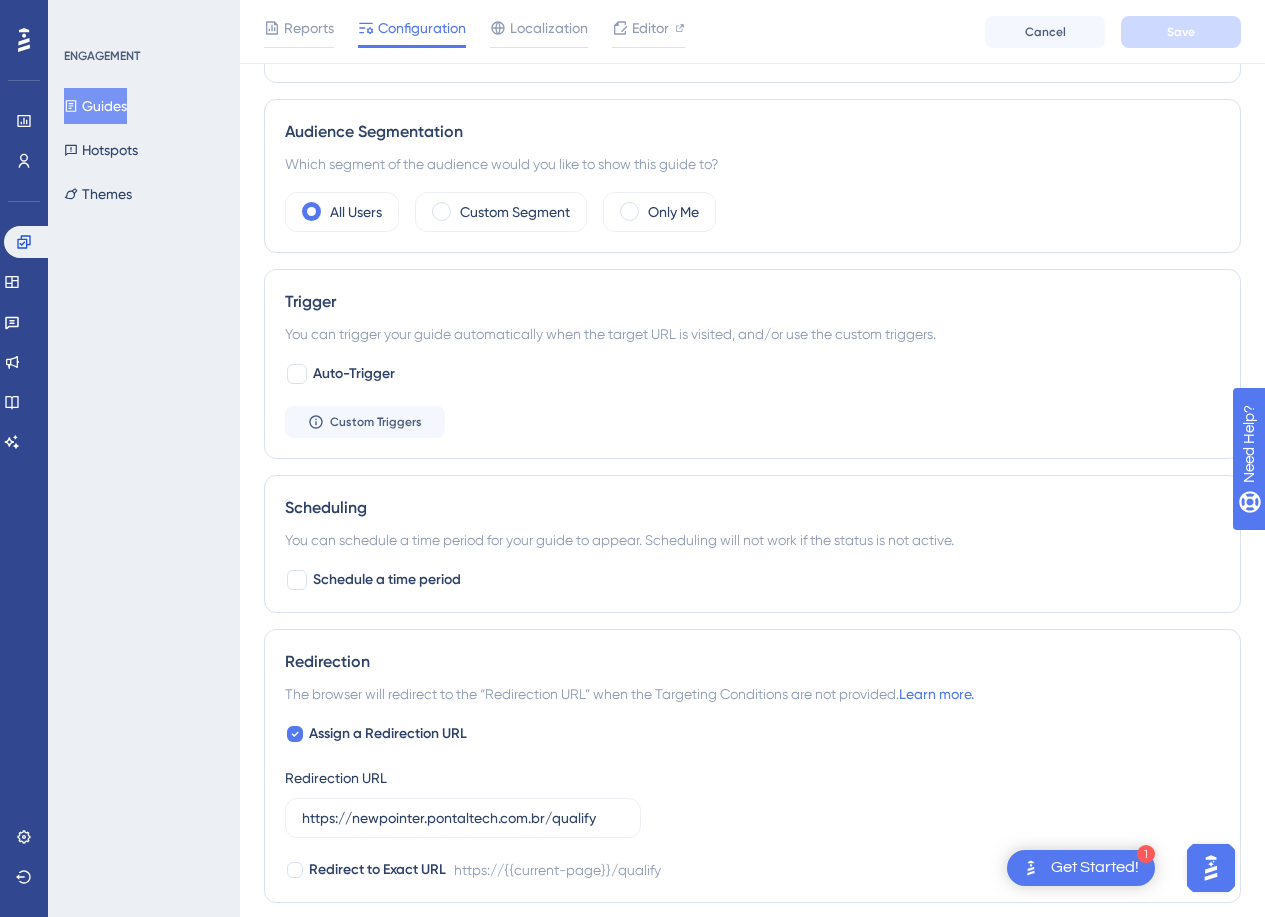 drag, startPoint x: 415, startPoint y: 668, endPoint x: 486, endPoint y: 672, distance: 71.11259 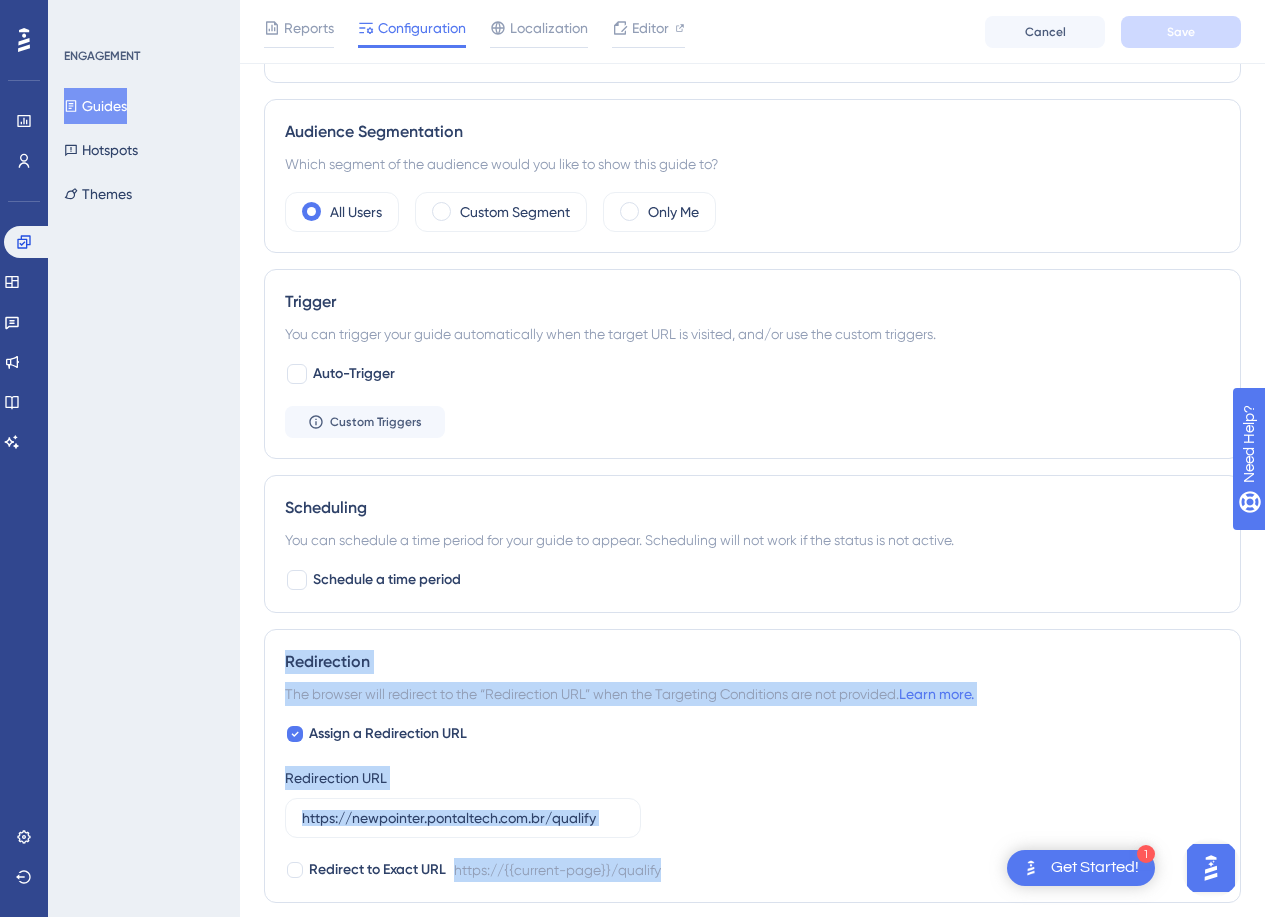 copy on "Redirection The browser will redirect to the “Redirection URL” when the Targeting Conditions are not provided. Learn more. Assign a Redirection URL Redirection URL Redirect to Exact URL https://{{current-page}}/qualify" 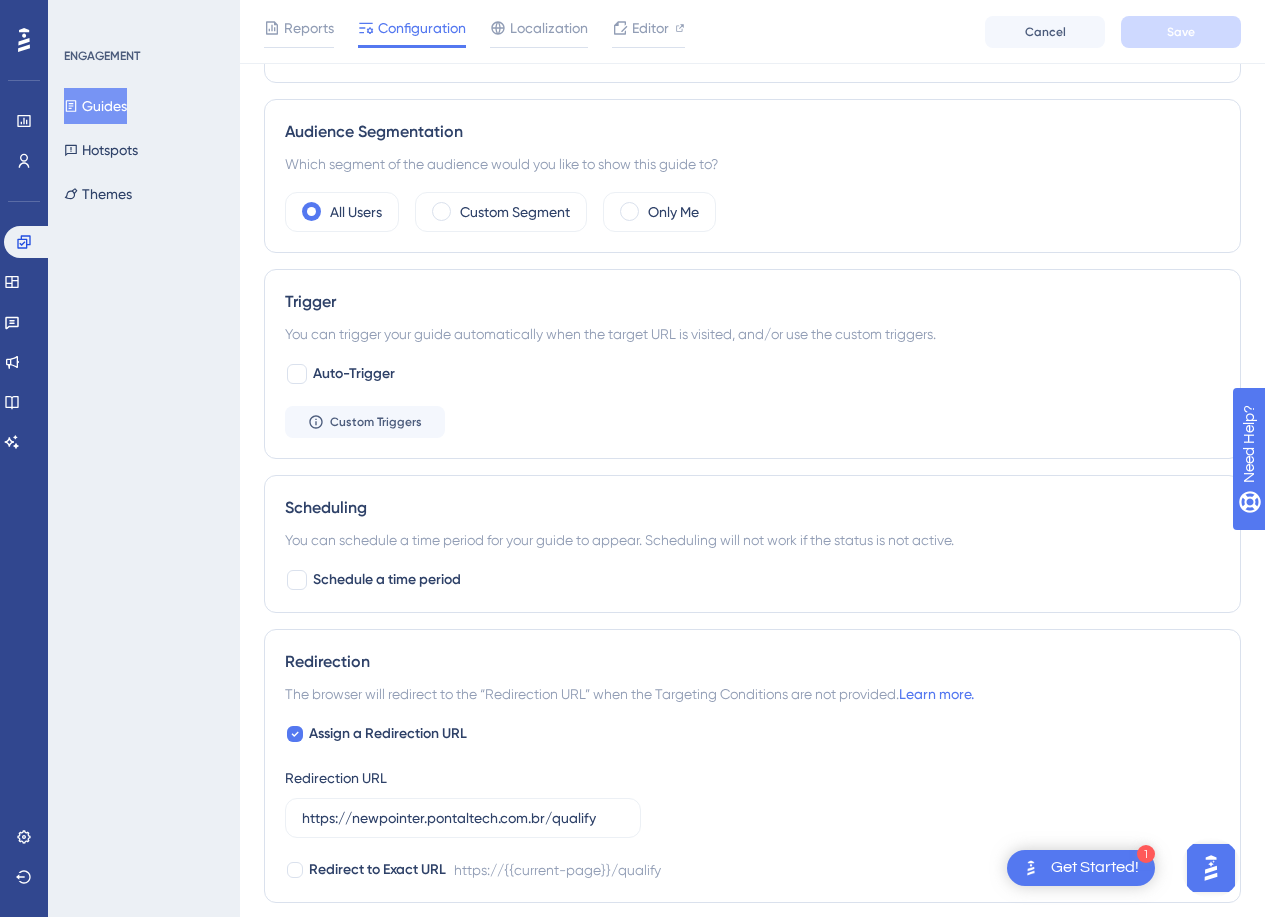 click on "ENGAGEMENT Guides Hotspots Themes" at bounding box center (144, 458) 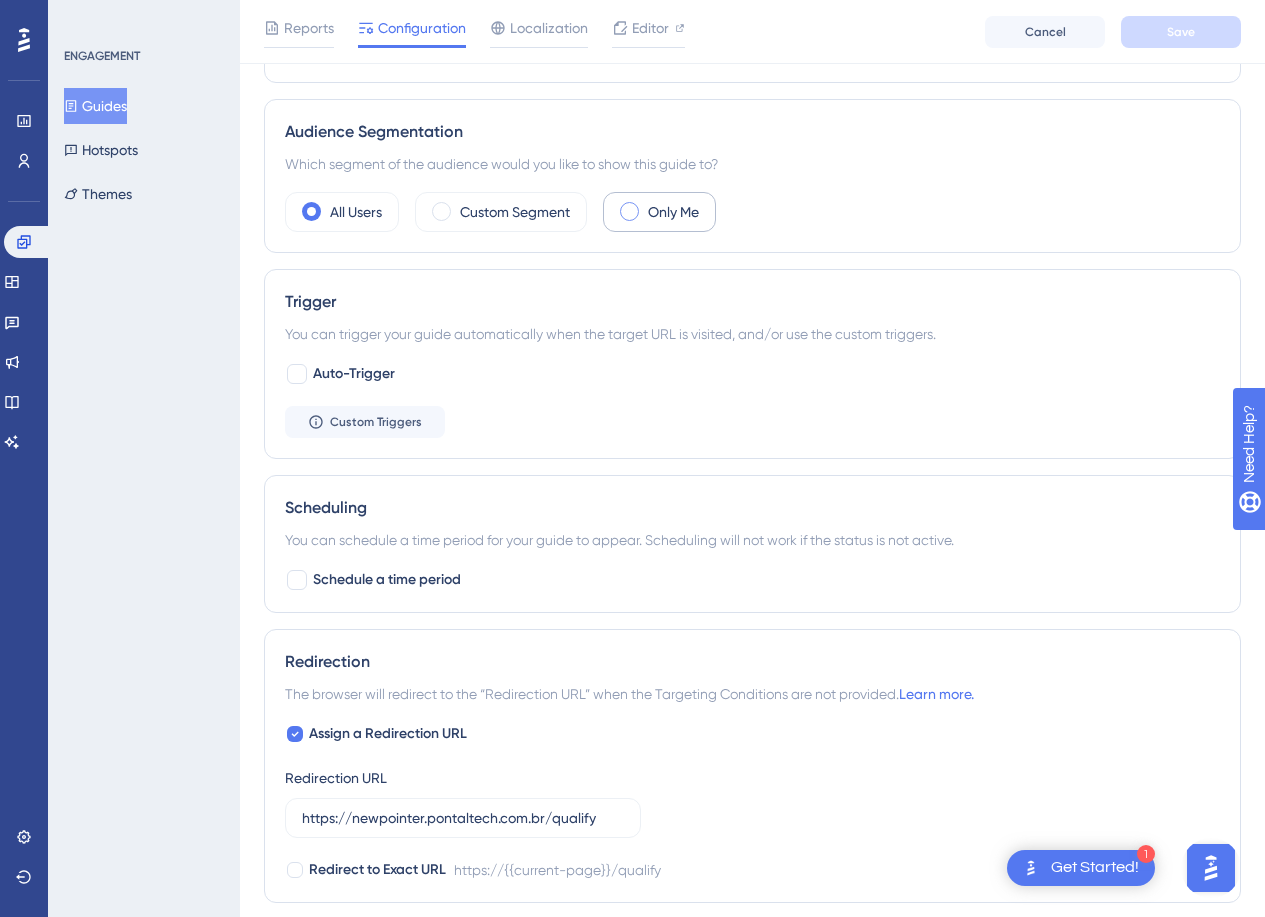 click at bounding box center [629, 211] 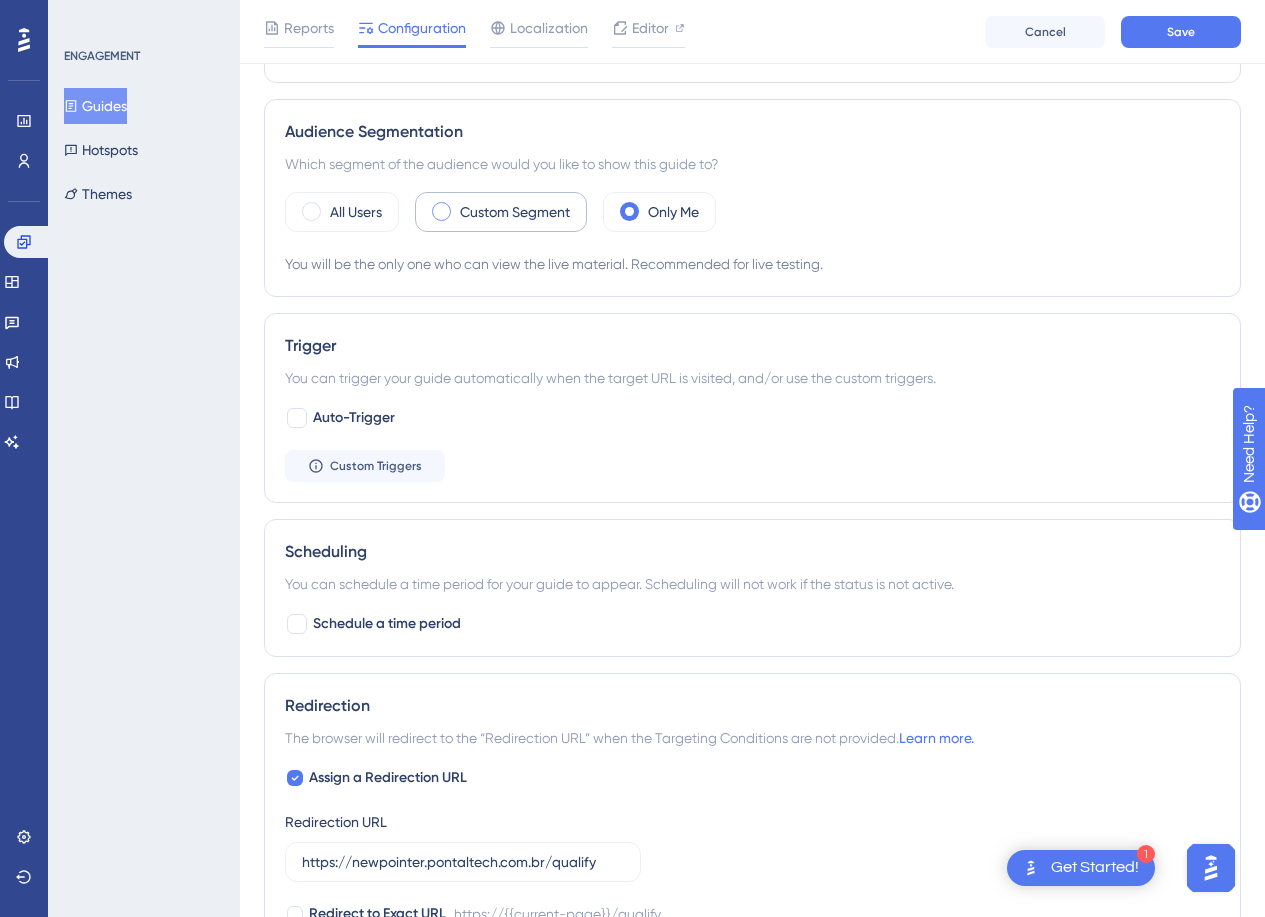 click on "Custom Segment" at bounding box center [515, 212] 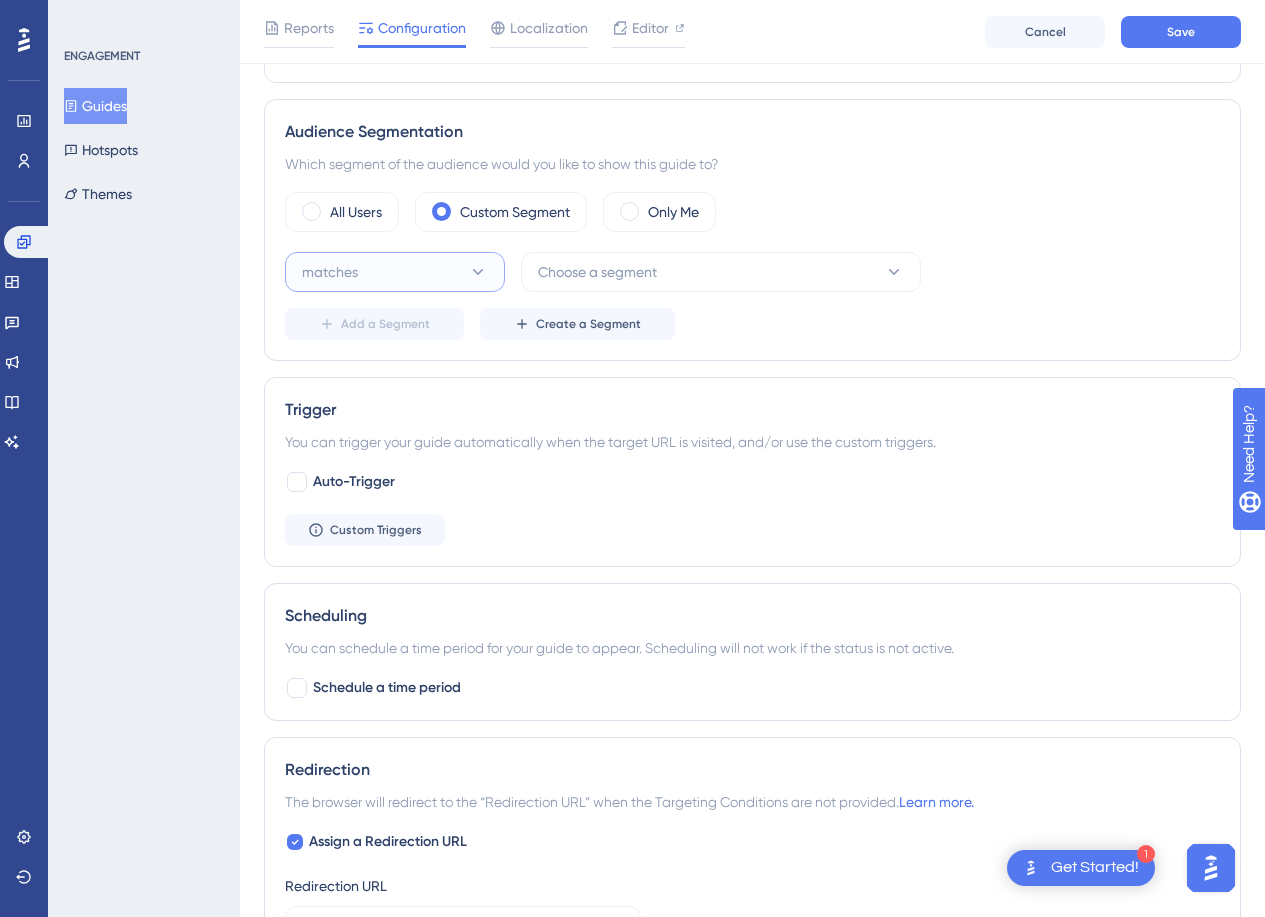 click on "matches" at bounding box center [395, 272] 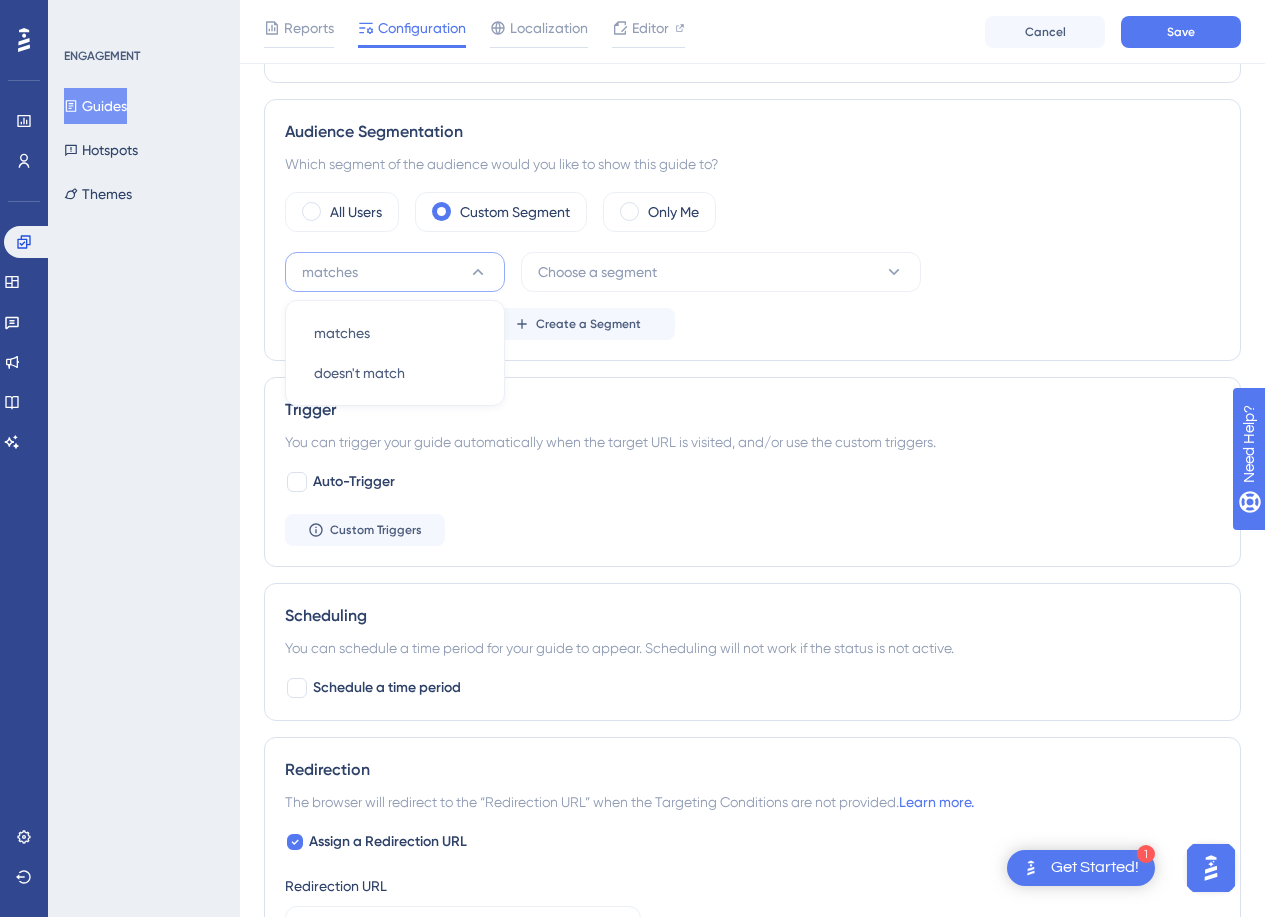 drag, startPoint x: 364, startPoint y: 262, endPoint x: 463, endPoint y: 253, distance: 99.40825 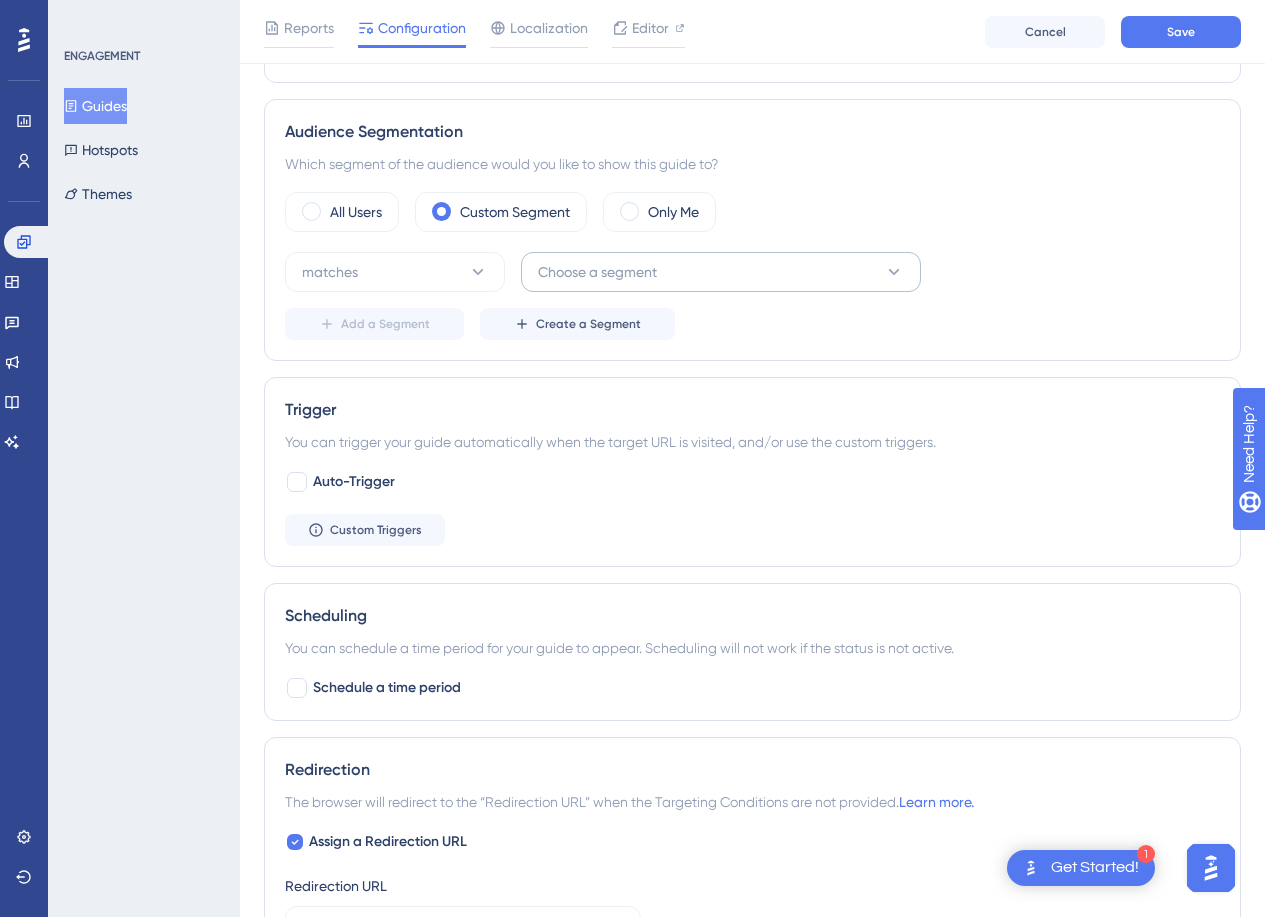 click on "All Users Custom Segment Only Me matches Choose a segment Add a Segment Create a Segment" at bounding box center (752, 266) 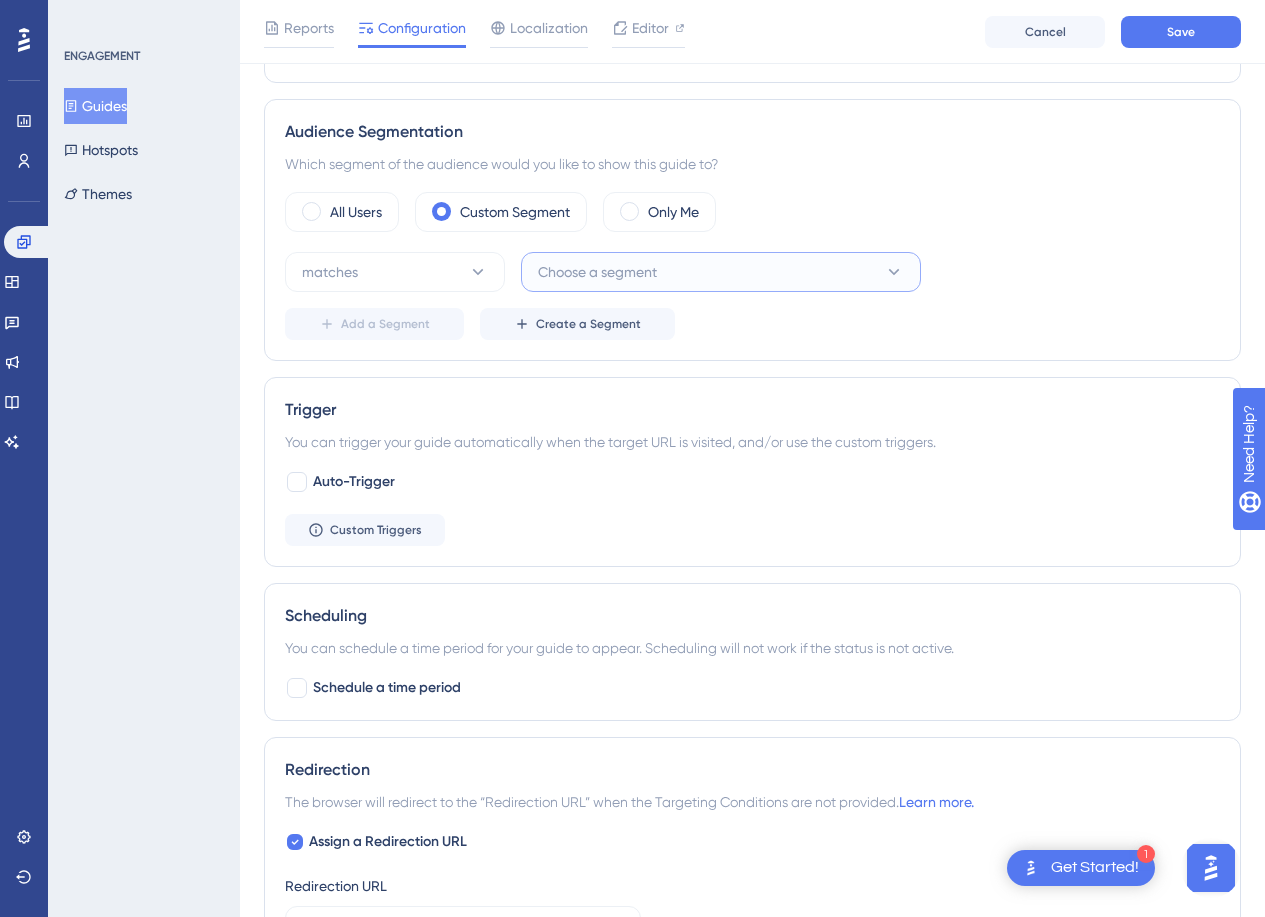 click on "Choose a segment" at bounding box center [721, 272] 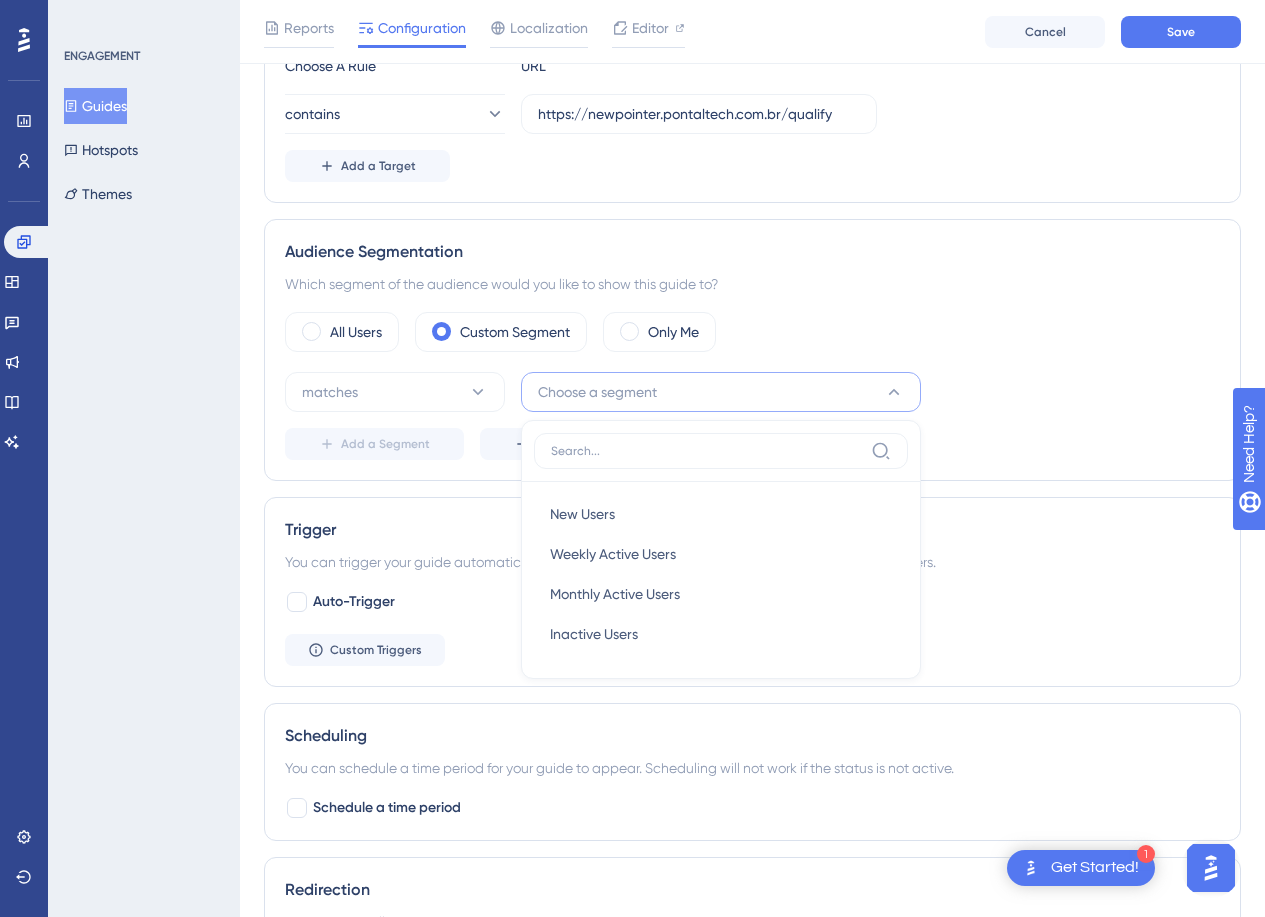 scroll, scrollTop: 437, scrollLeft: 0, axis: vertical 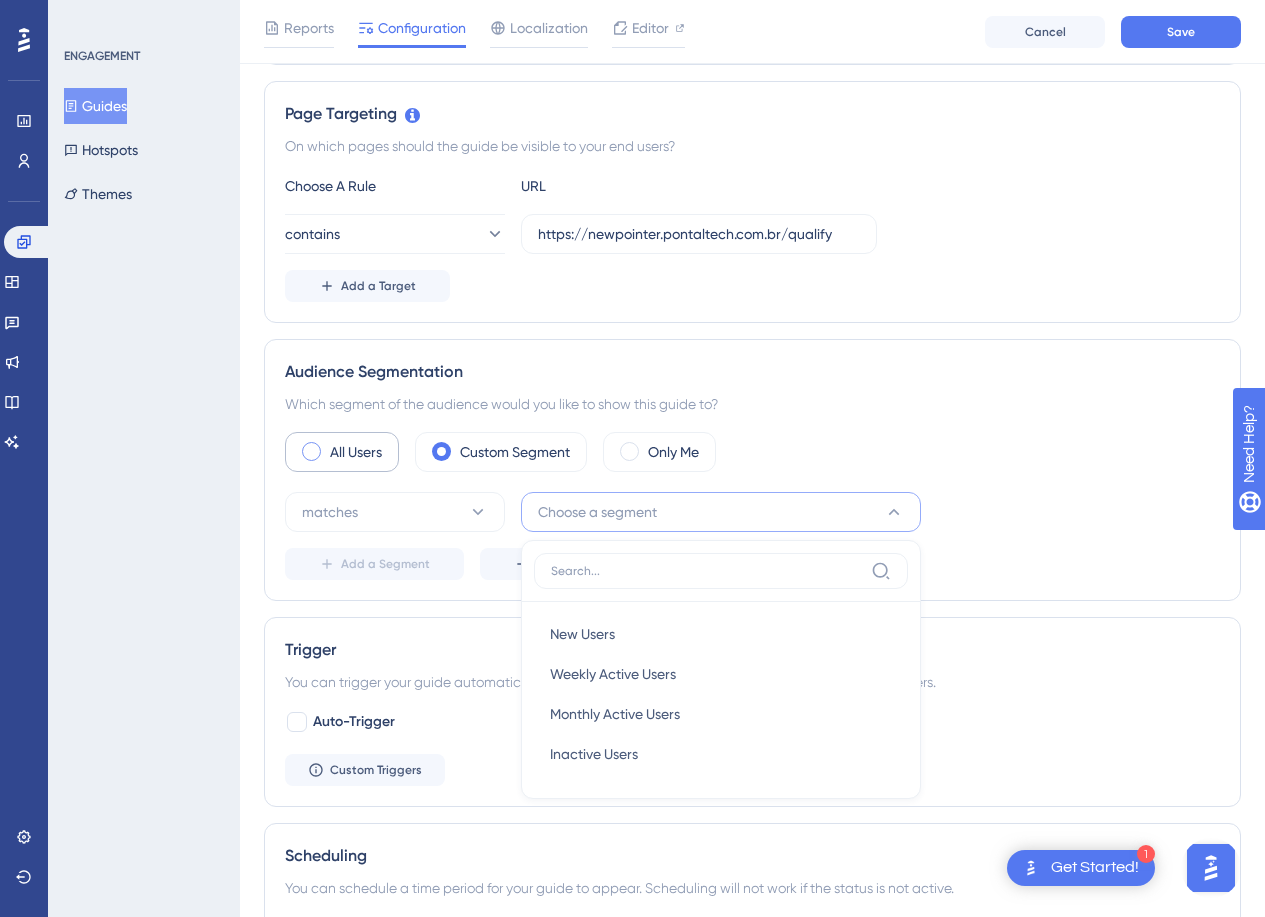 click on "All Users" at bounding box center (342, 452) 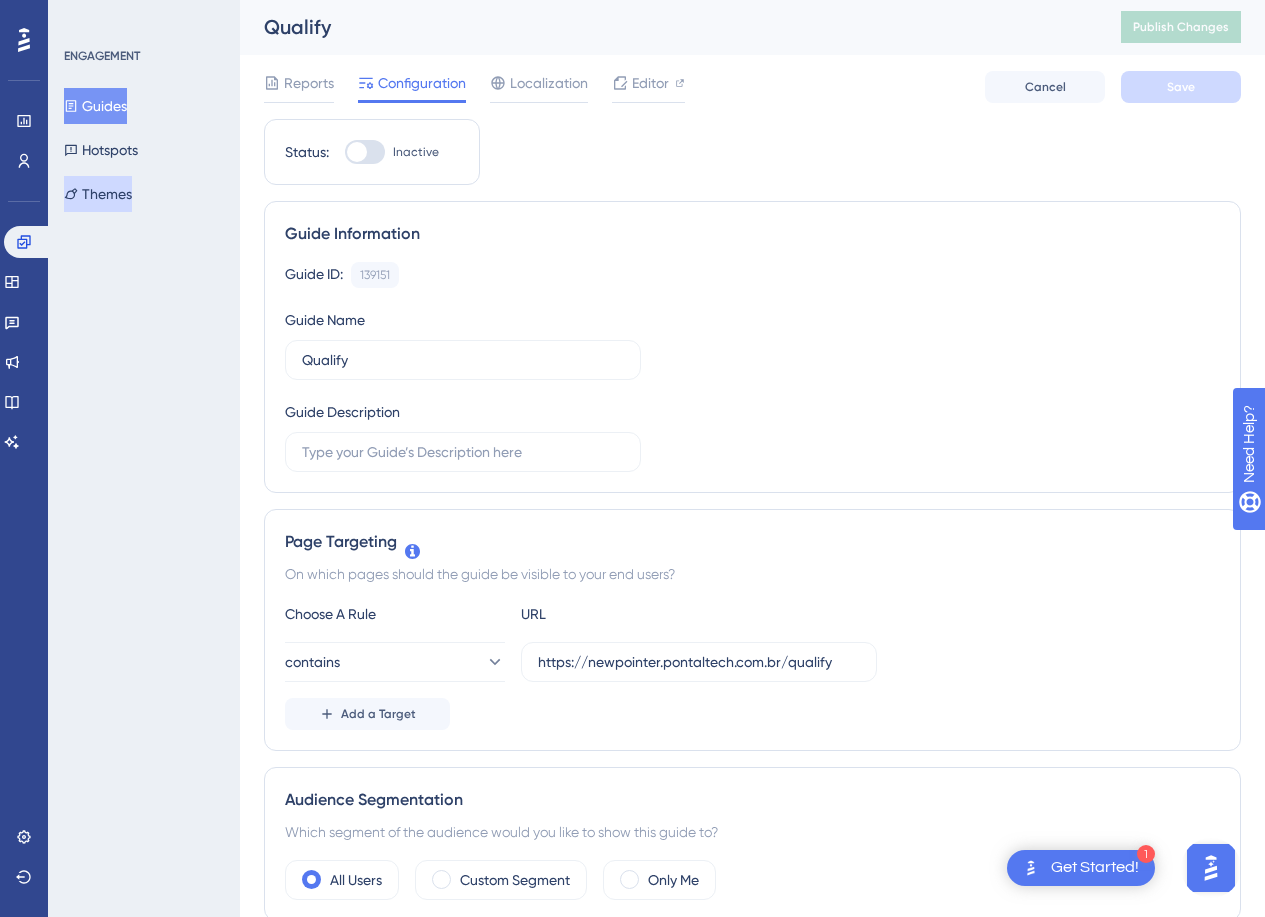 scroll, scrollTop: 0, scrollLeft: 0, axis: both 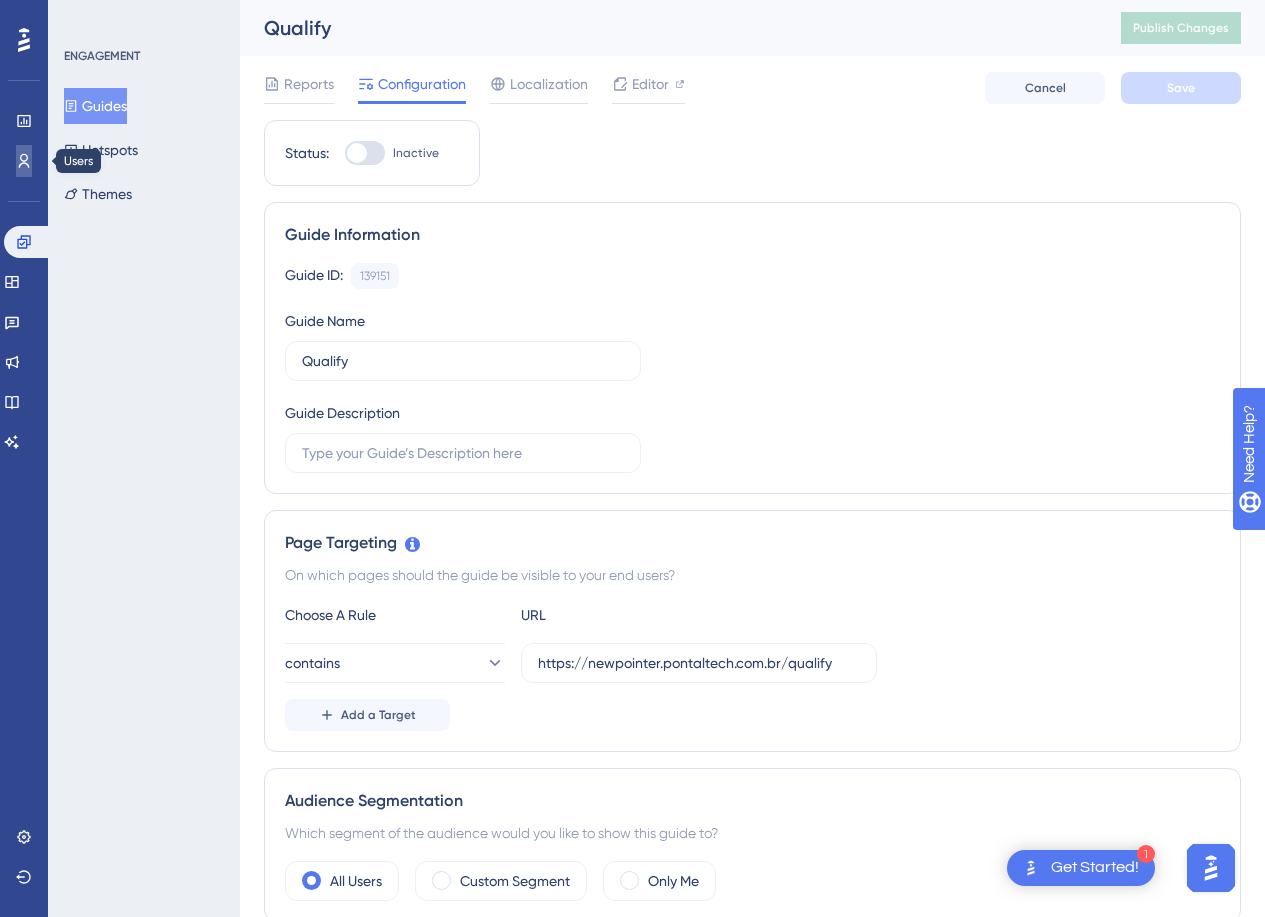 click 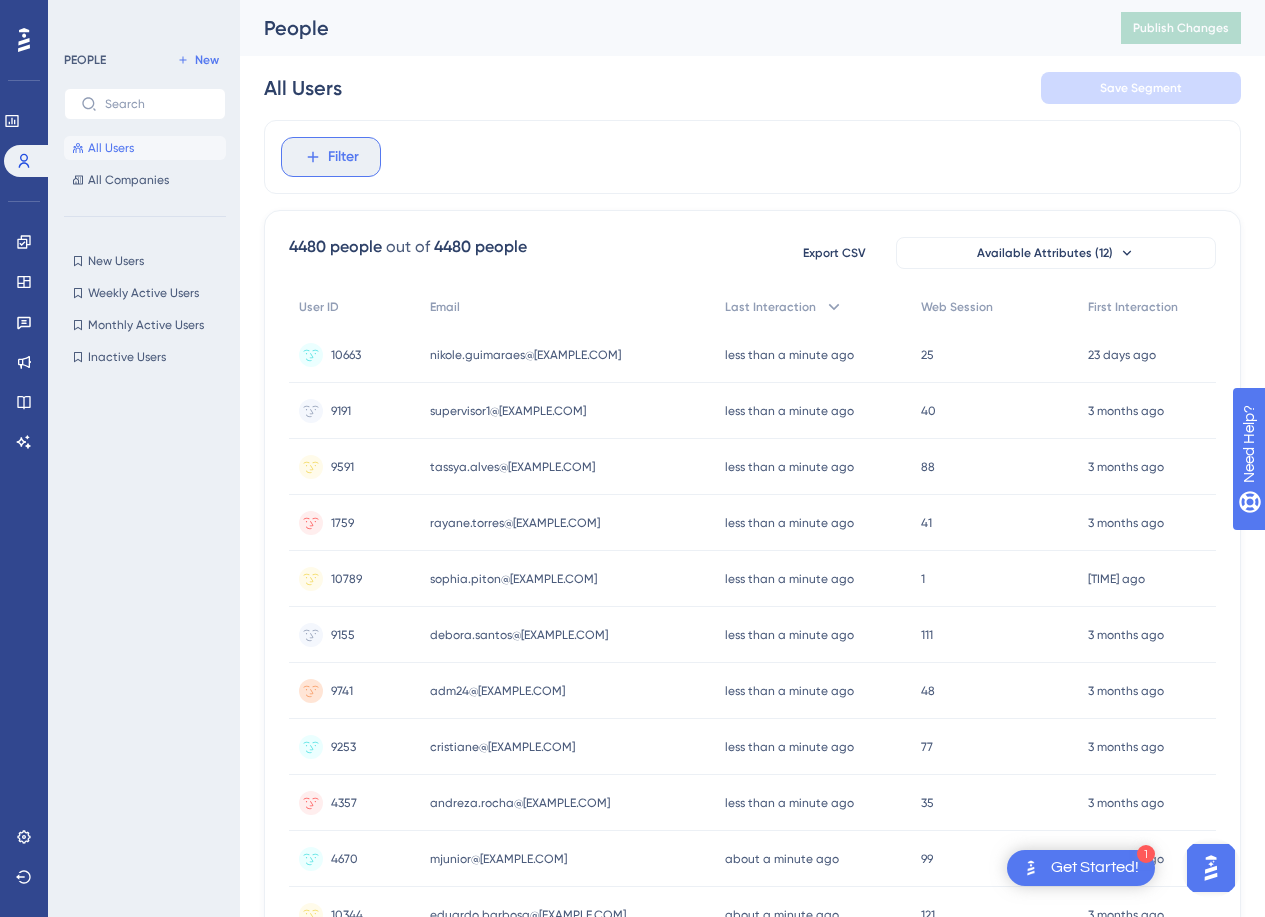 click on "Filter" at bounding box center [331, 157] 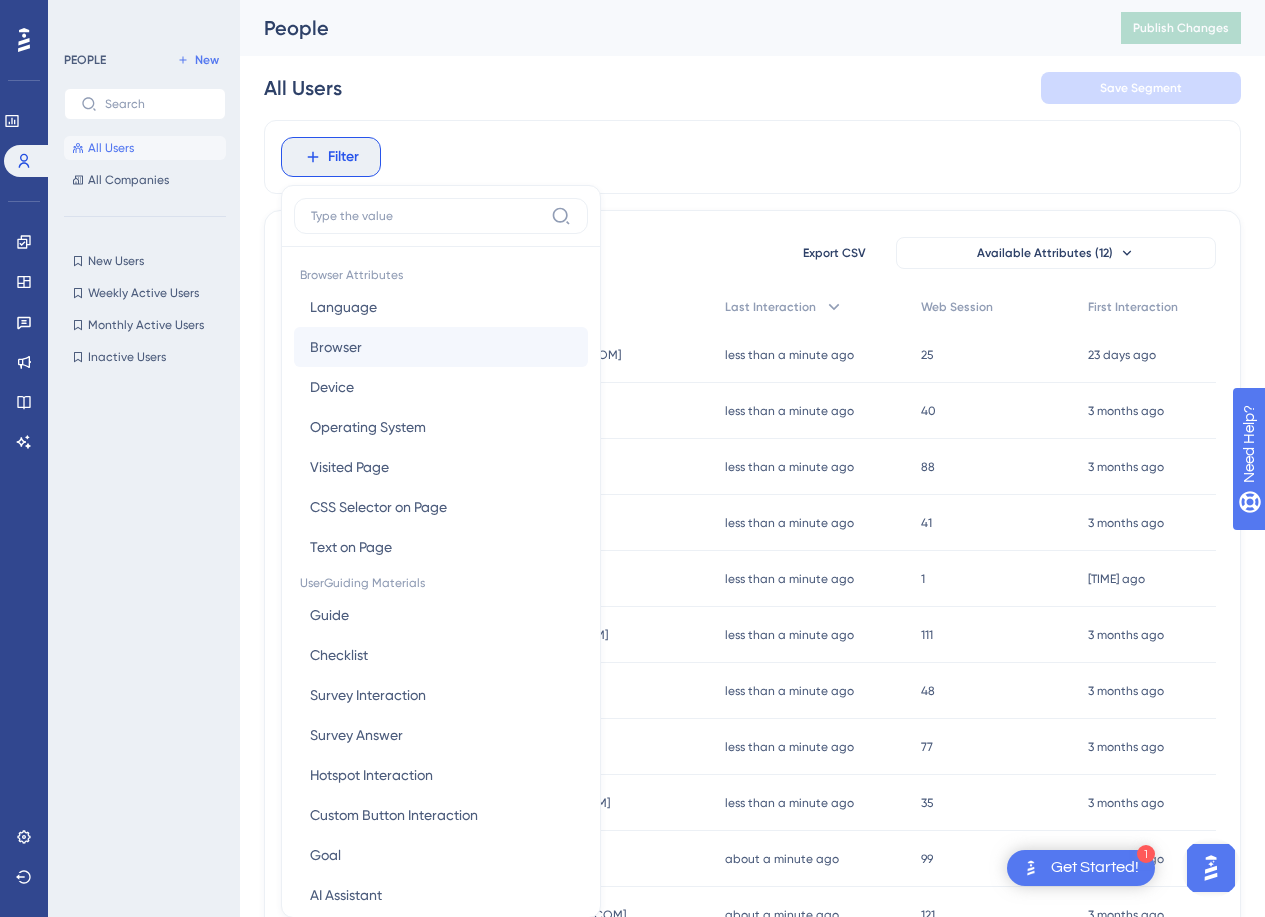 scroll, scrollTop: 93, scrollLeft: 0, axis: vertical 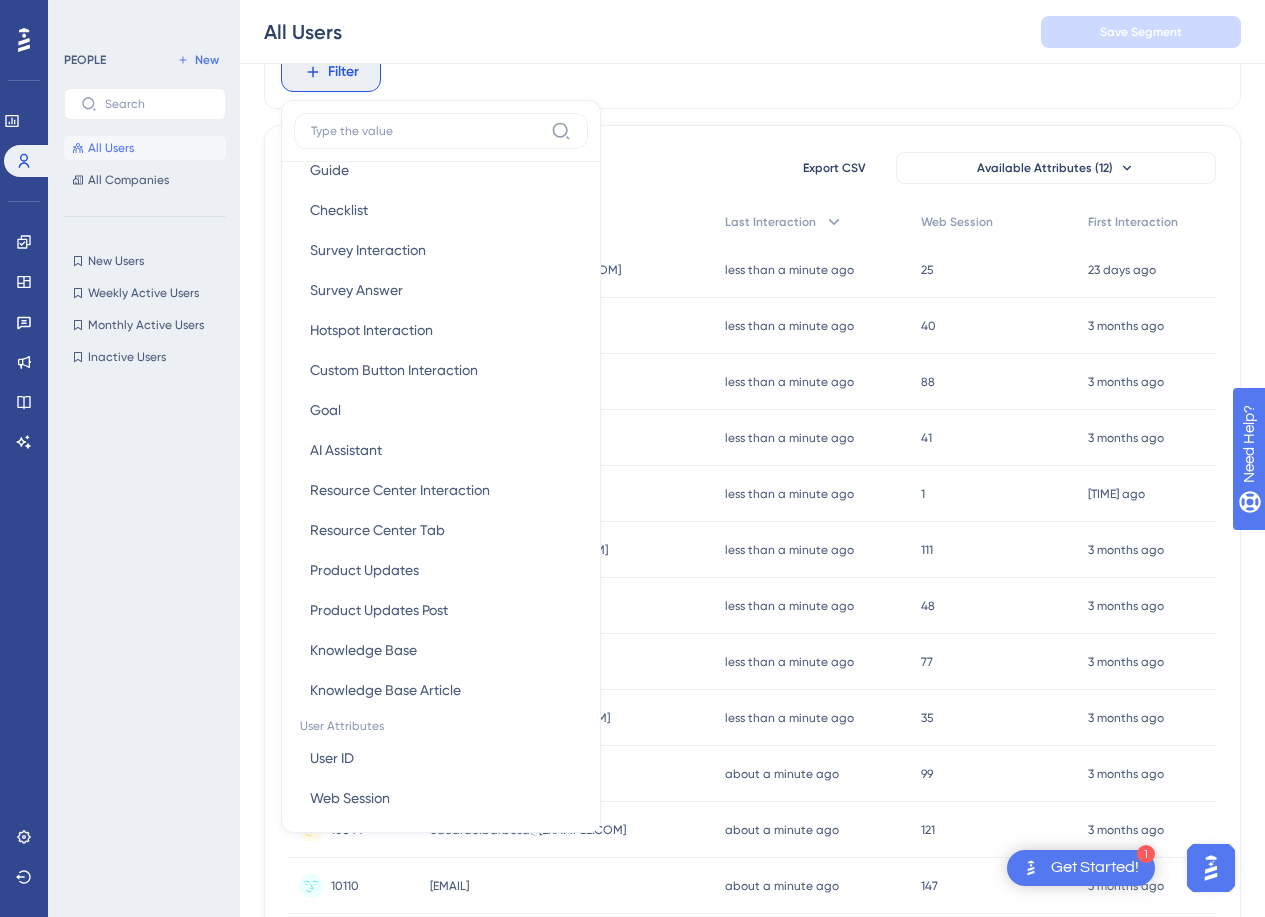 click on "4480 people out of 4480 people Export CSV Available Attributes (12)" at bounding box center (752, 168) 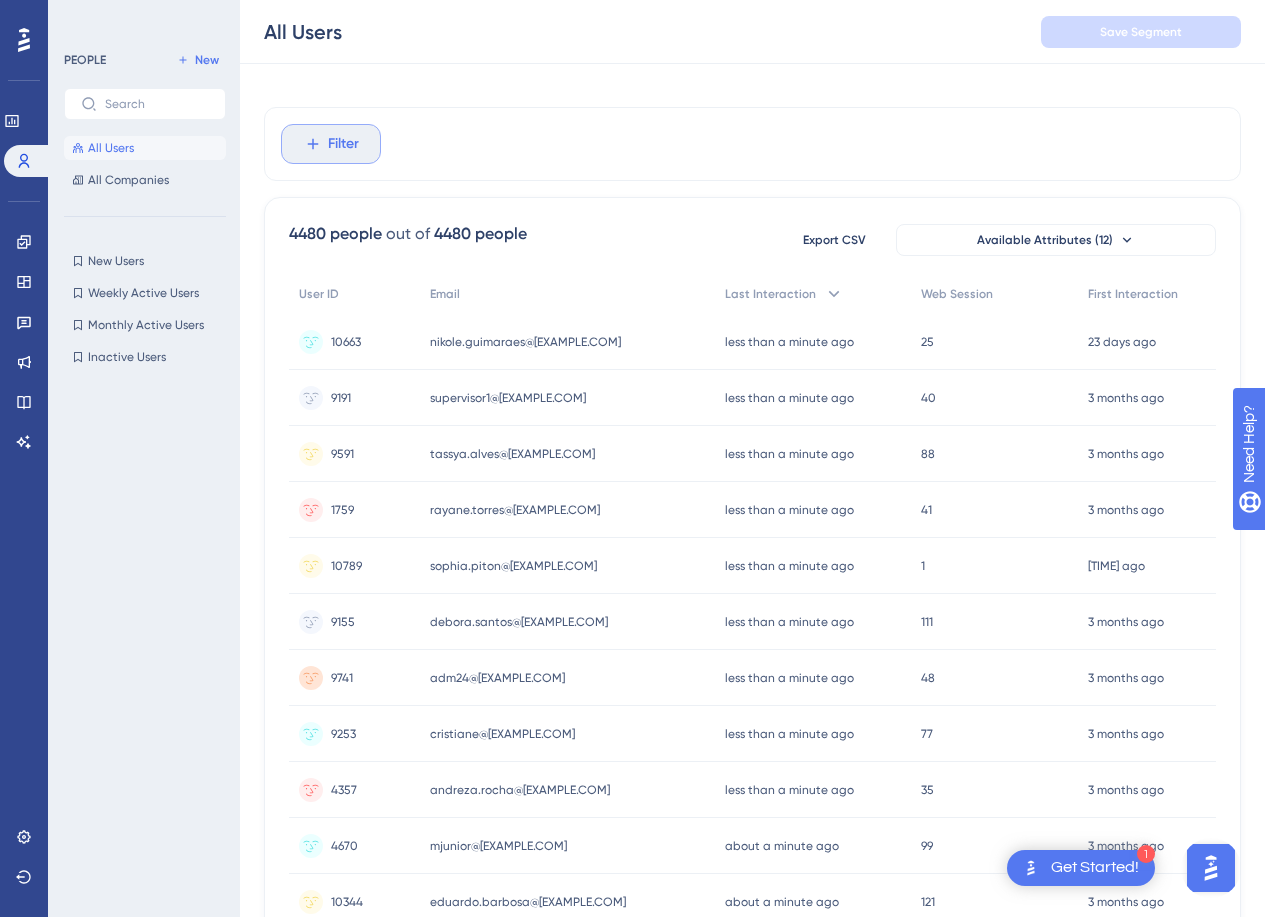 scroll, scrollTop: 0, scrollLeft: 0, axis: both 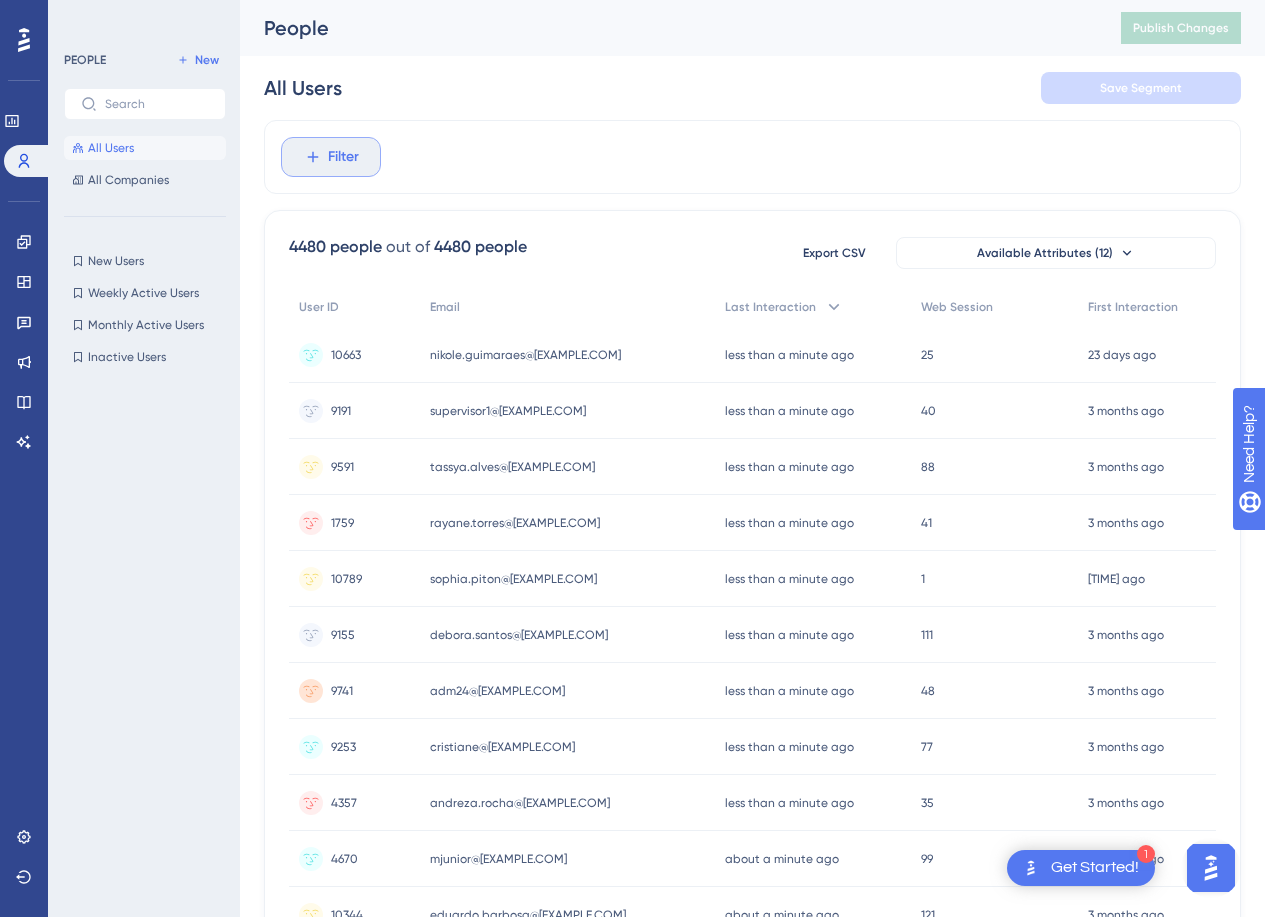 click on "Filter" at bounding box center (331, 157) 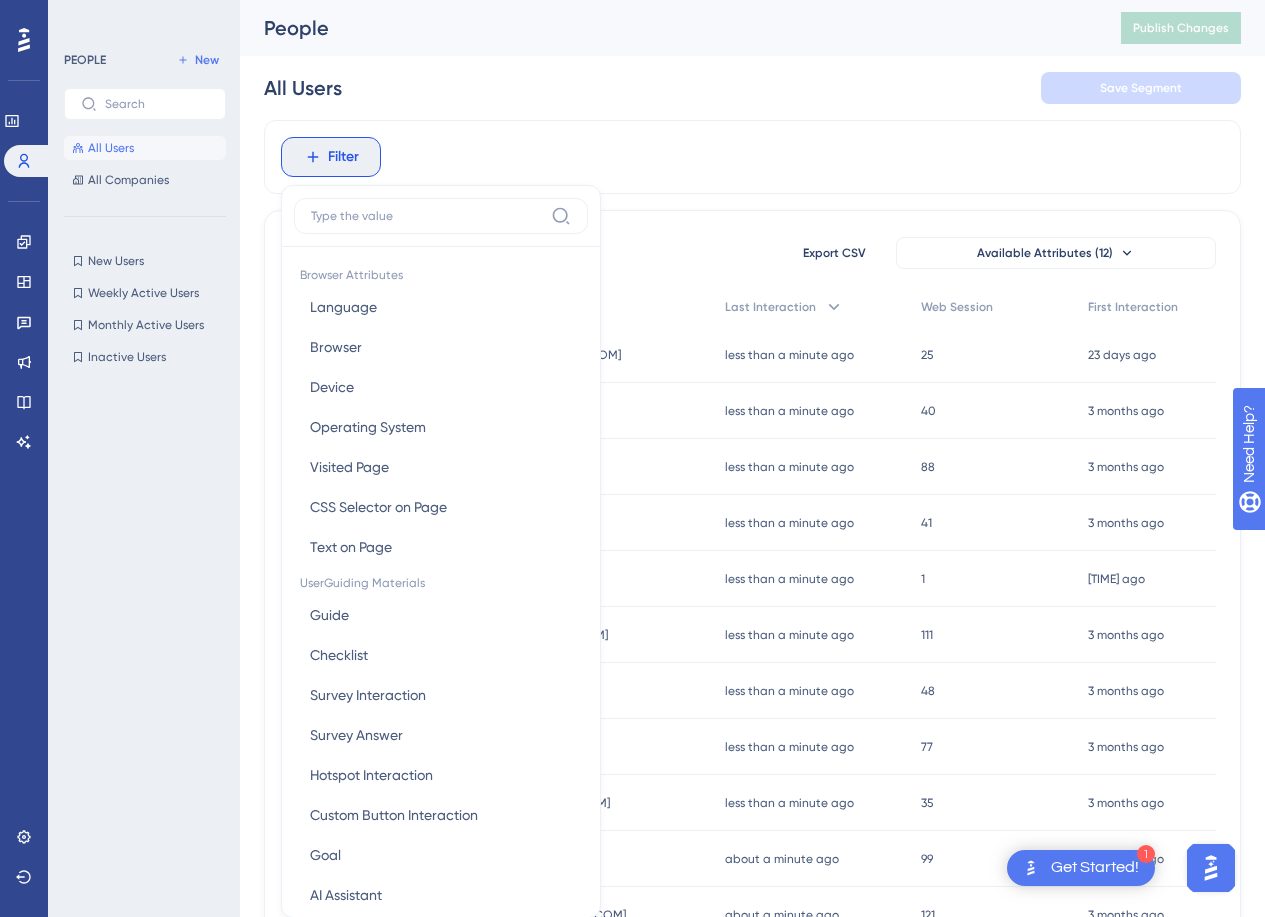scroll, scrollTop: 21, scrollLeft: 0, axis: vertical 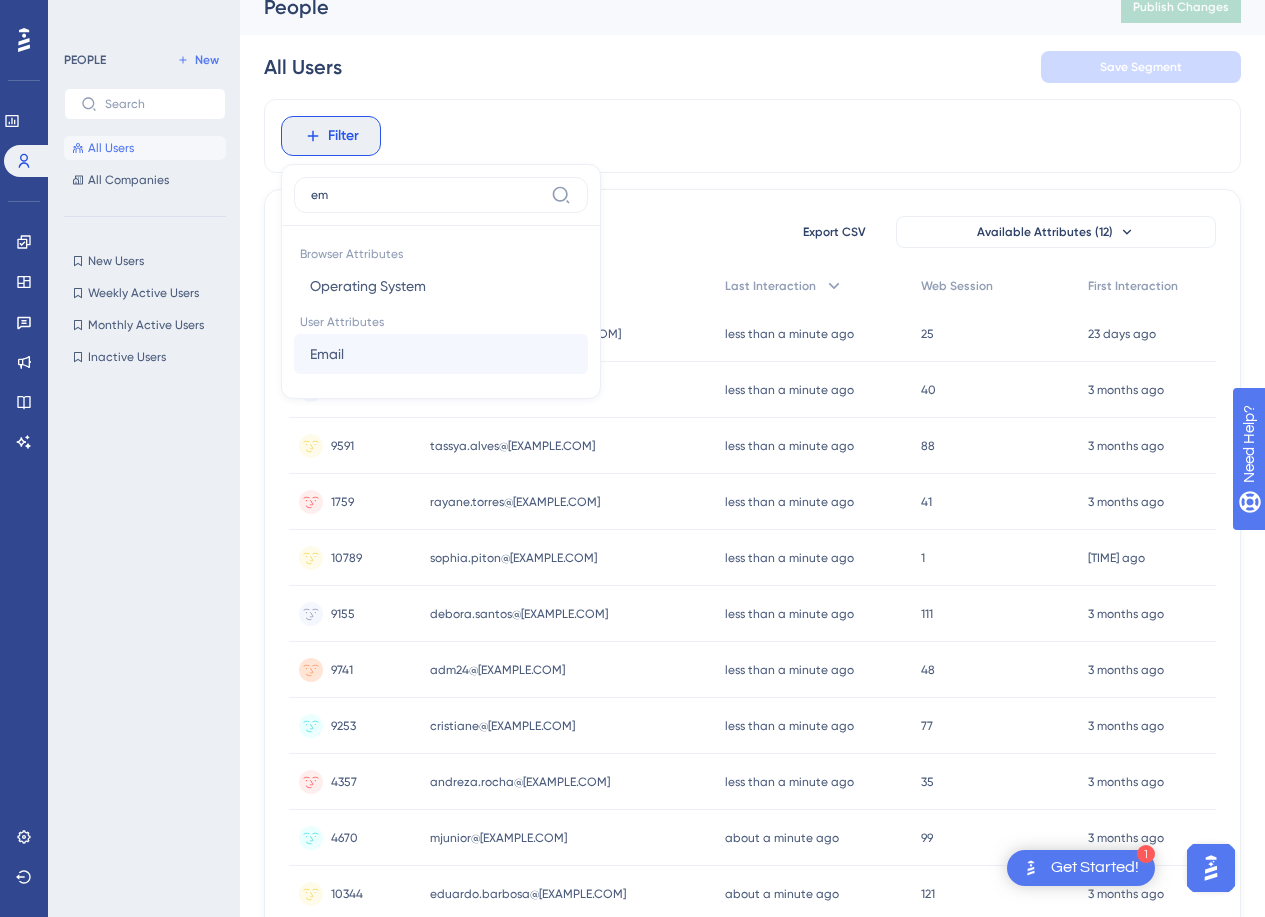 type on "em" 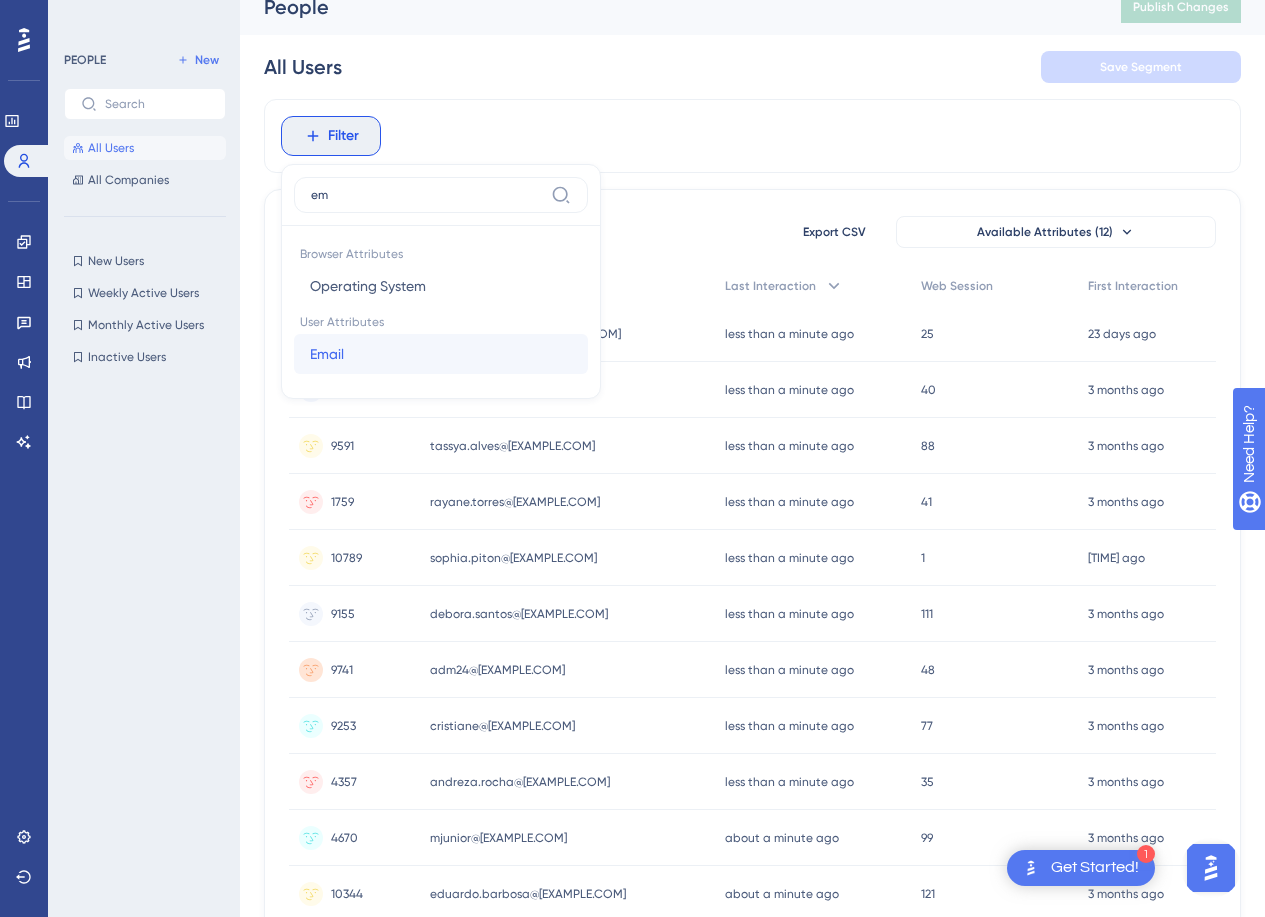 click on "Email Email" at bounding box center [441, 354] 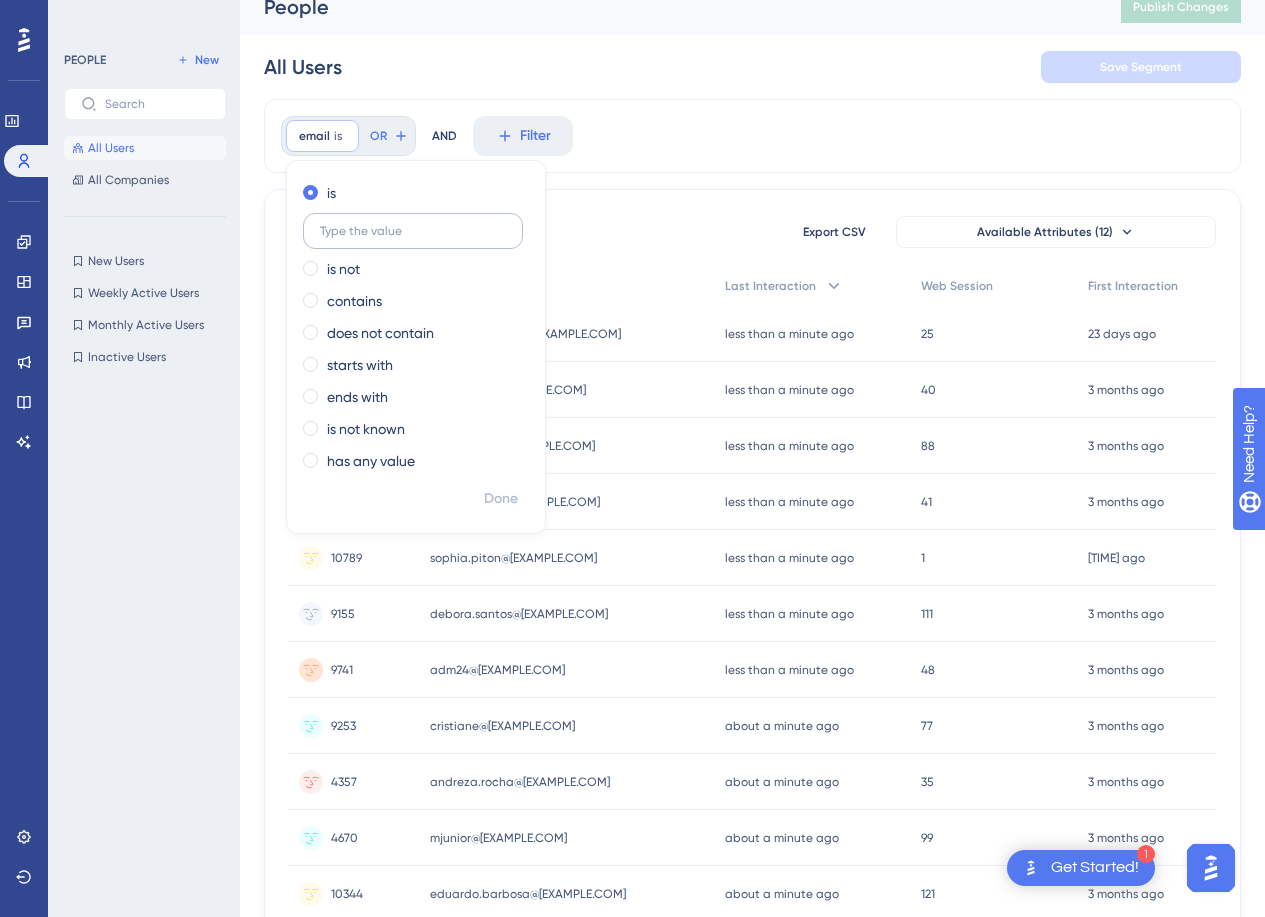 click at bounding box center (413, 231) 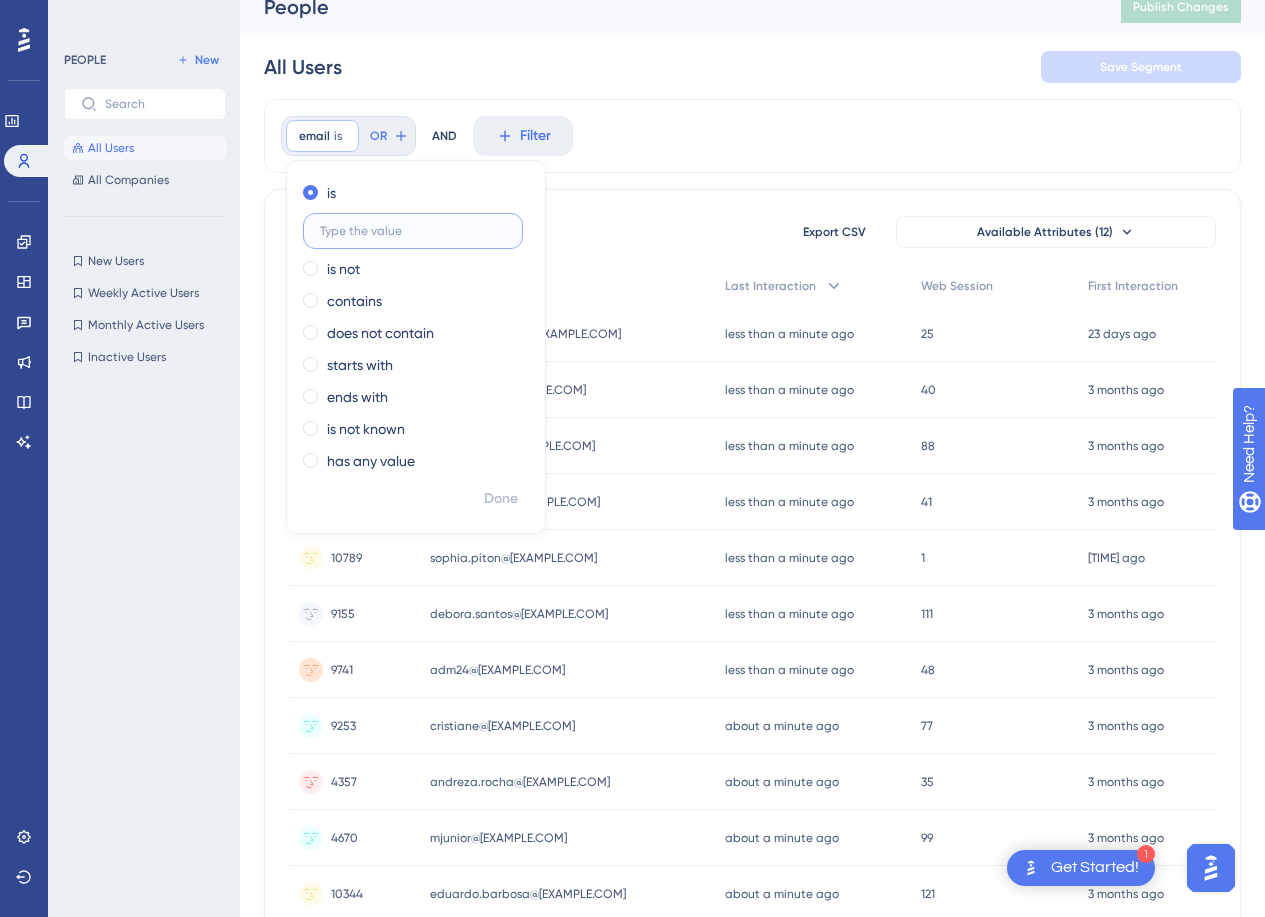 click at bounding box center [413, 231] 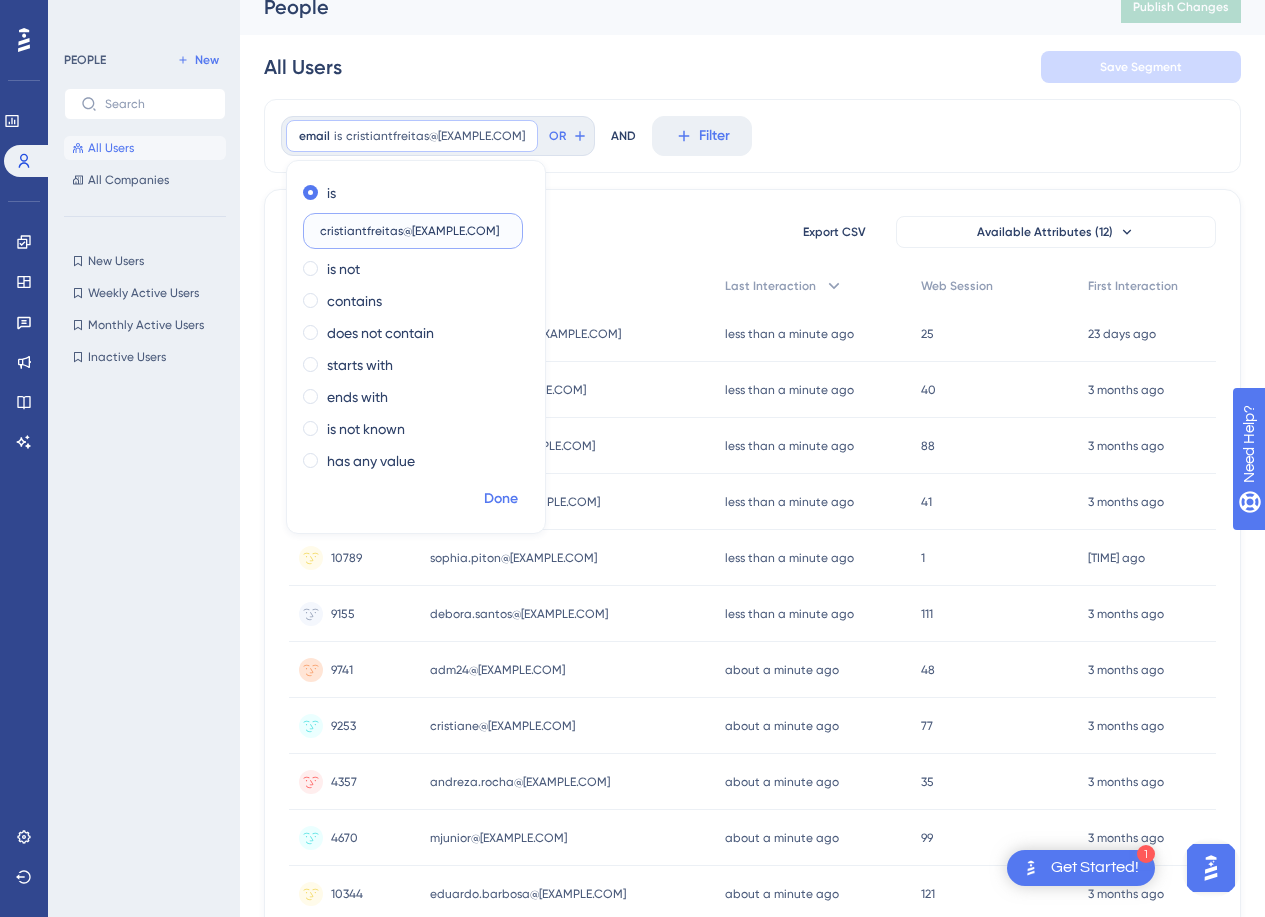 type on "cristiantfreitas@[EXAMPLE.COM]" 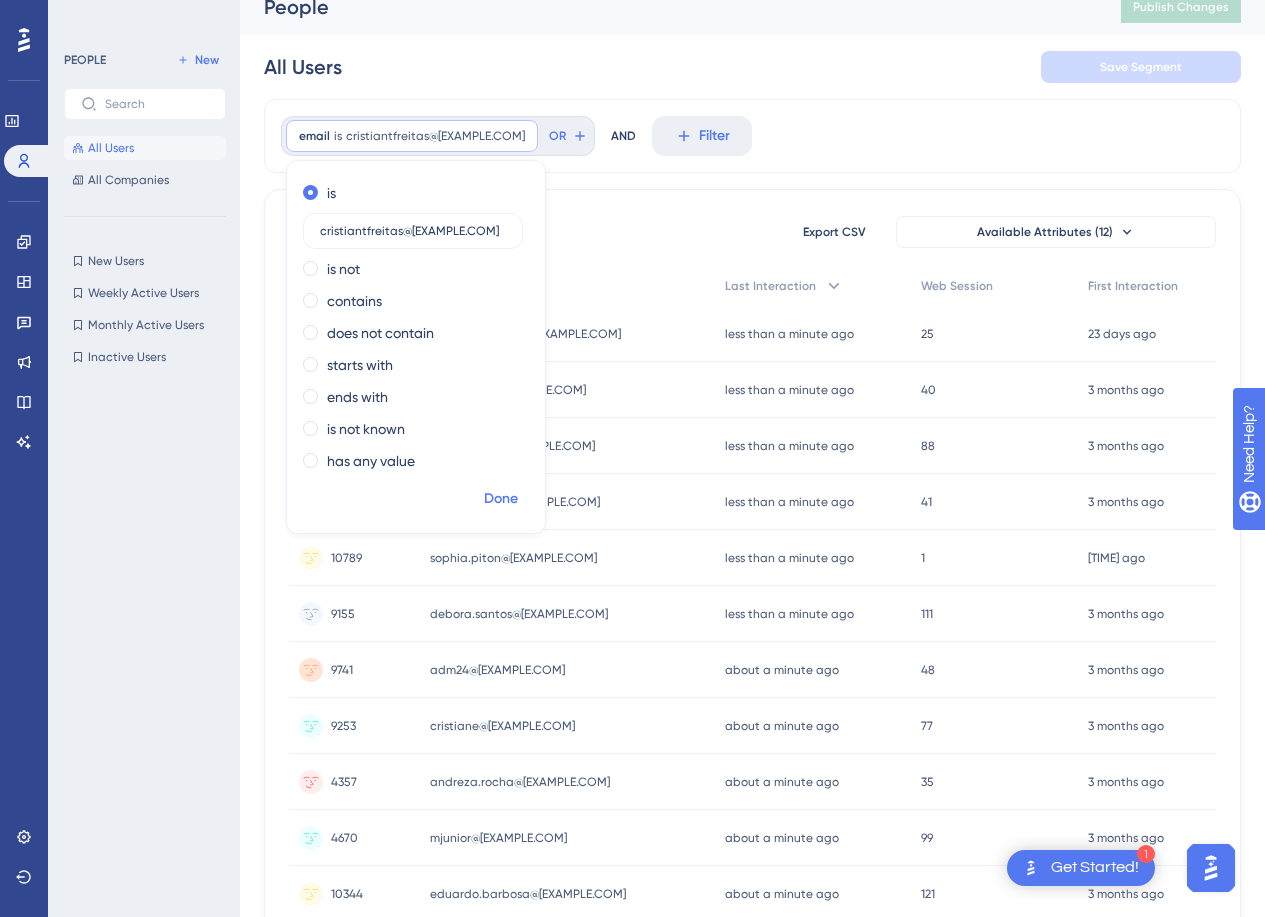 click on "Done" at bounding box center [501, 499] 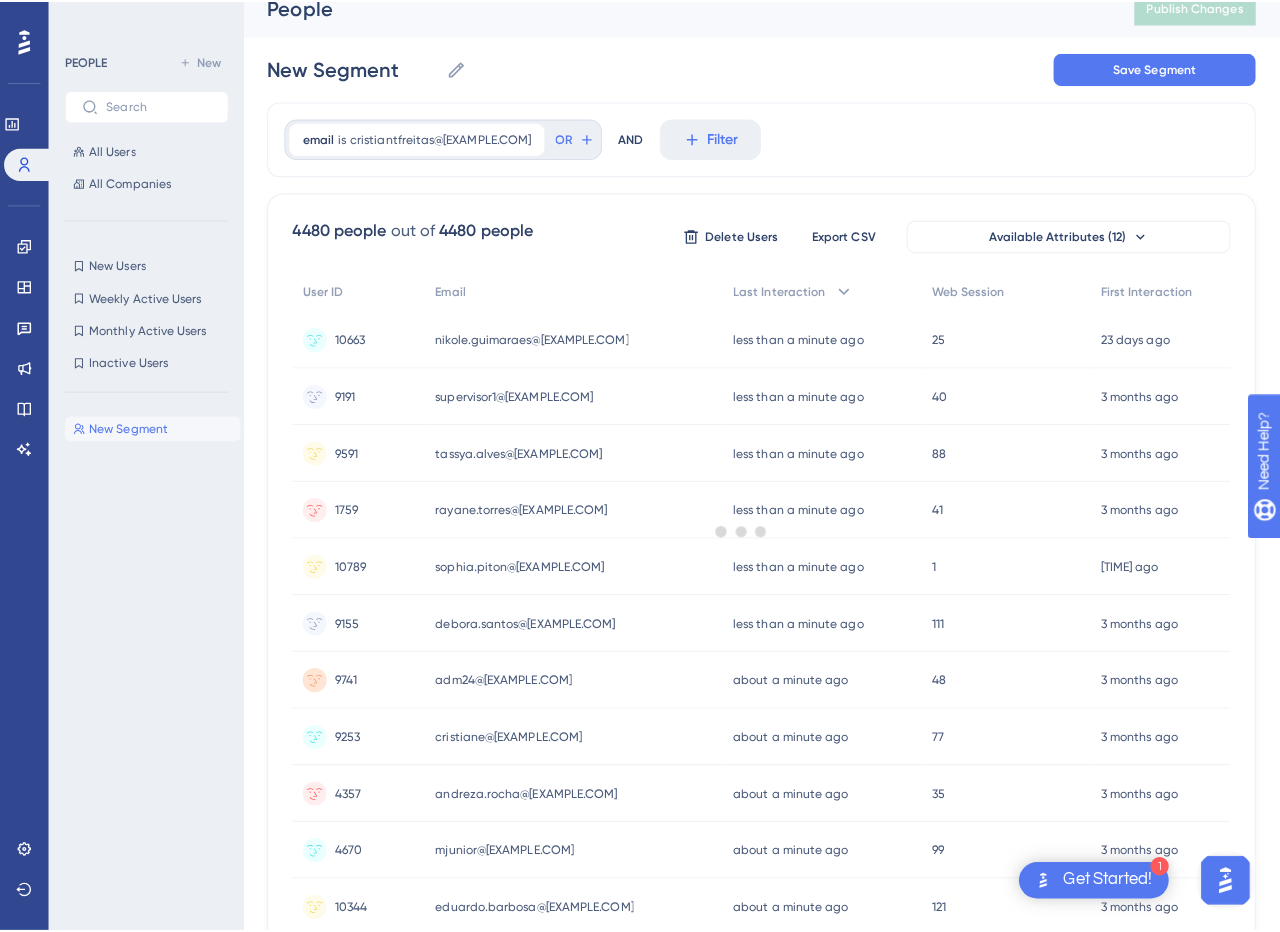 scroll, scrollTop: 0, scrollLeft: 0, axis: both 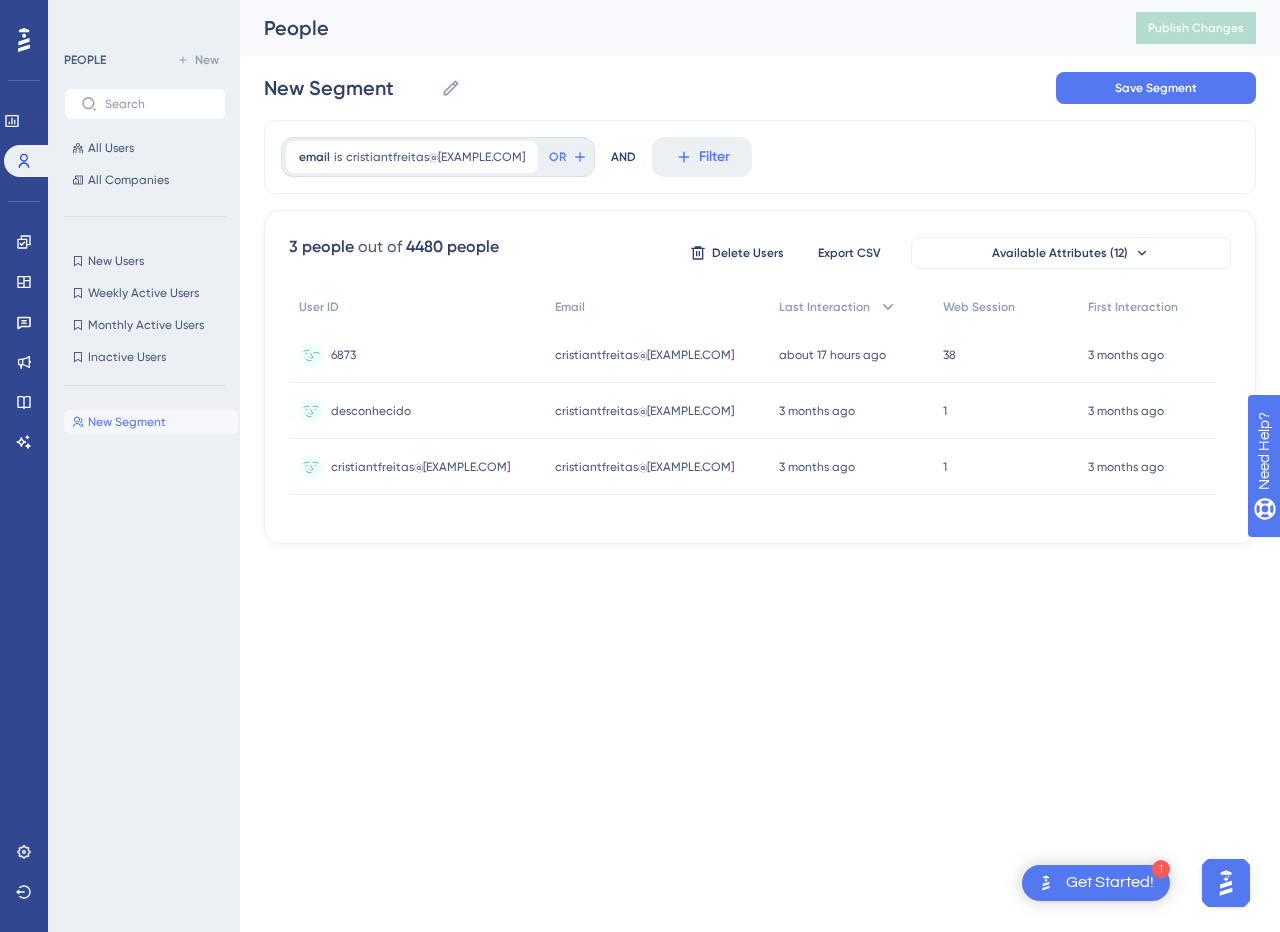 click on "6873 6873" at bounding box center (417, 355) 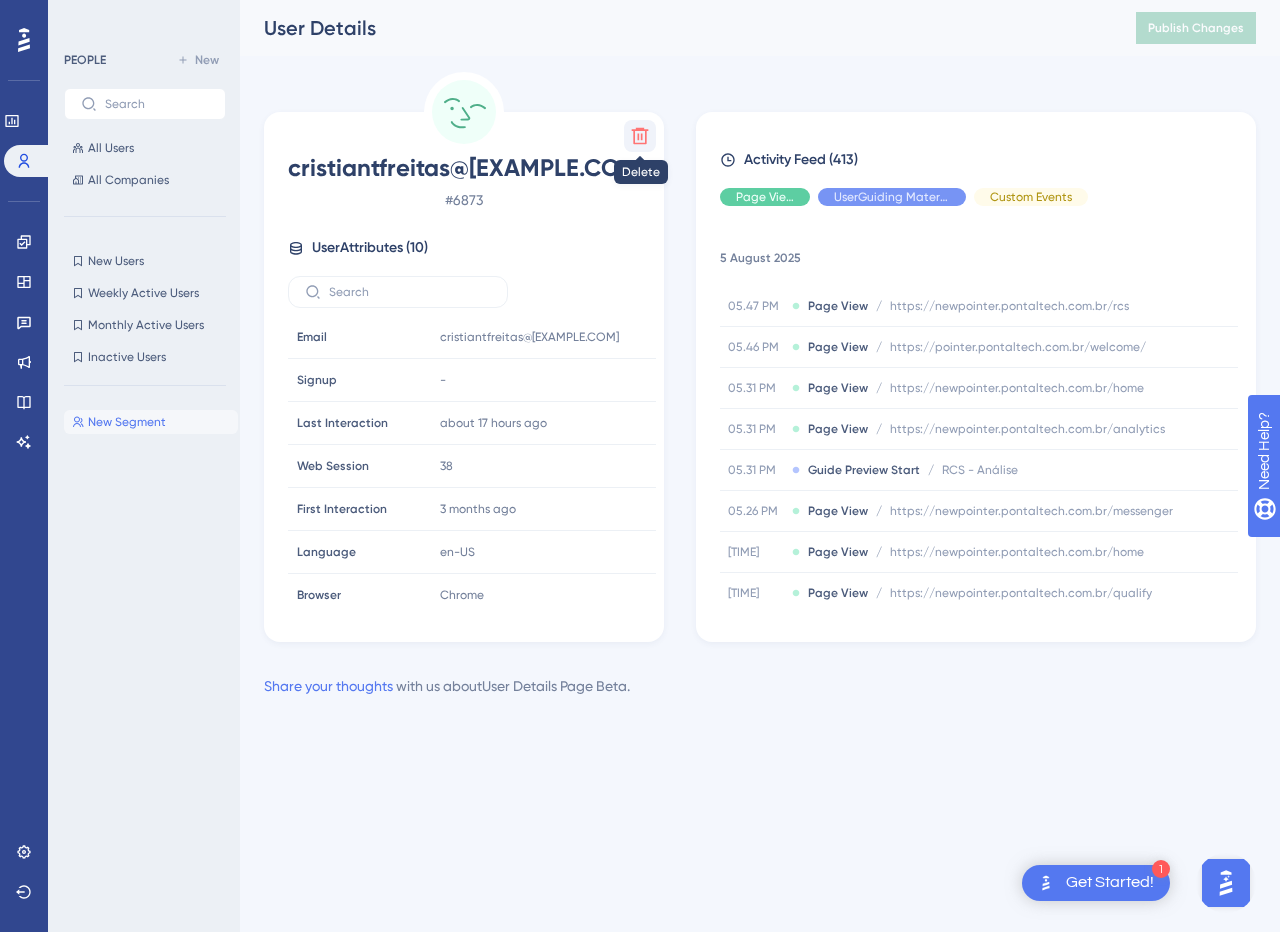click 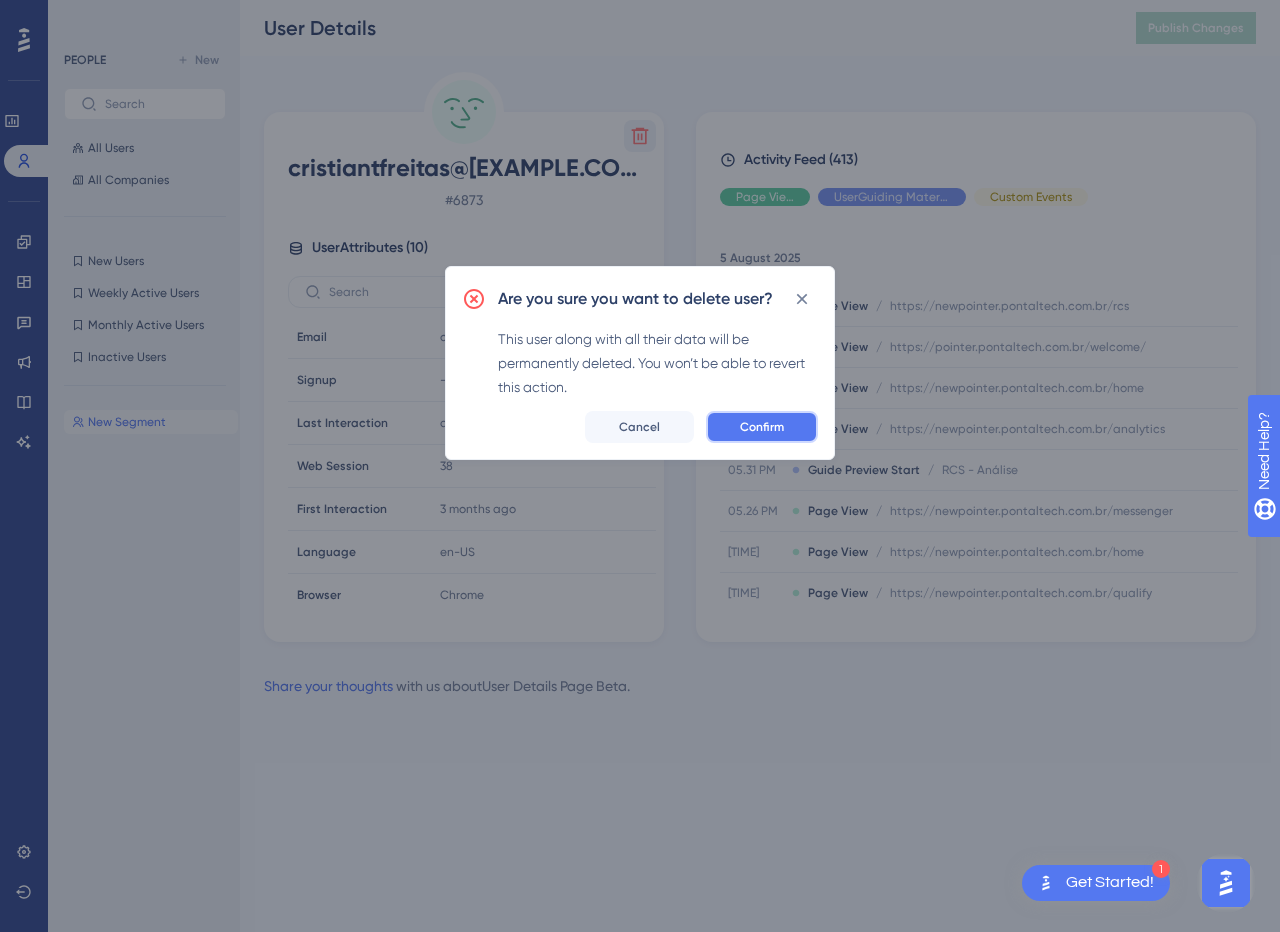 click on "Confirm" at bounding box center [762, 427] 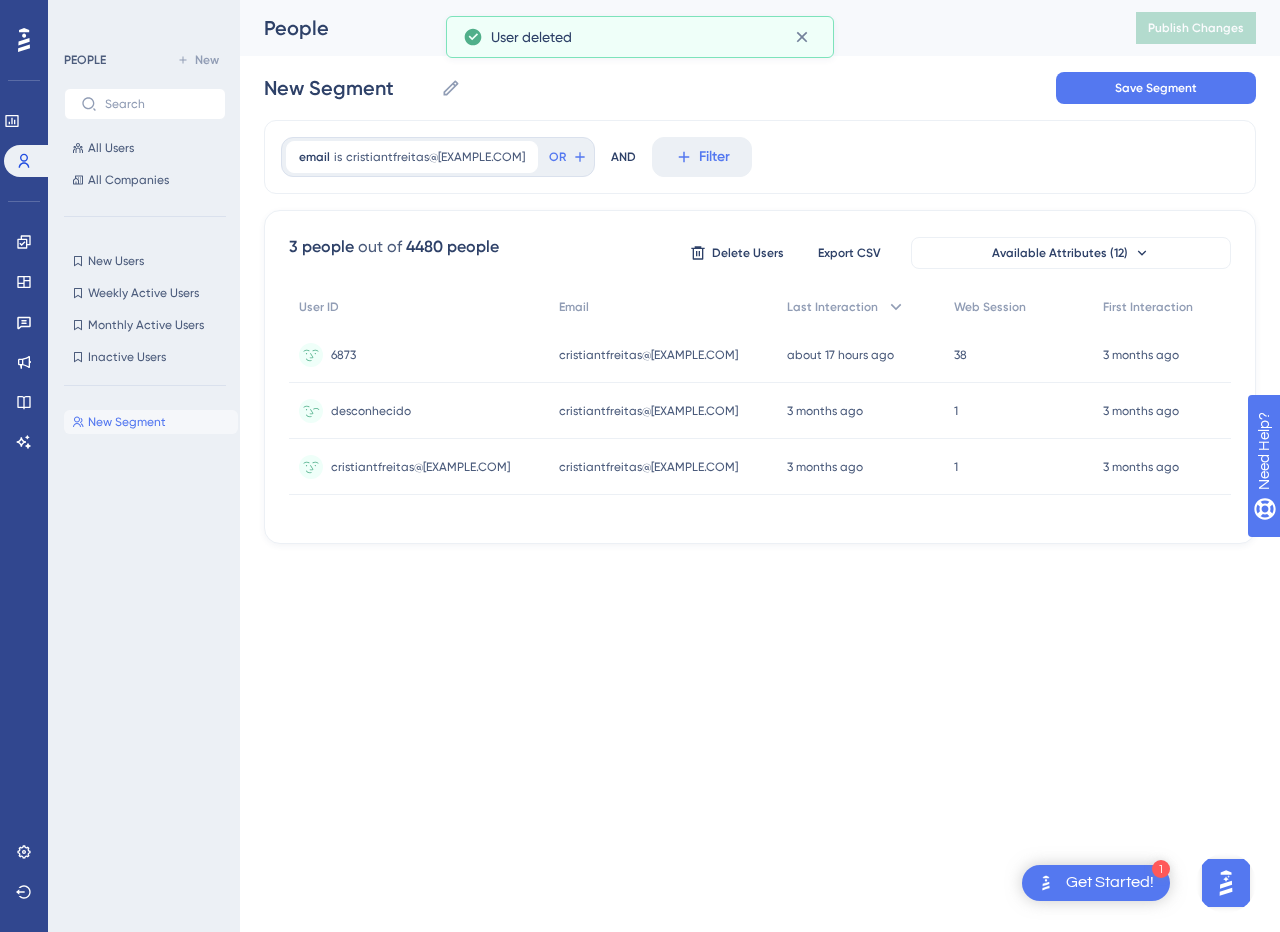 click on "desconhecido desconhecido" at bounding box center (419, 411) 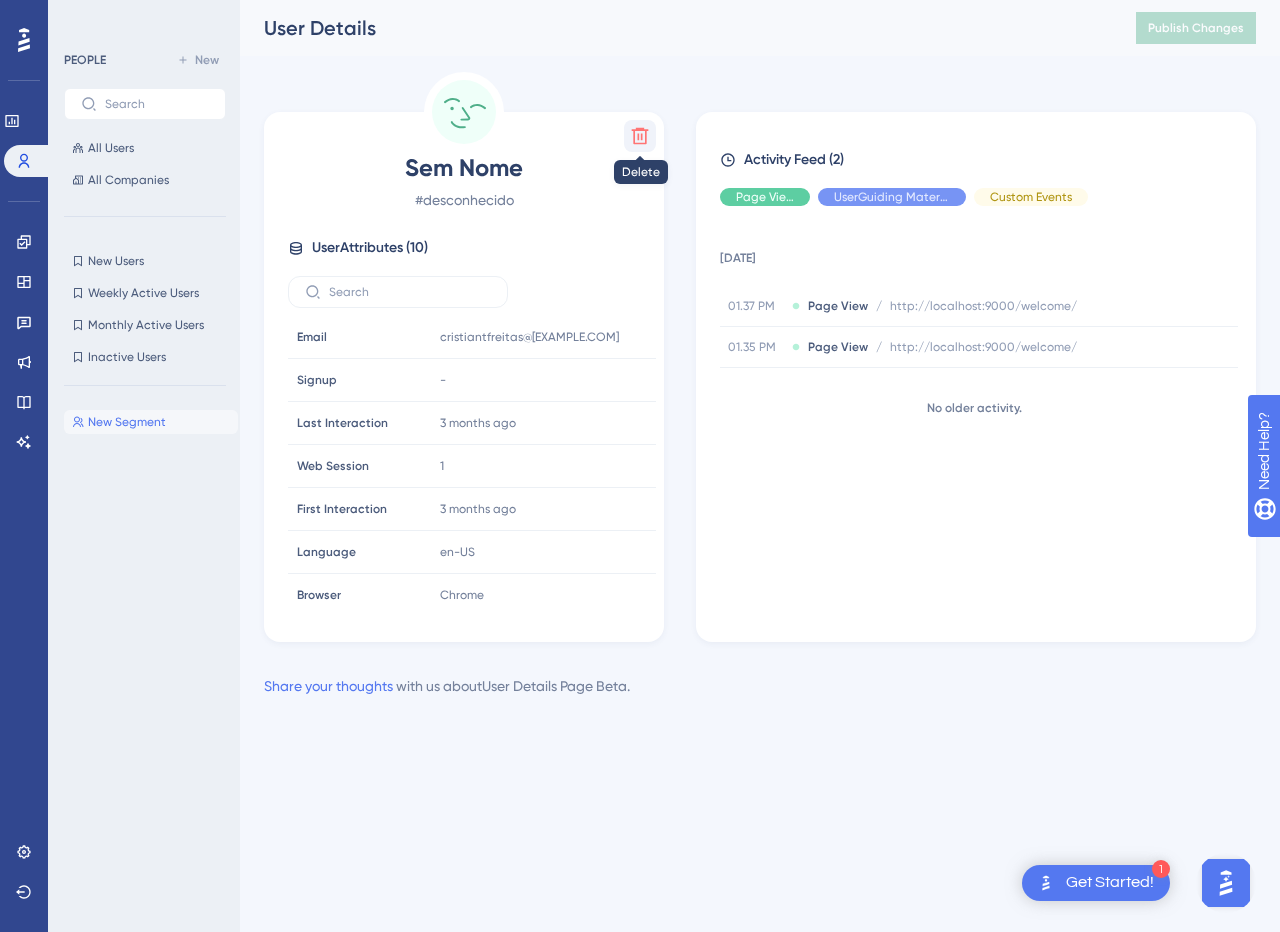 click 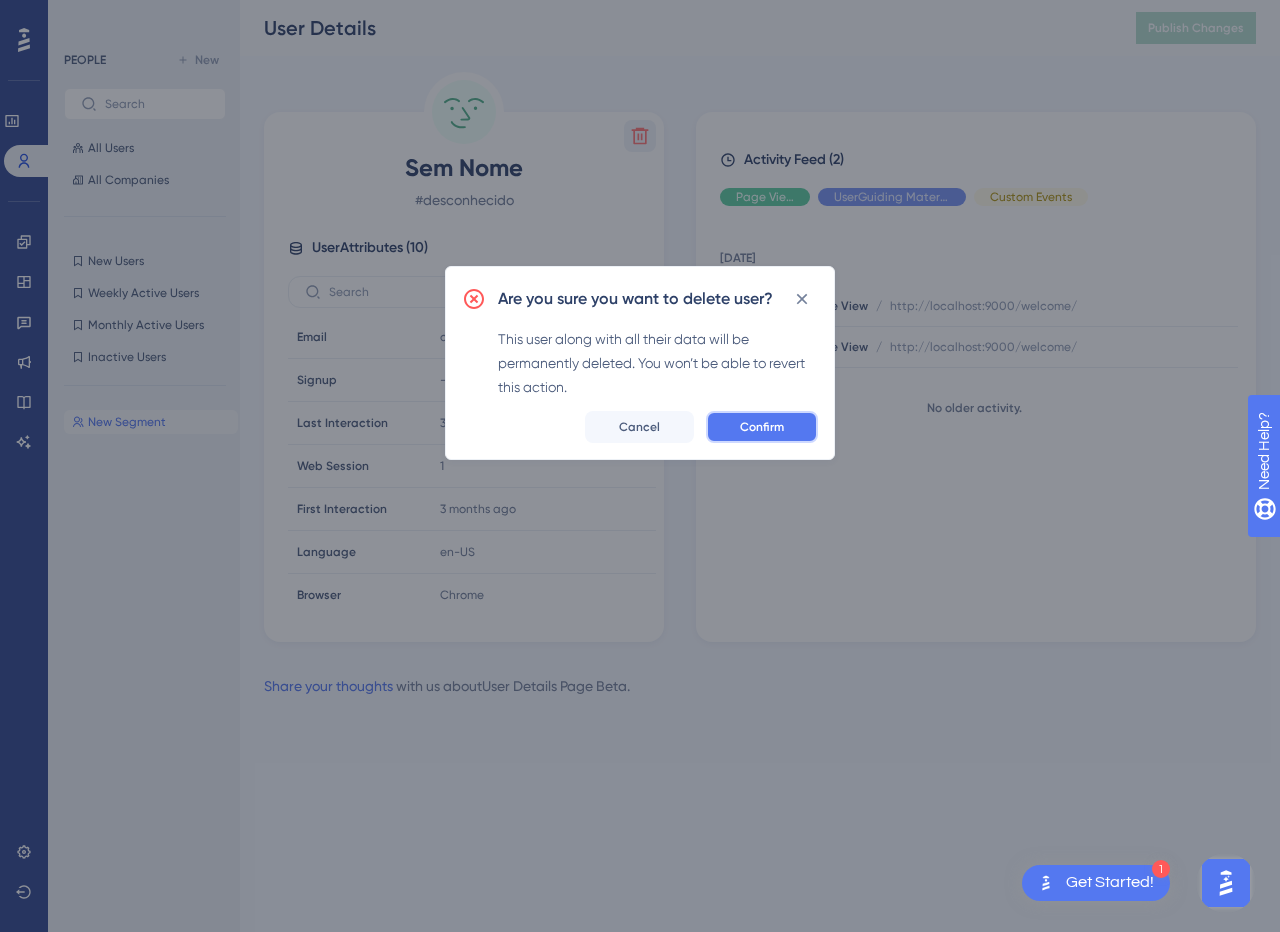click on "Confirm" at bounding box center (762, 427) 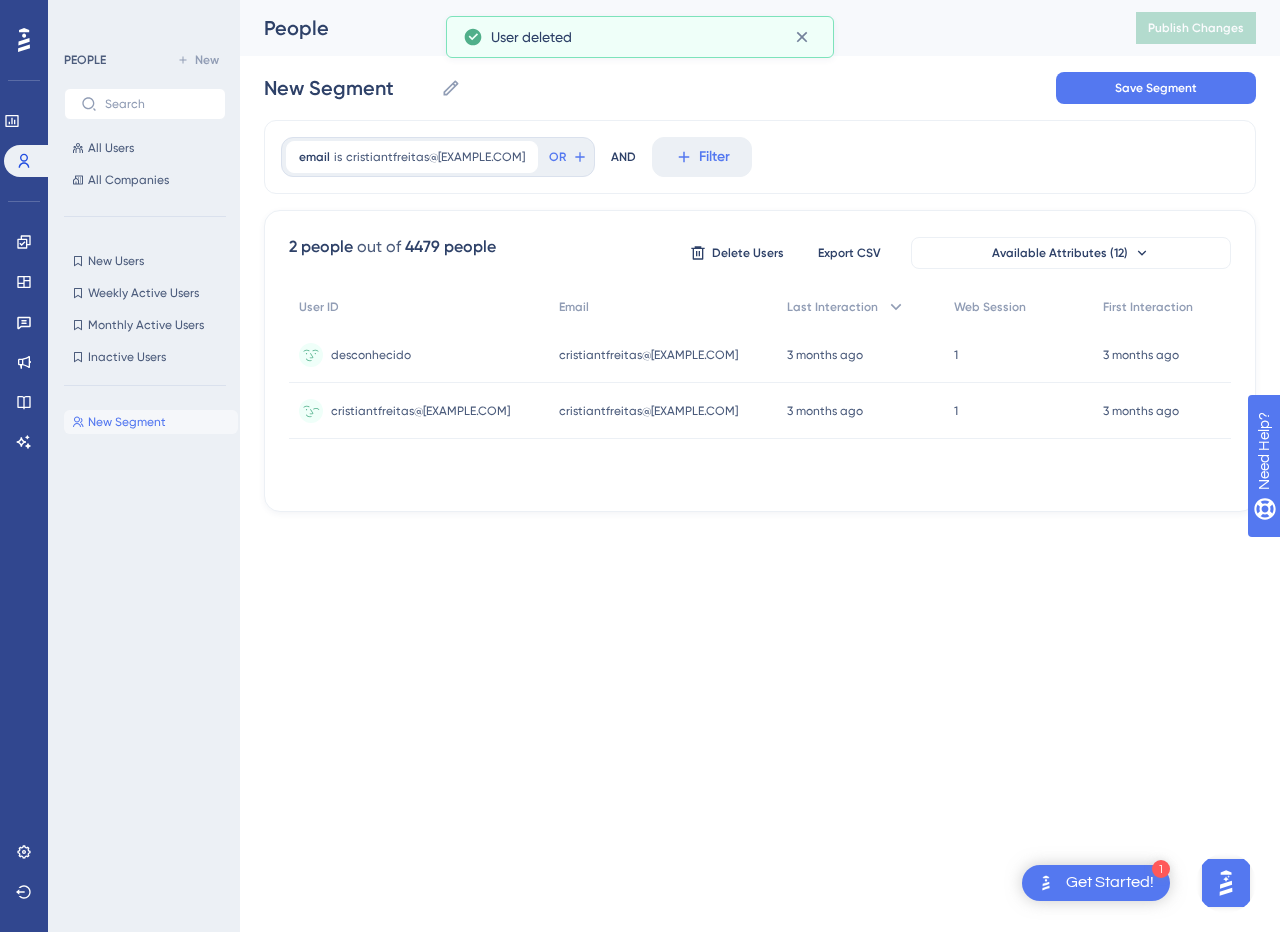 click on "cristiantfreitas@[EXAMPLE.COM] cristiantfreitas@[EXAMPLE.COM]" at bounding box center [420, 411] 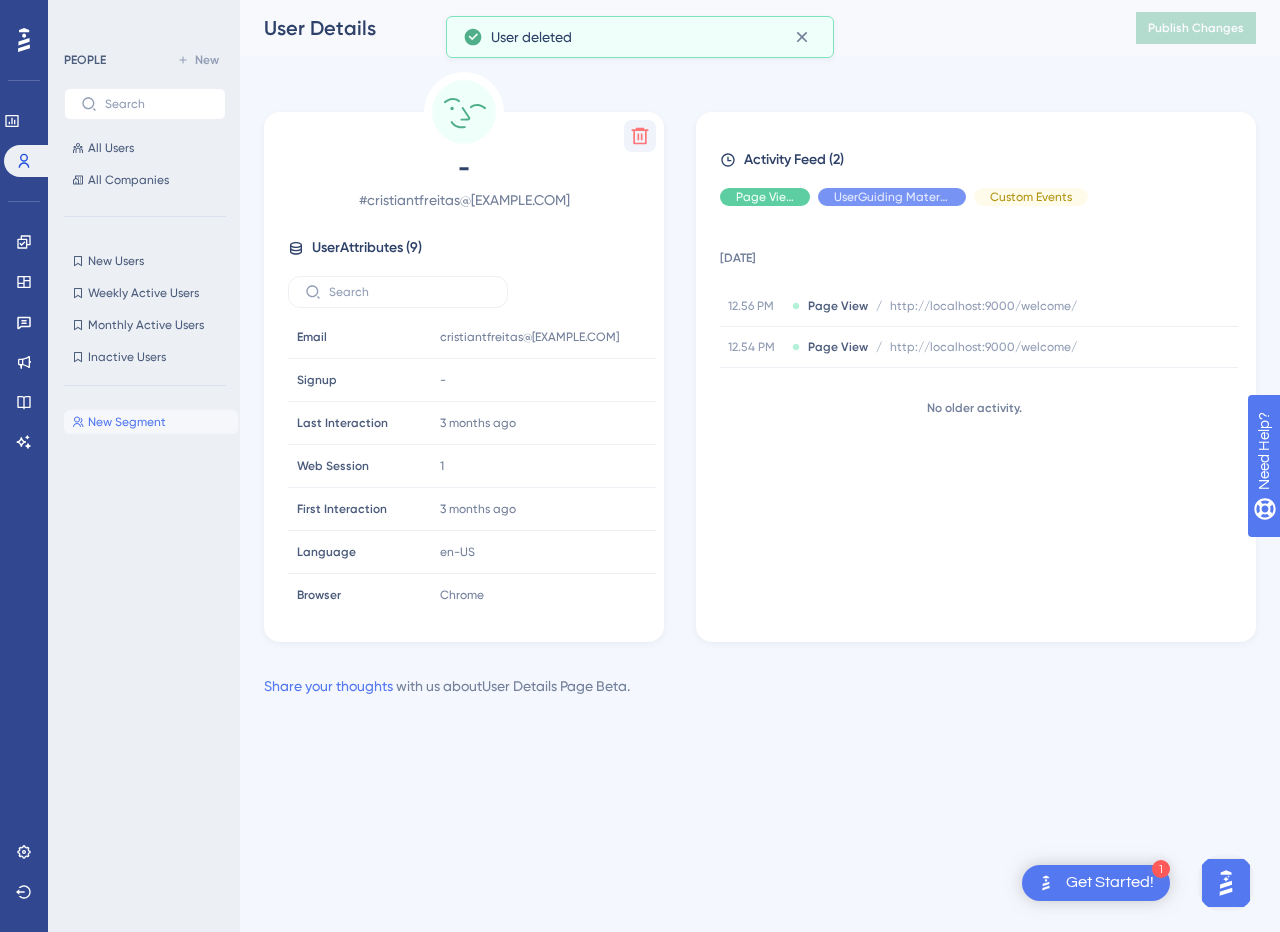 click on "Delete - # cristiantfreitas@[EXAMPLE.COM] User Attributes ( 9 ) Email Email cristiantfreitas@[EXAMPLE.COM] Signup Signup - Last Interaction Last Interaction 3 months ago 25 Apr 2025, 12:56 Web Session Web Session 1 First Interaction First Interaction 3 months ago 25 Apr 2025, 12:54 Language Language en-US Browser Browser Chrome Device Device computer Operating System Operating System Linux" at bounding box center [464, 377] 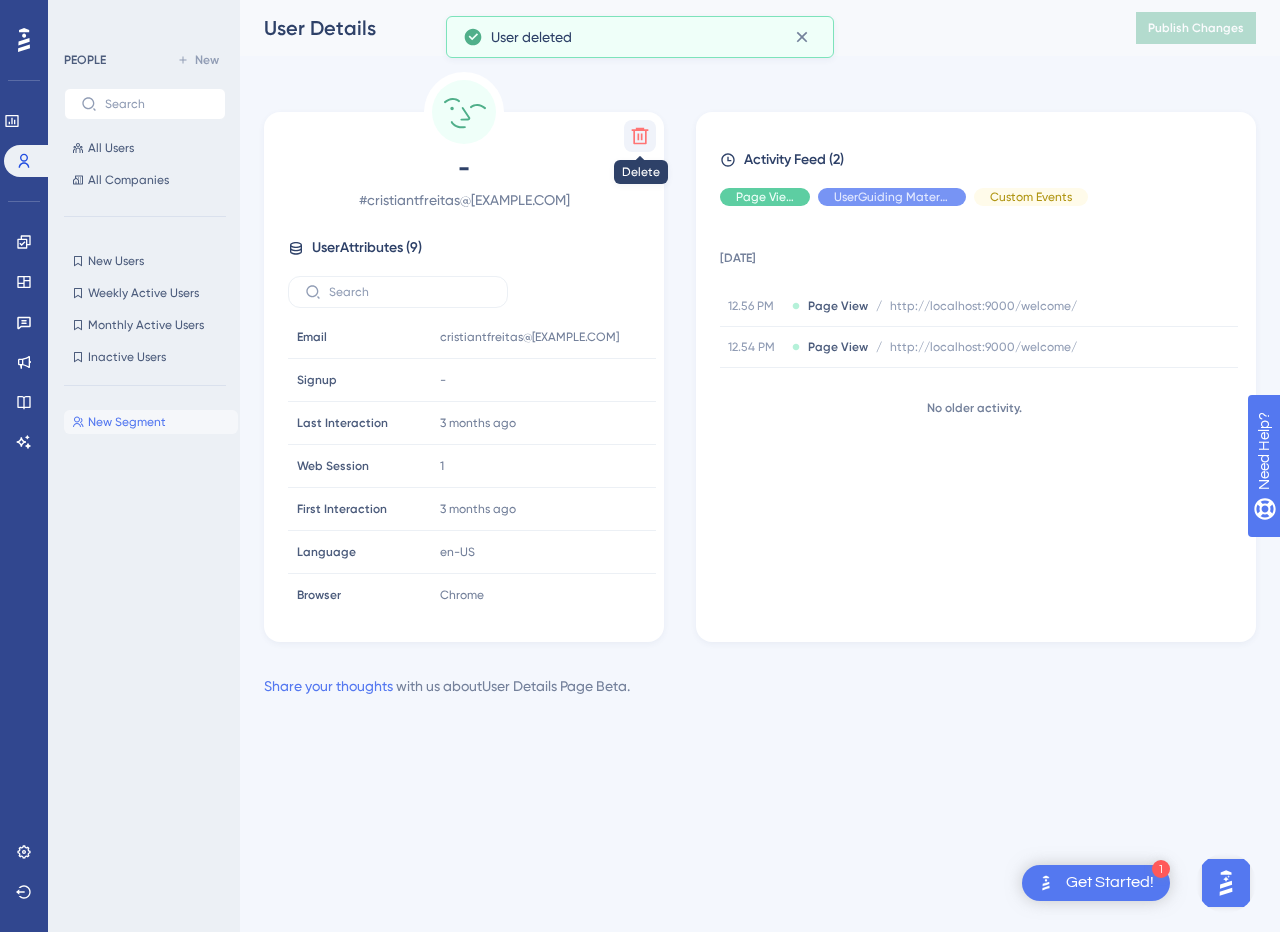 click 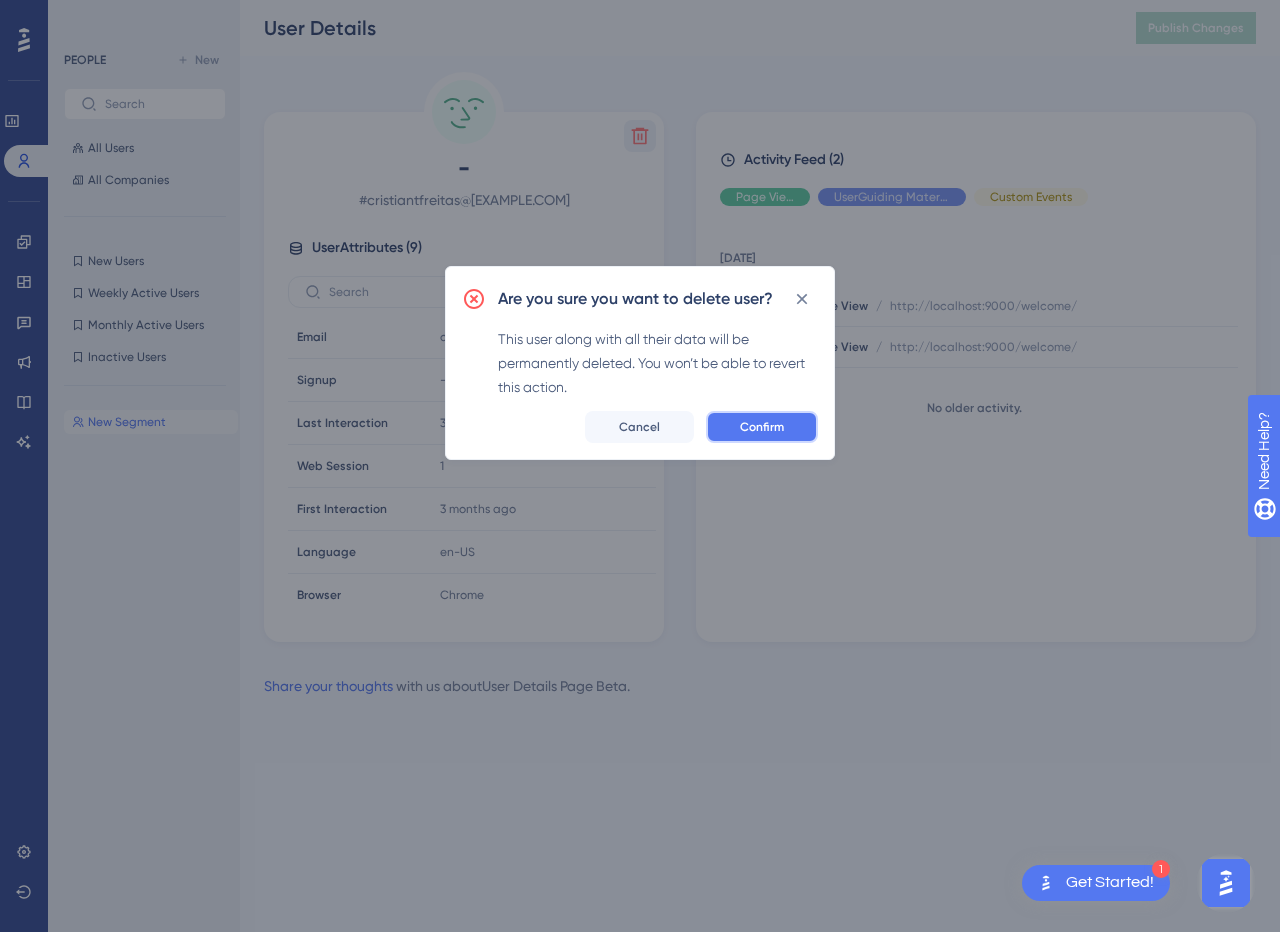 click on "Confirm" at bounding box center [762, 427] 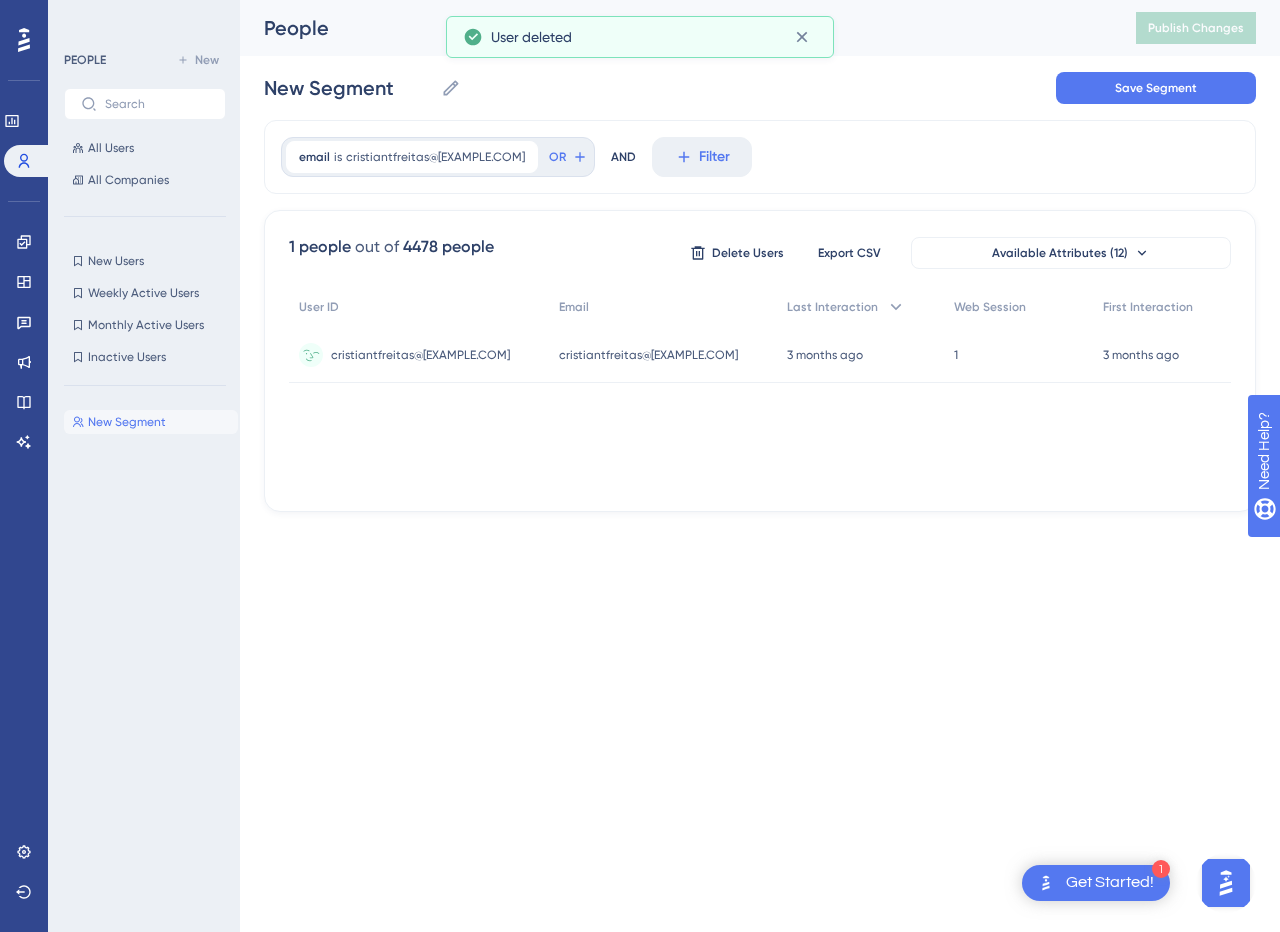 click on "cristiantfreitas@[EXAMPLE.COM] cristiantfreitas@[EXAMPLE.COM]" at bounding box center [420, 355] 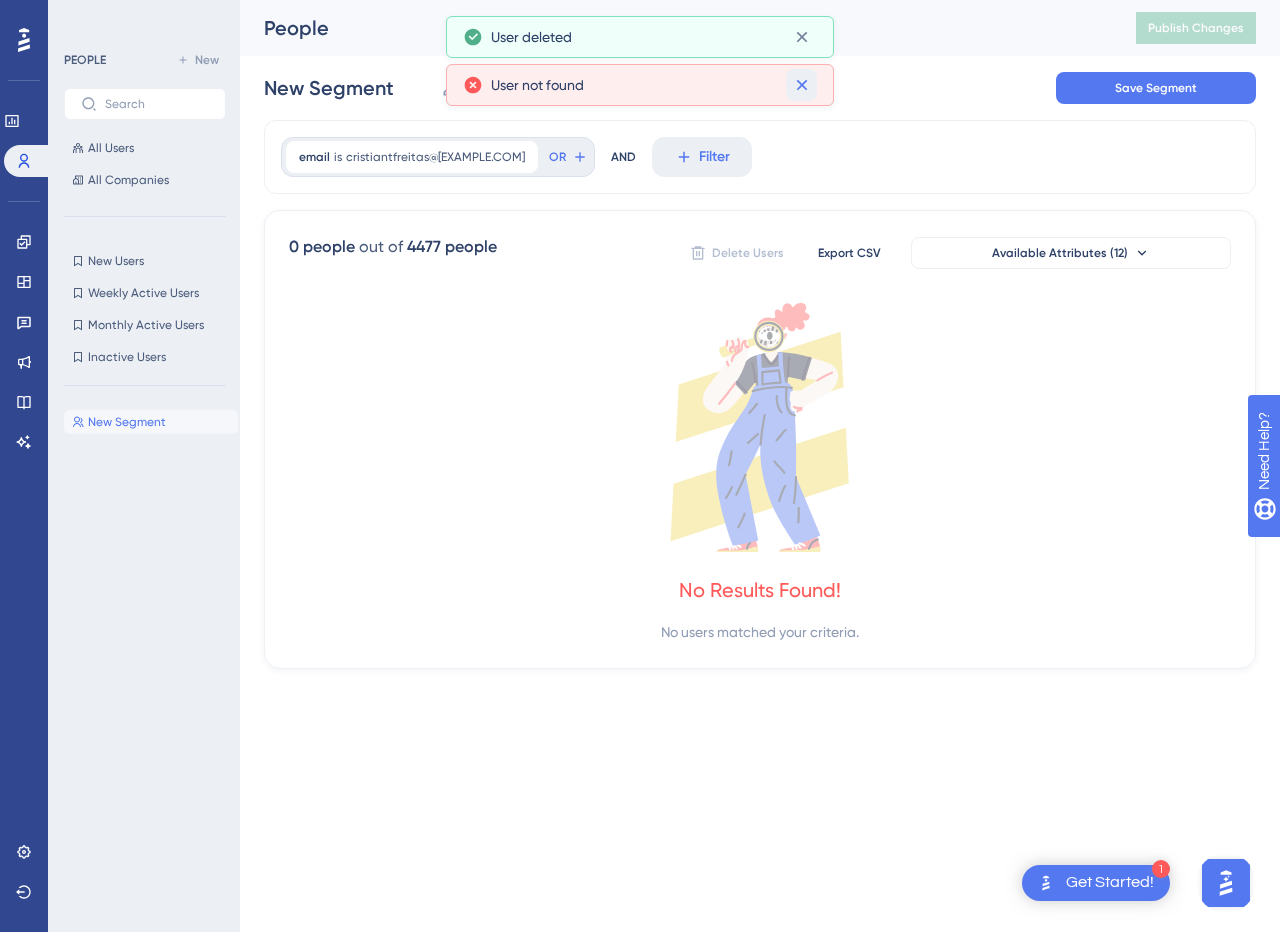 click 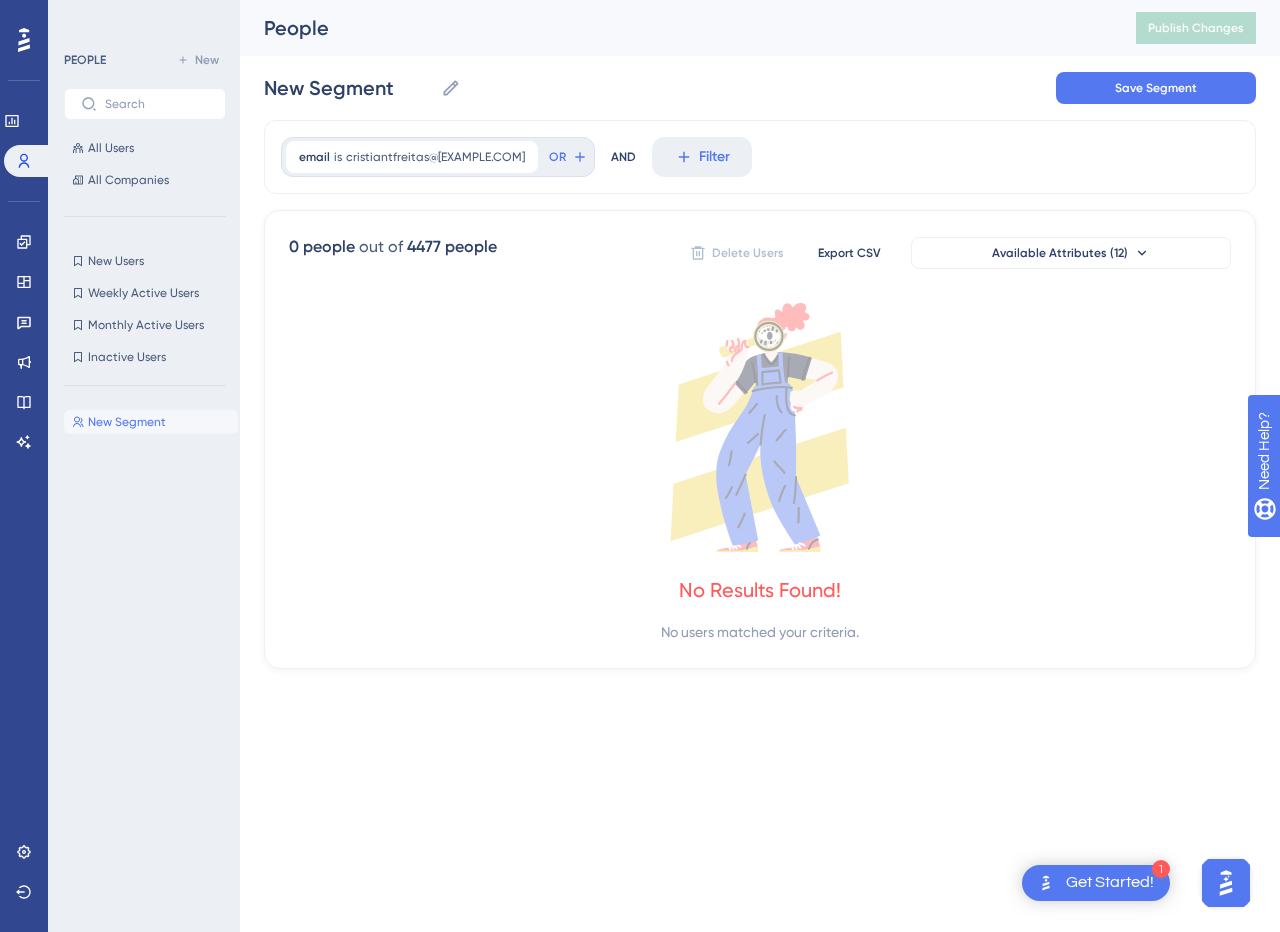 click on "People" at bounding box center [675, 28] 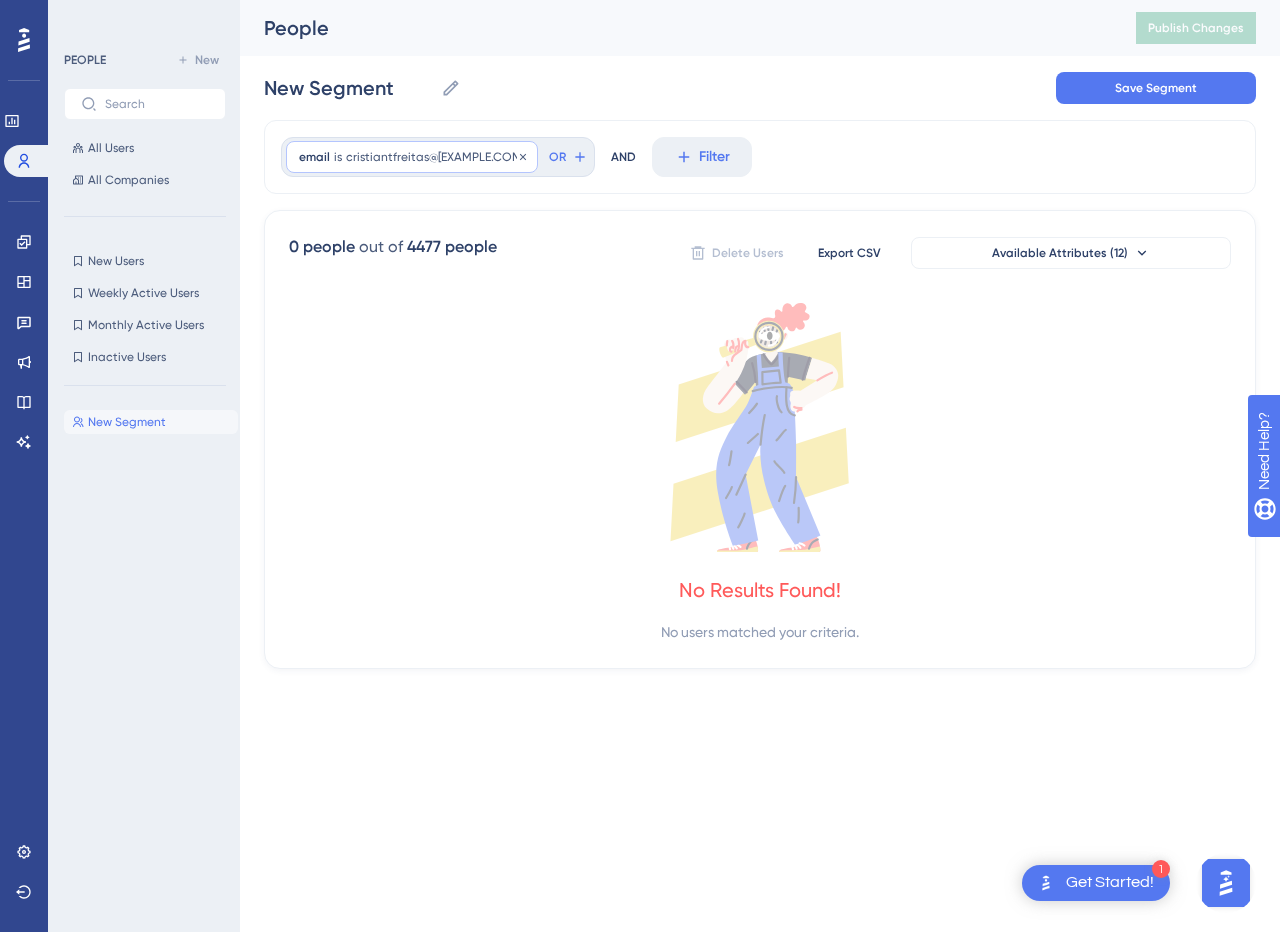 click on "email is cristiantfreitas@[EXAMPLE.COM] cristiantfreitas@[EXAMPLE.COM] Remove" at bounding box center (412, 157) 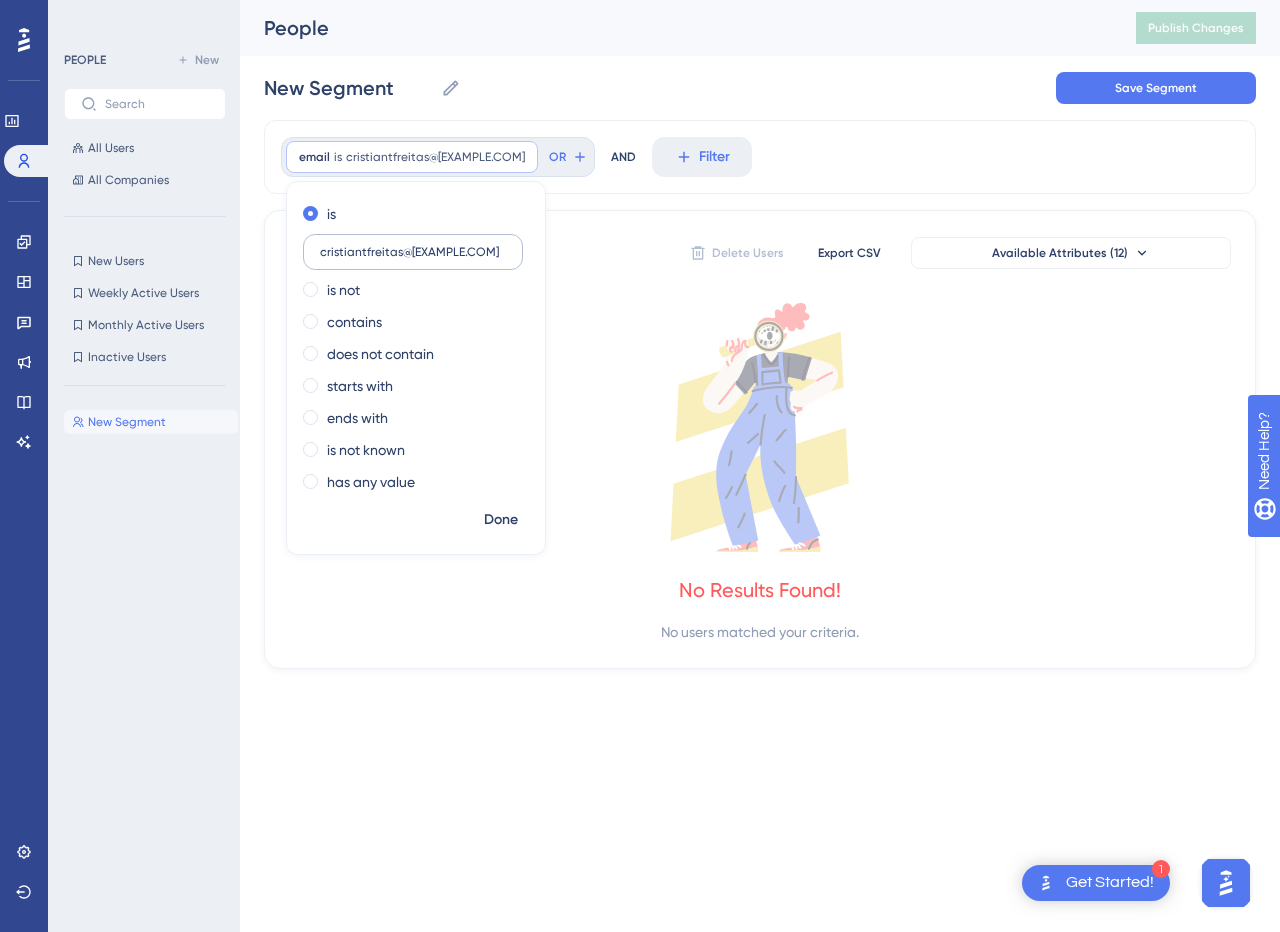click on "cristiantfreitas@[EXAMPLE.COM]" at bounding box center (413, 252) 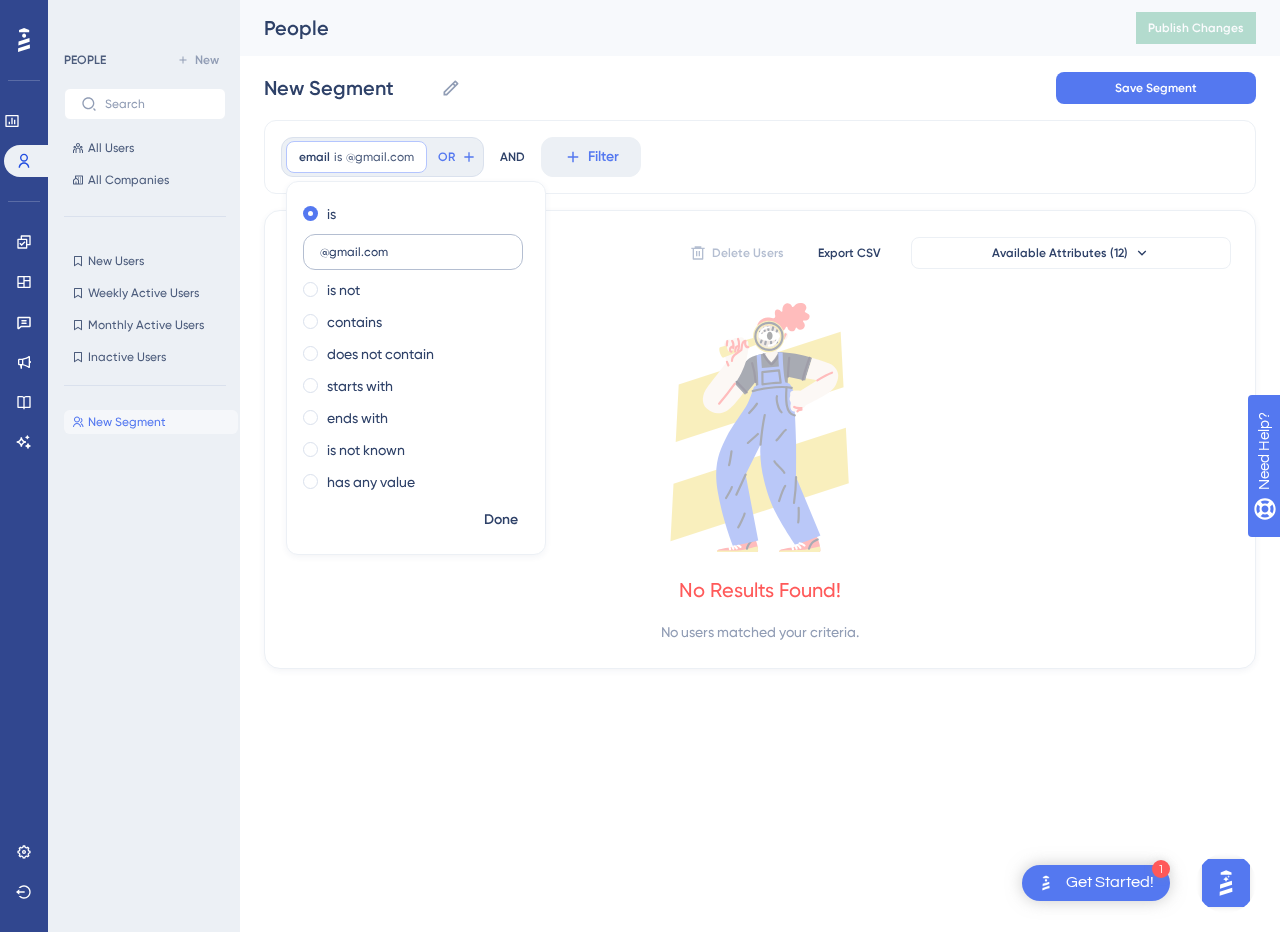 click on "@gmail.com" at bounding box center (413, 252) 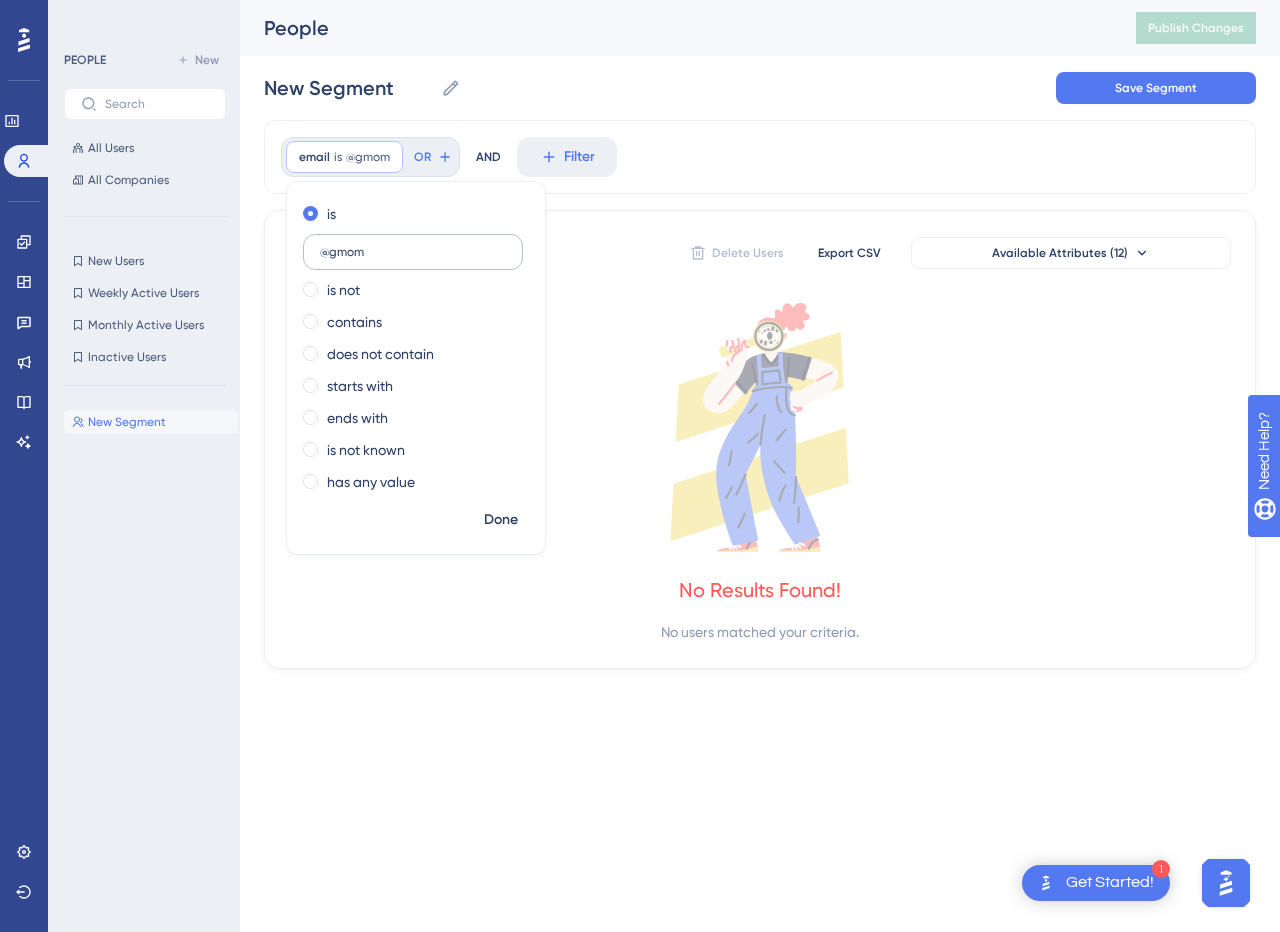 click on "@gmom" at bounding box center (413, 252) 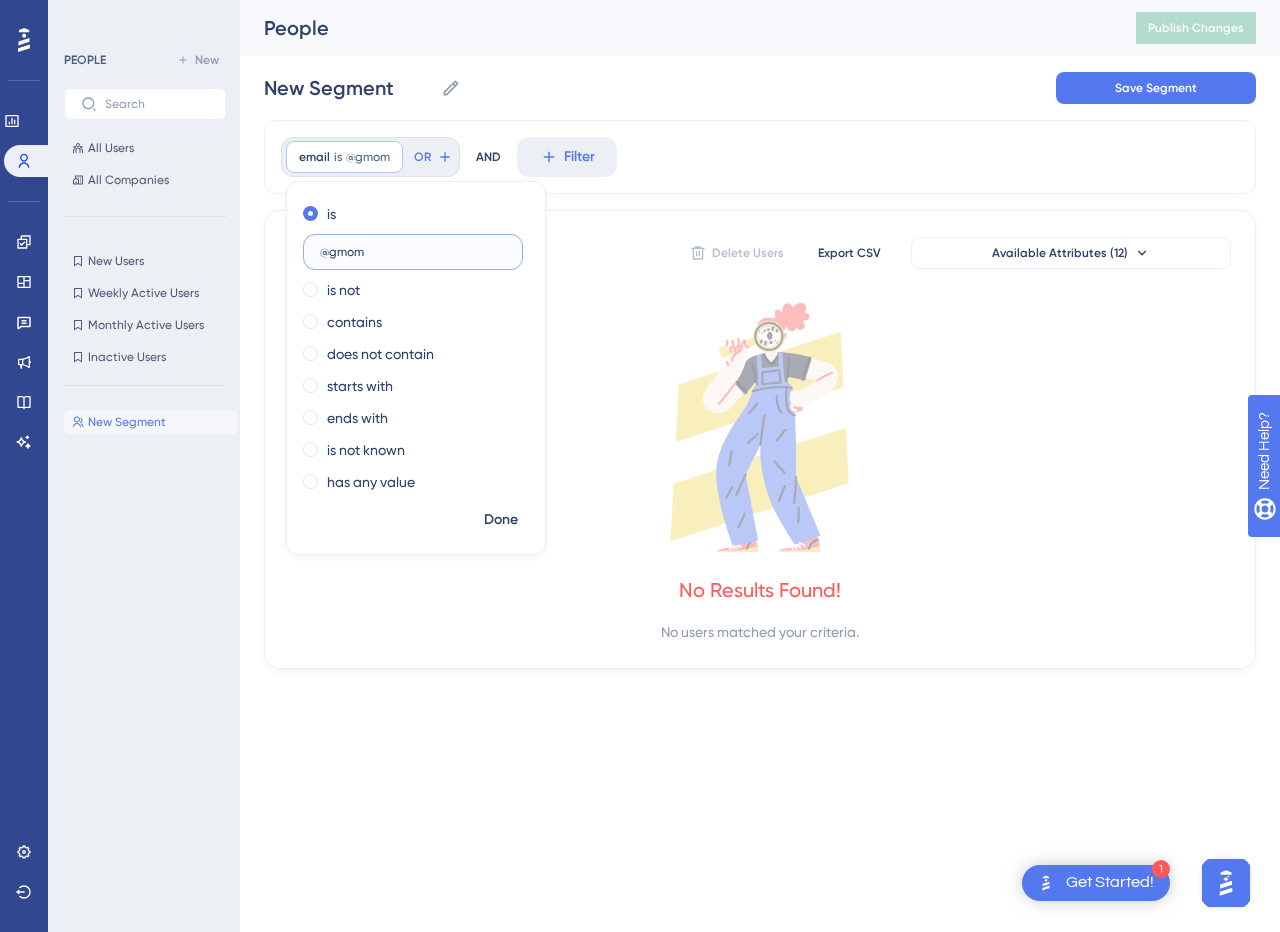 click on "@gmom" at bounding box center (413, 252) 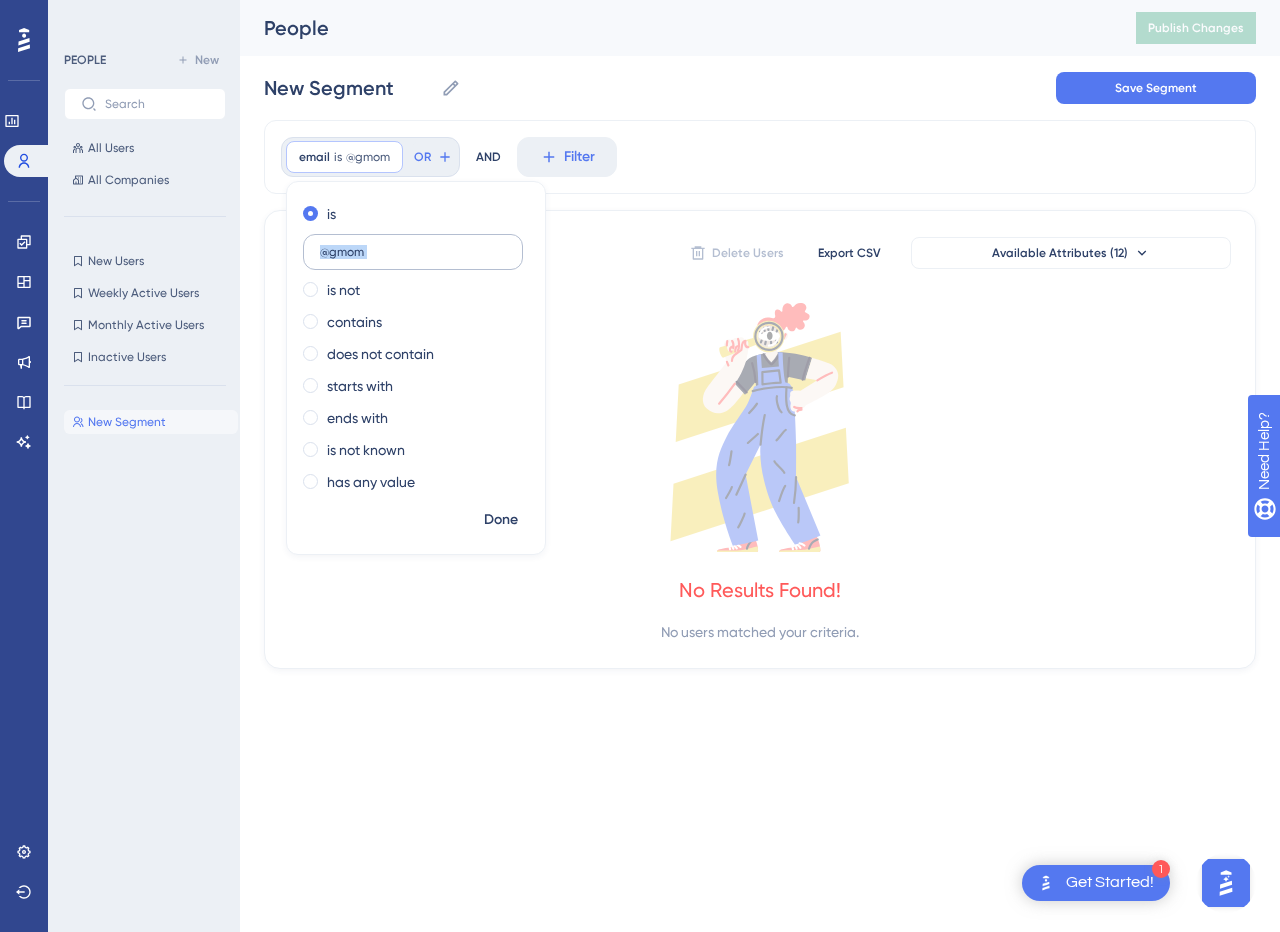 click on "@gmom" at bounding box center (413, 252) 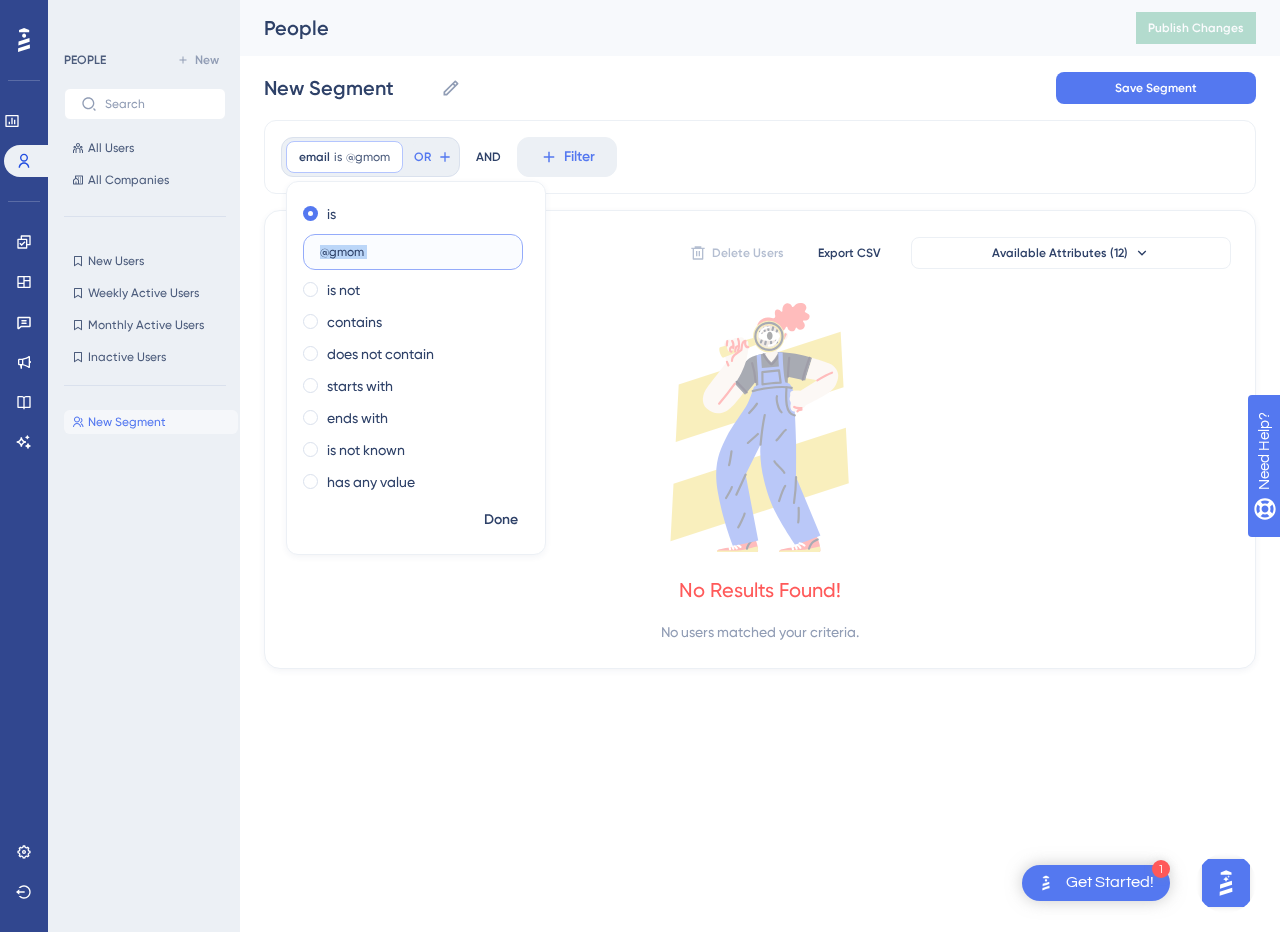 click on "@gmom" at bounding box center (413, 252) 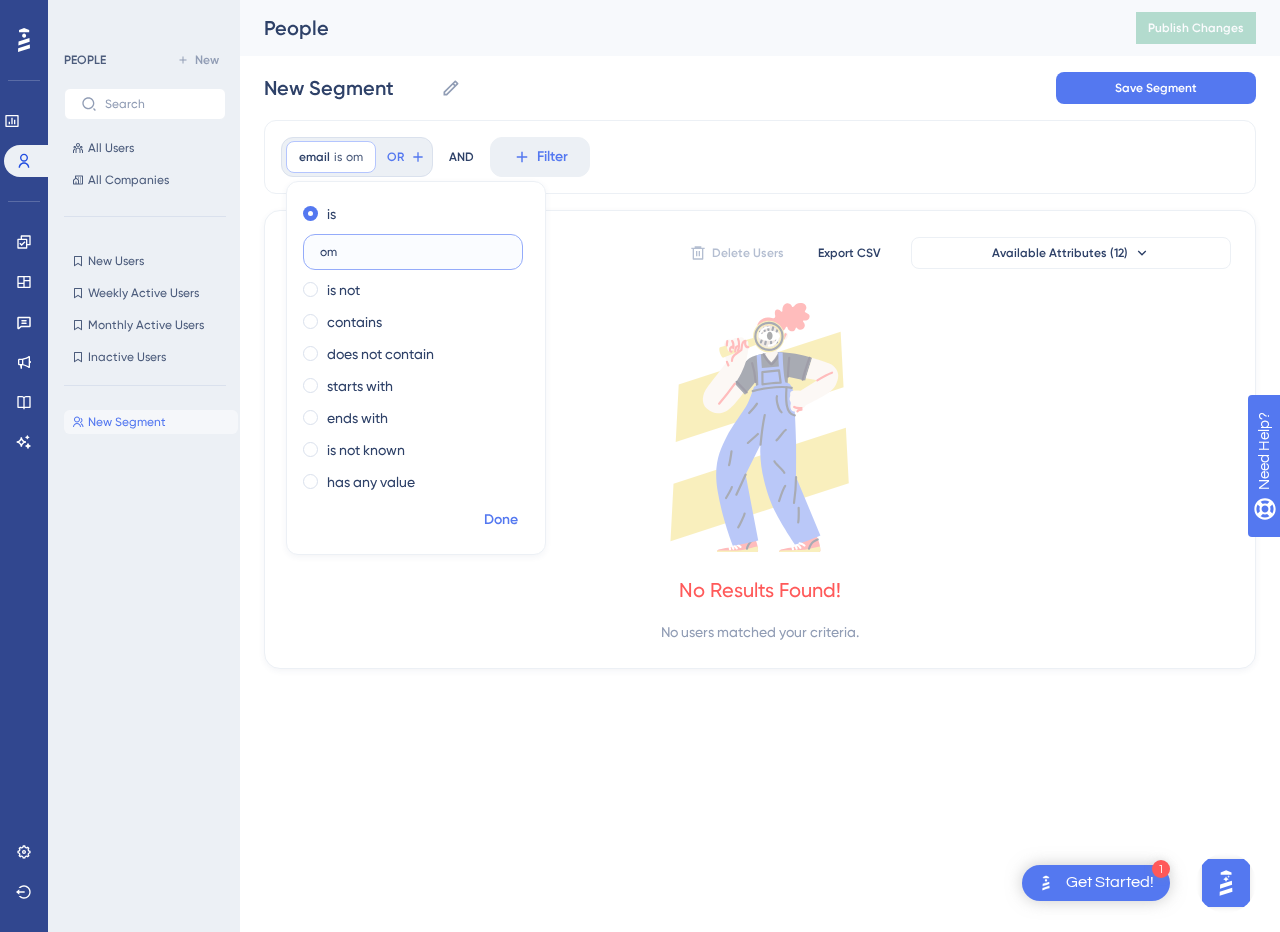 type on "om" 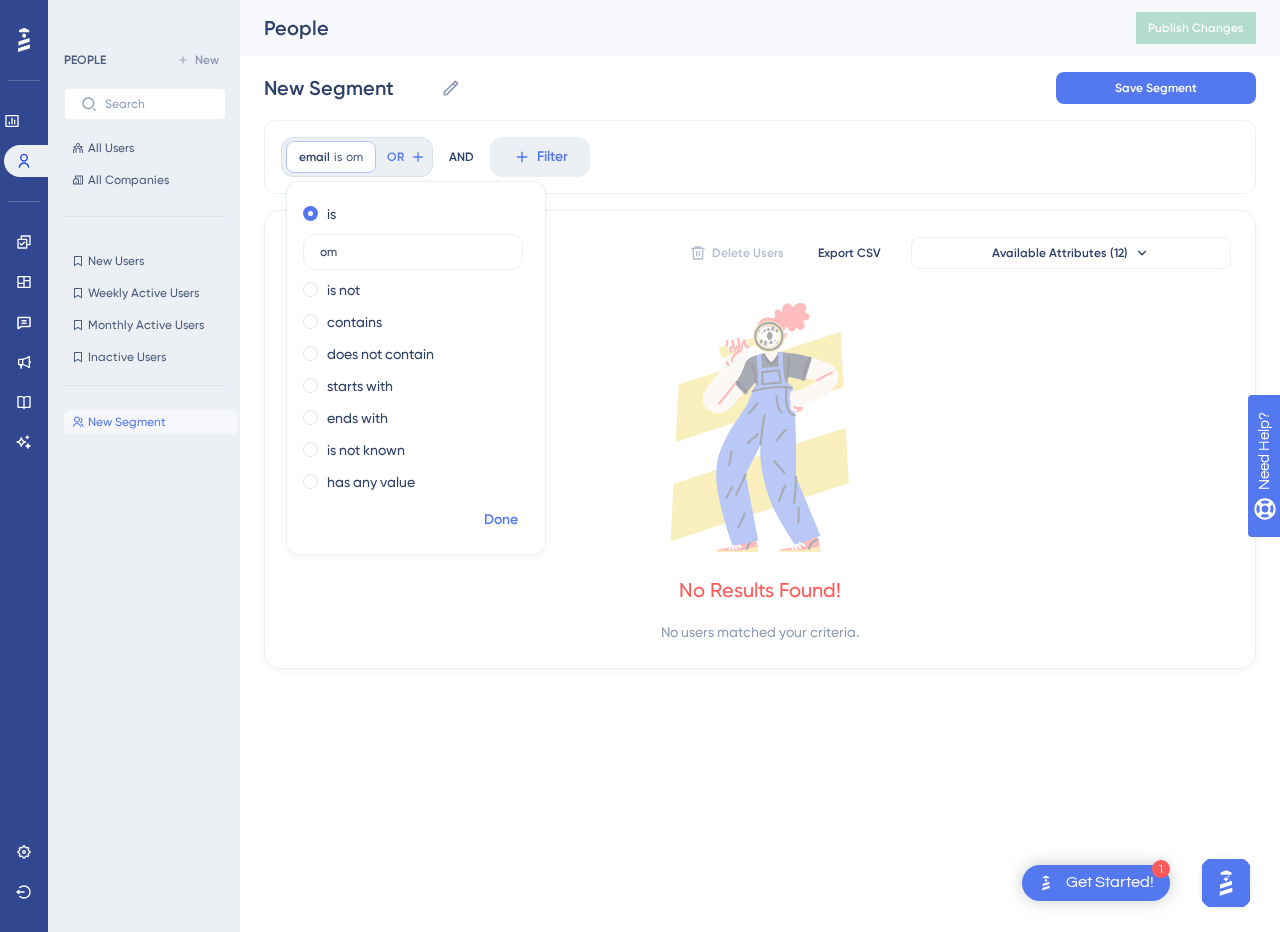 click on "Done" at bounding box center [501, 520] 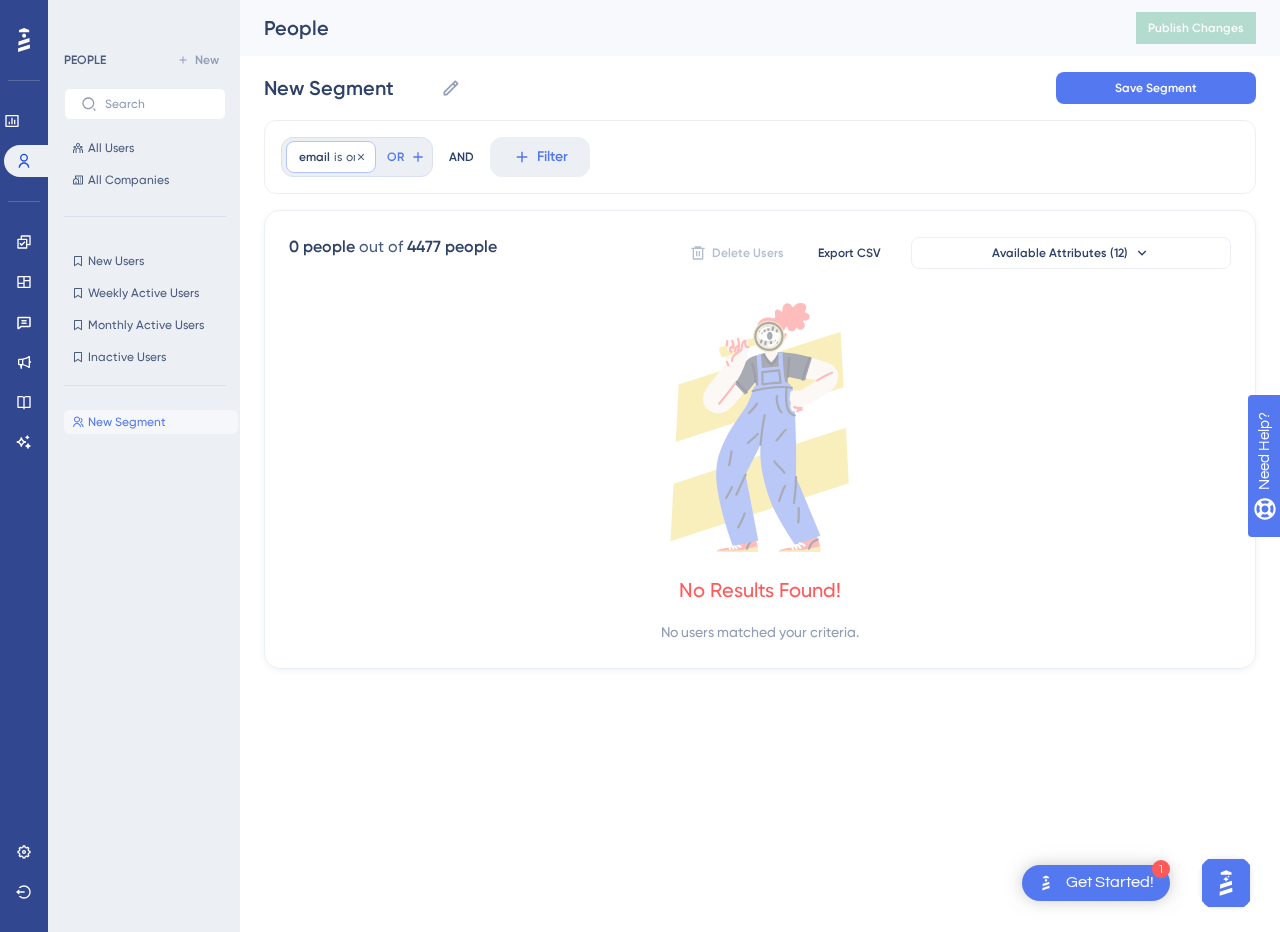 click on "email is om om Remove" at bounding box center (331, 157) 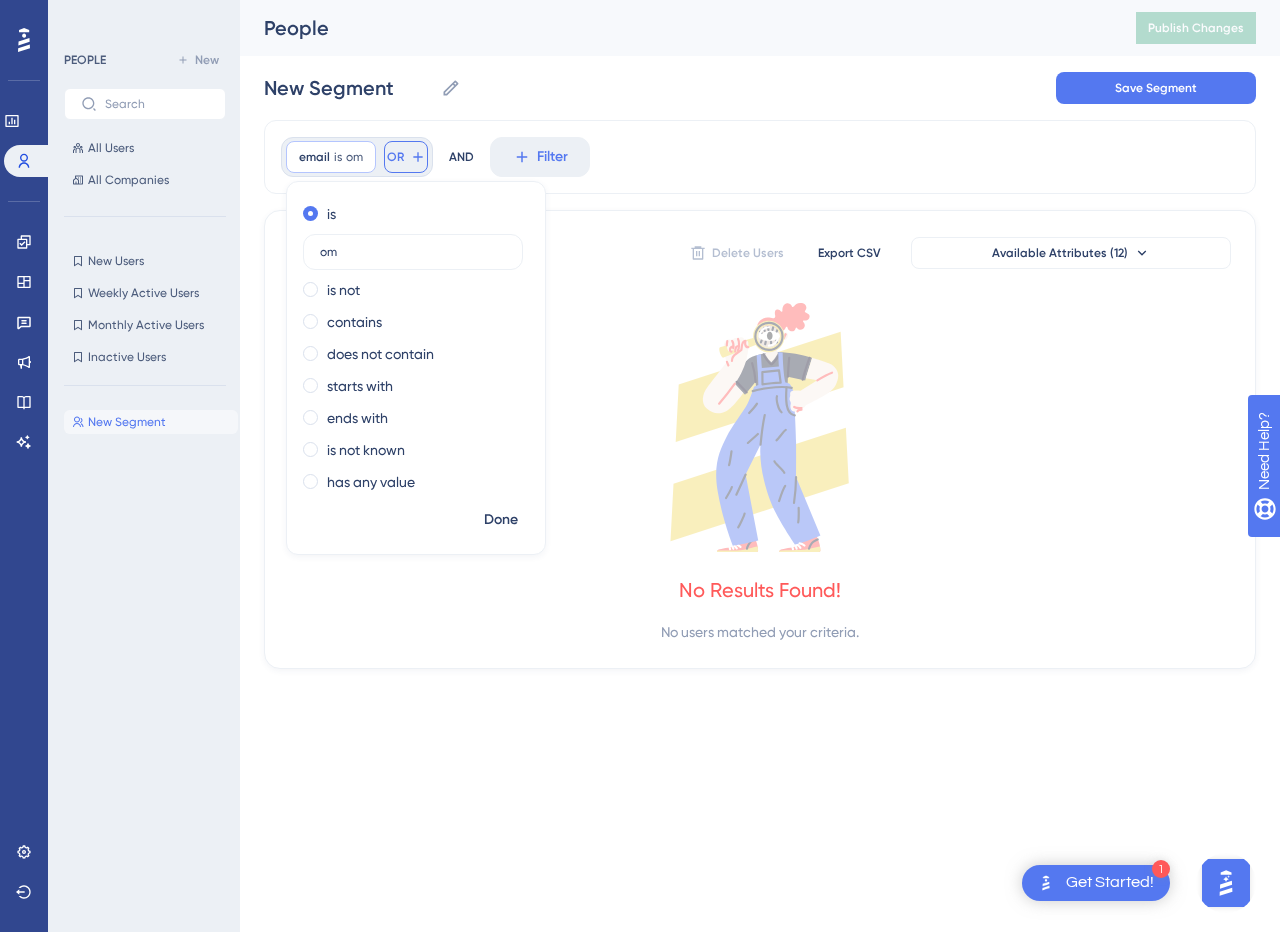 click on "OR" at bounding box center [406, 157] 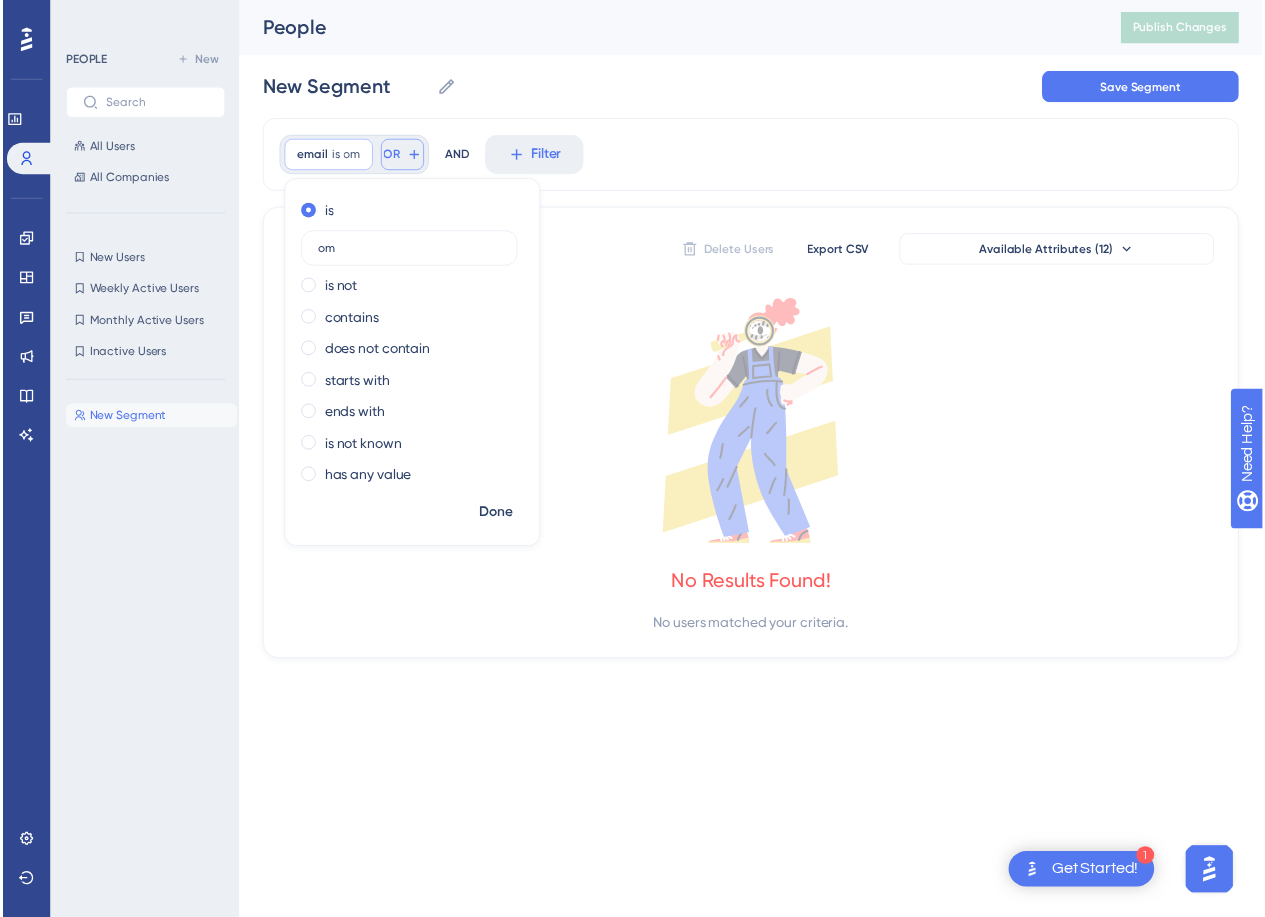 scroll, scrollTop: 91, scrollLeft: 0, axis: vertical 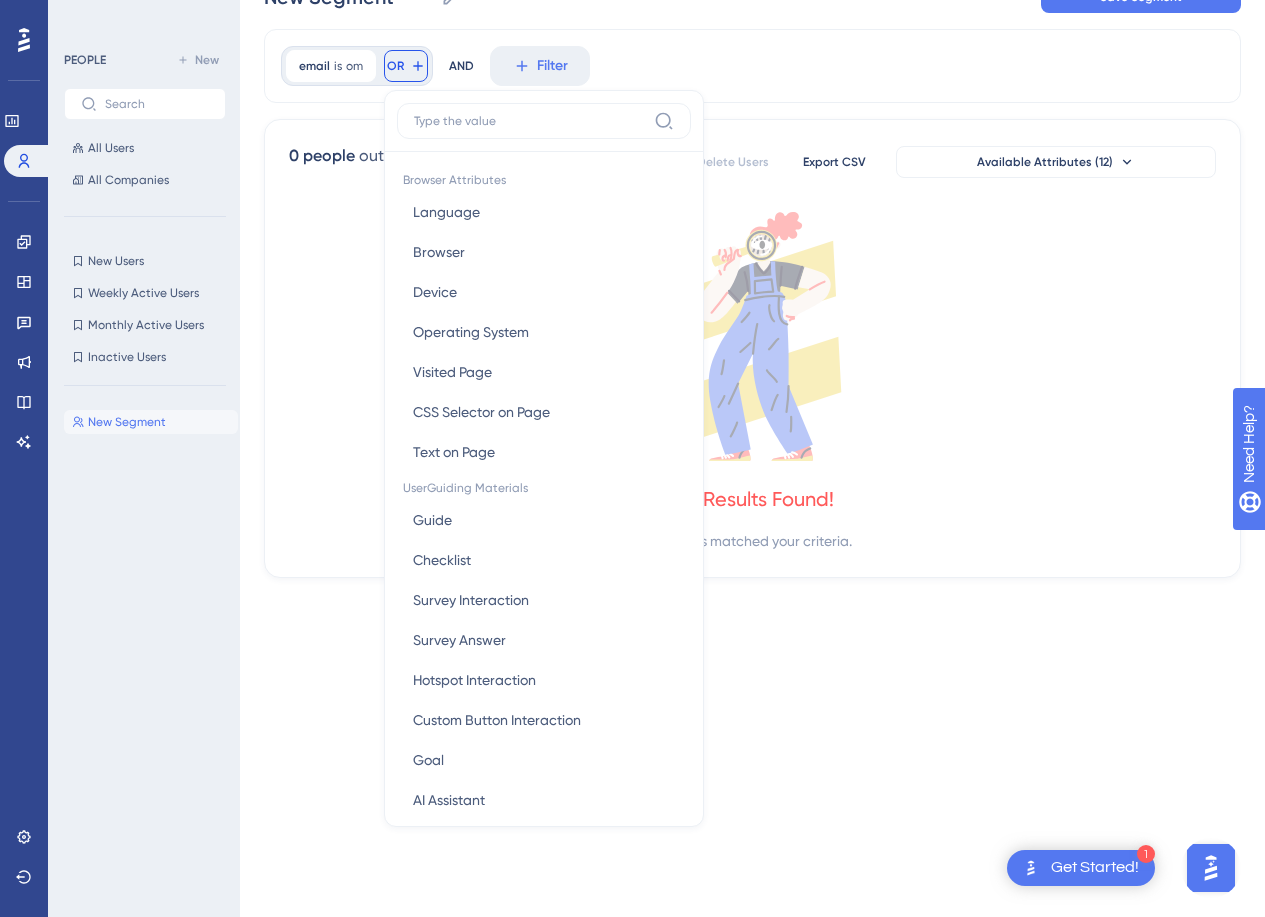 click on "email is om om Remove OR Browser Attributes Language Language Browser Browser Device Device Operating System Operating System Visited Page Visited Page CSS Selector on Page CSS Selector on Page Text on Page Text on Page UserGuiding Materials Guide Guide Checklist Checklist Survey Interaction Survey Interaction Survey Answer Survey Answer Hotspot Interaction Hotspot Interaction Custom Button Interaction Custom Button Interaction Goal Goal AI Assistant AI Assistant Resource Center Interaction Resource Center Interaction Resource Center Tab Resource Center Tab Product Updates Product Updates Product Updates Post Product Updates Post Knowledge Base Knowledge Base Knowledge Base Article Knowledge Base Article User Attributes User ID User ID Web Session Web Session First Interaction First Interaction Last Interaction Last Interaction clientId clientId created_at created_at Email Email Name Name Company Attributes Company ID Company ID Company Name Company Name First Company Interaction First Company Interaction AND" at bounding box center (752, 66) 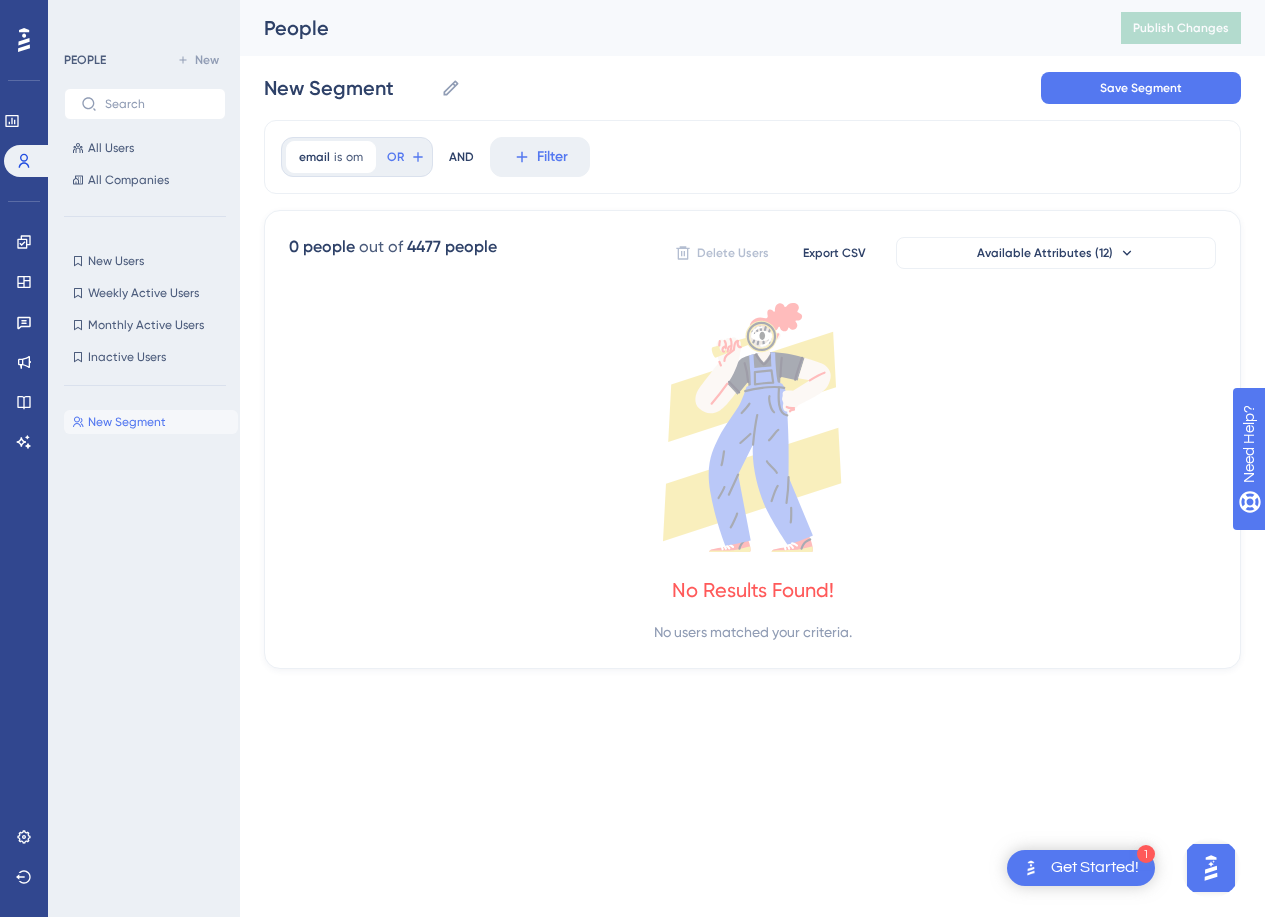 scroll, scrollTop: 0, scrollLeft: 0, axis: both 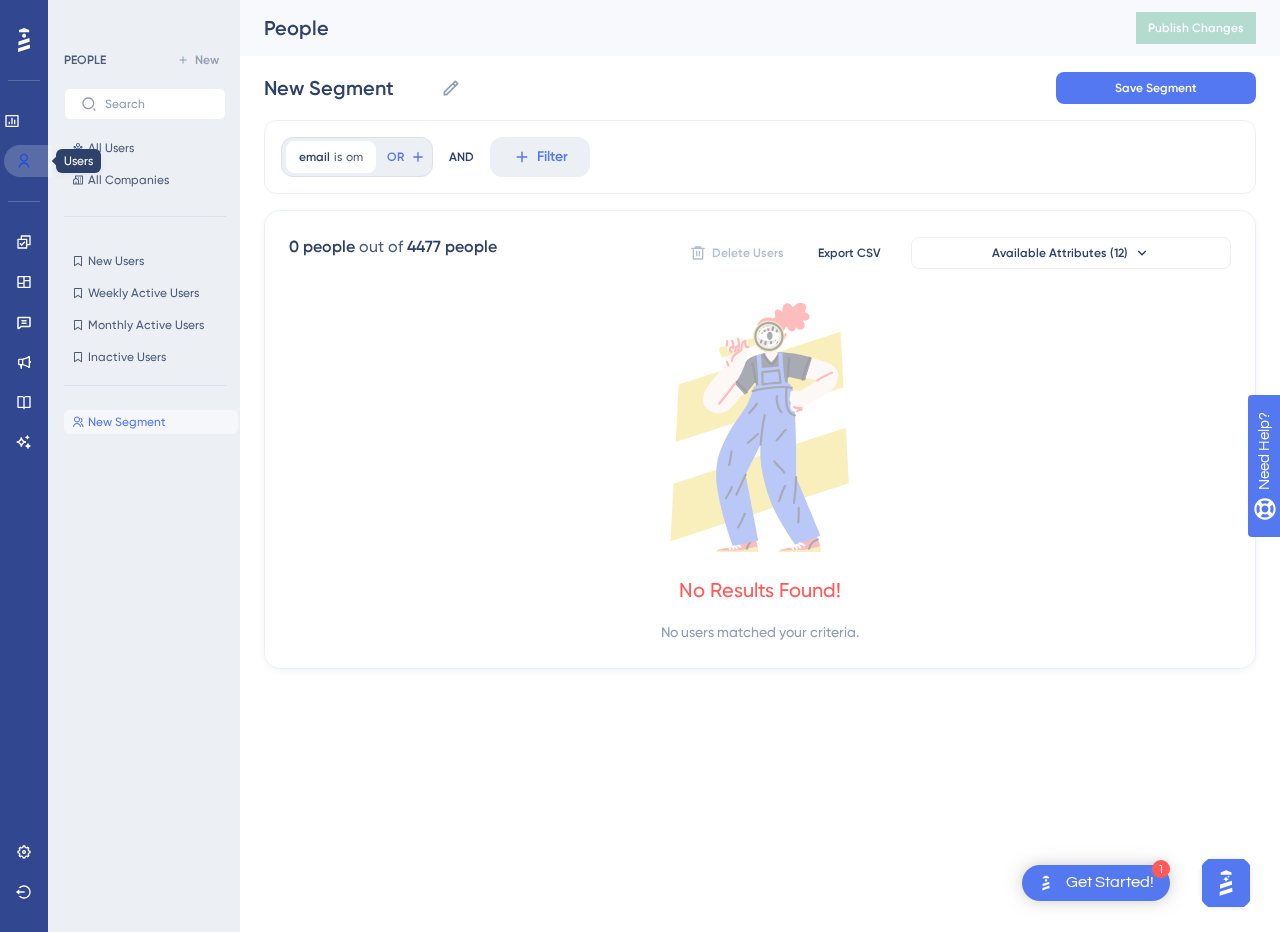 click 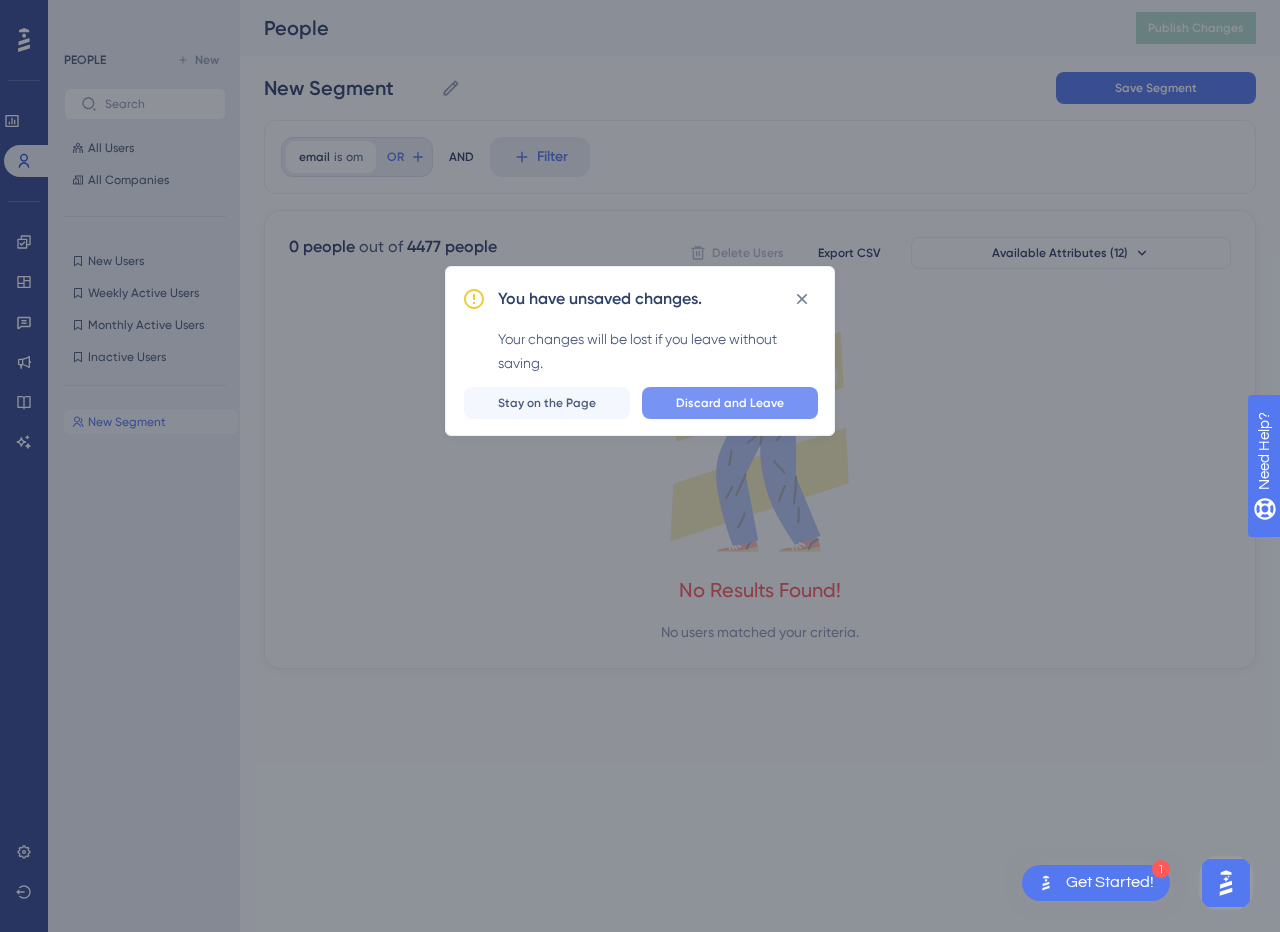 click on "Discard and Leave" at bounding box center [730, 403] 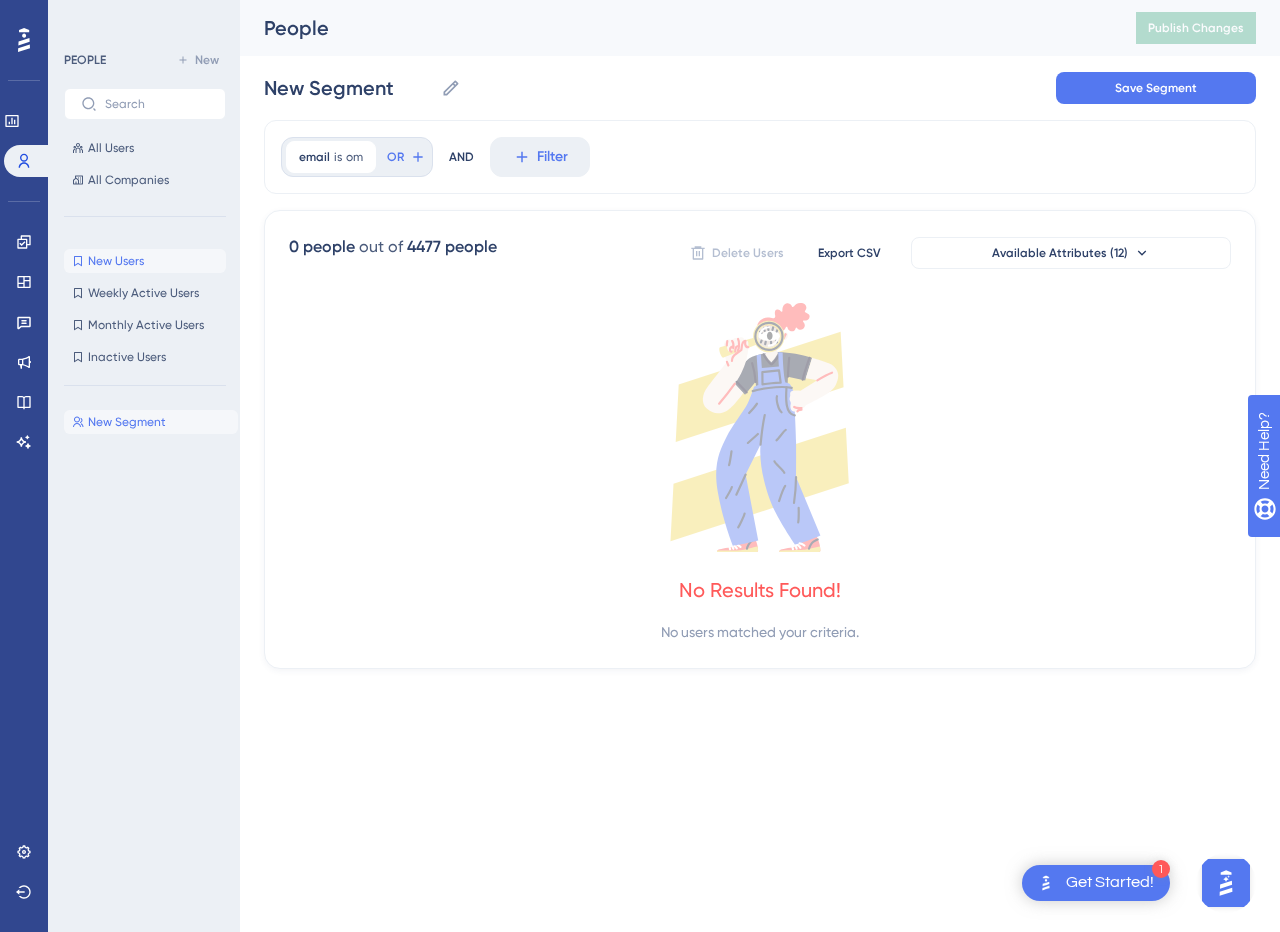 click on "New Users" at bounding box center [116, 261] 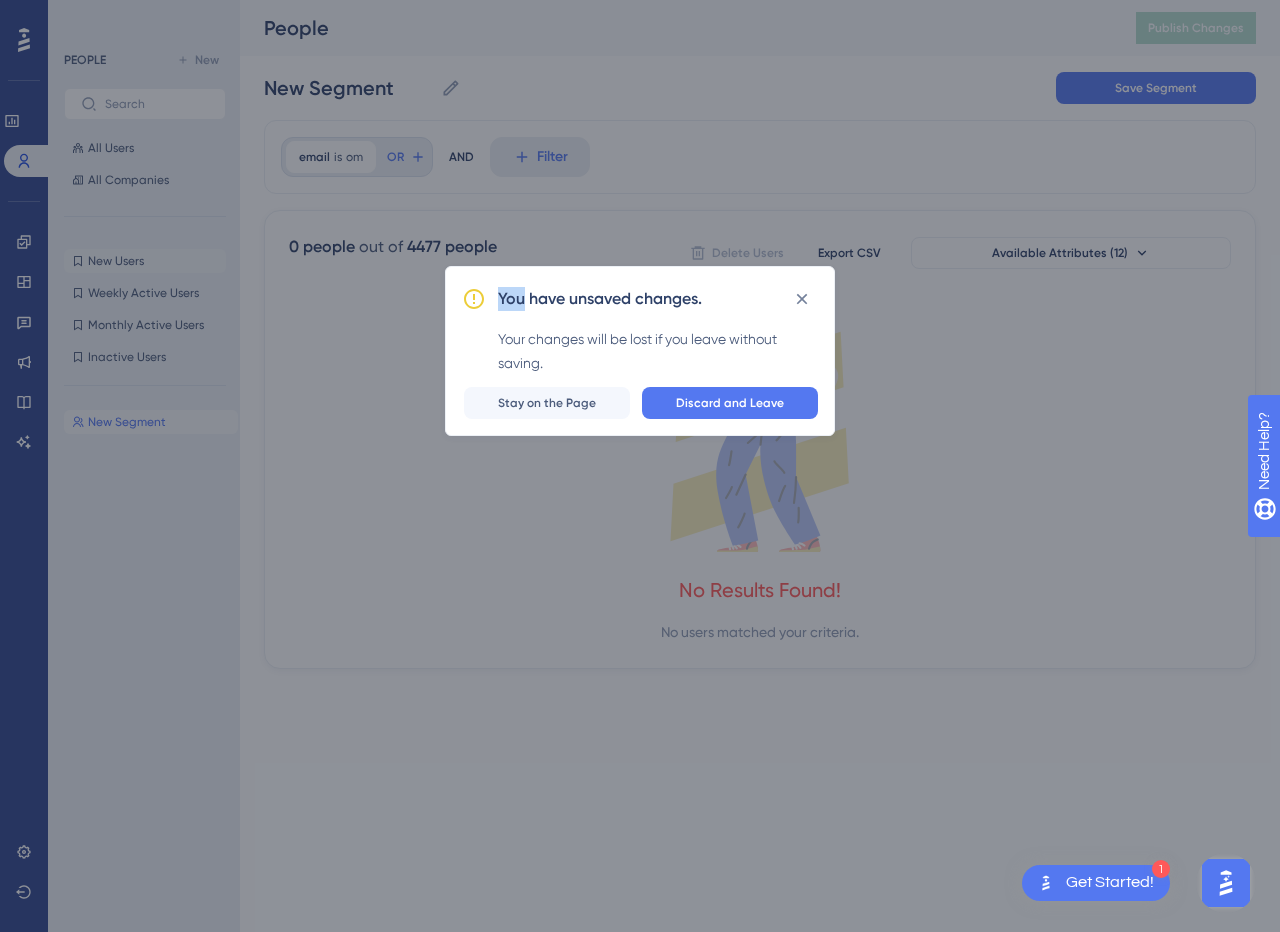 click on "Your changes will be lost if you leave without saving. Discard and Leave Stay on the Page" at bounding box center [640, 466] 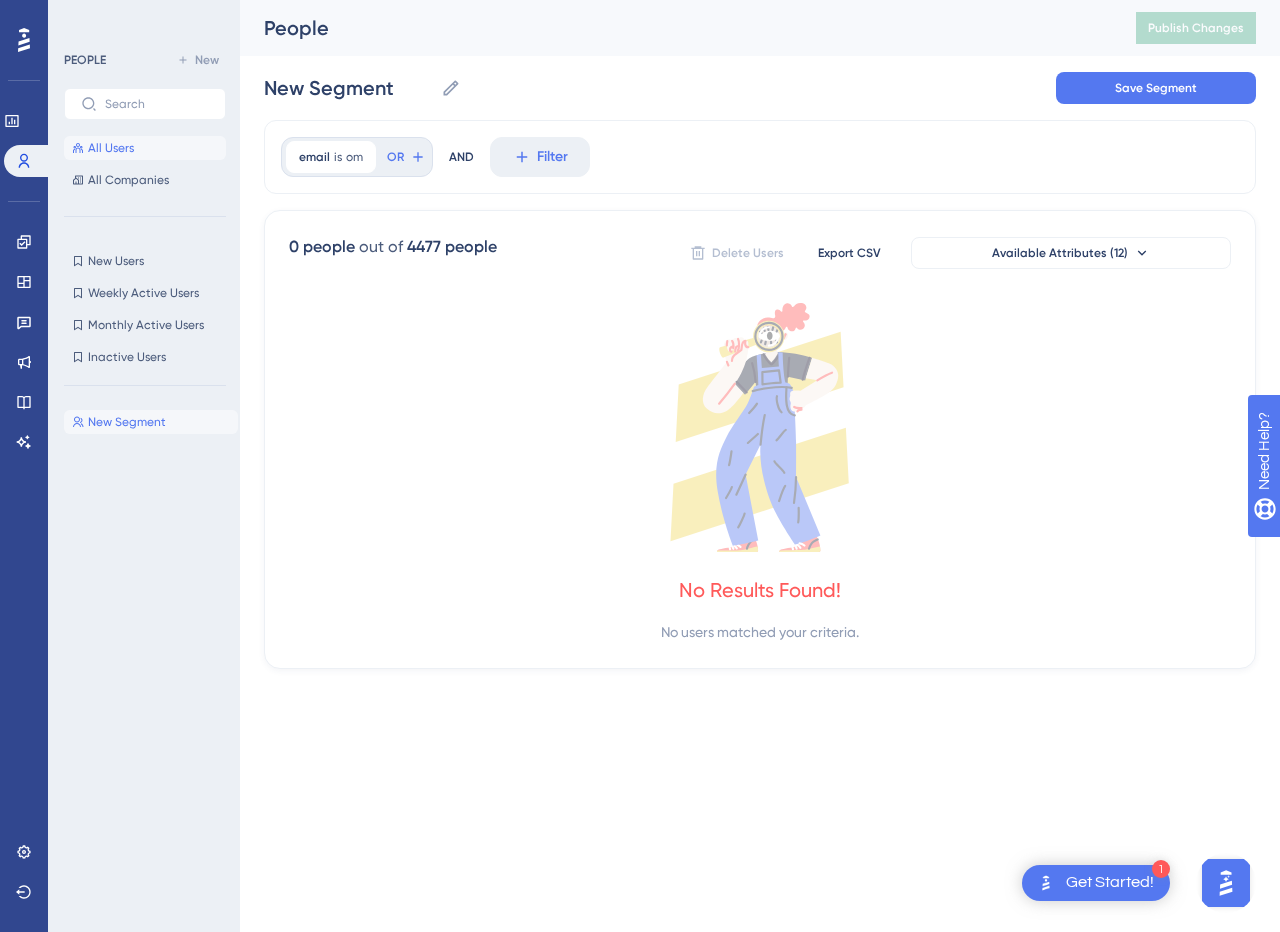 click on "All Users" at bounding box center [111, 148] 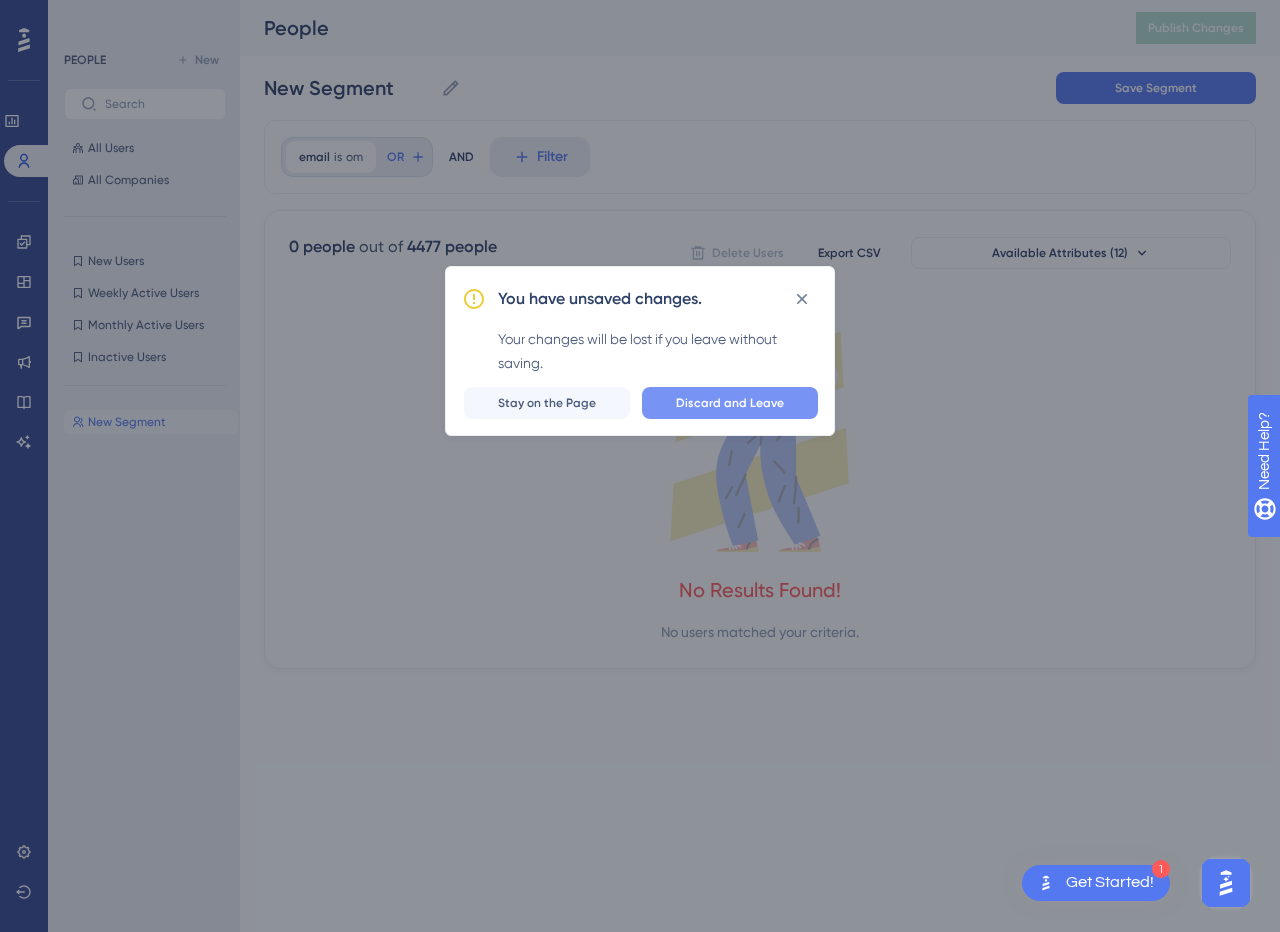 click on "Discard and Leave" at bounding box center (730, 403) 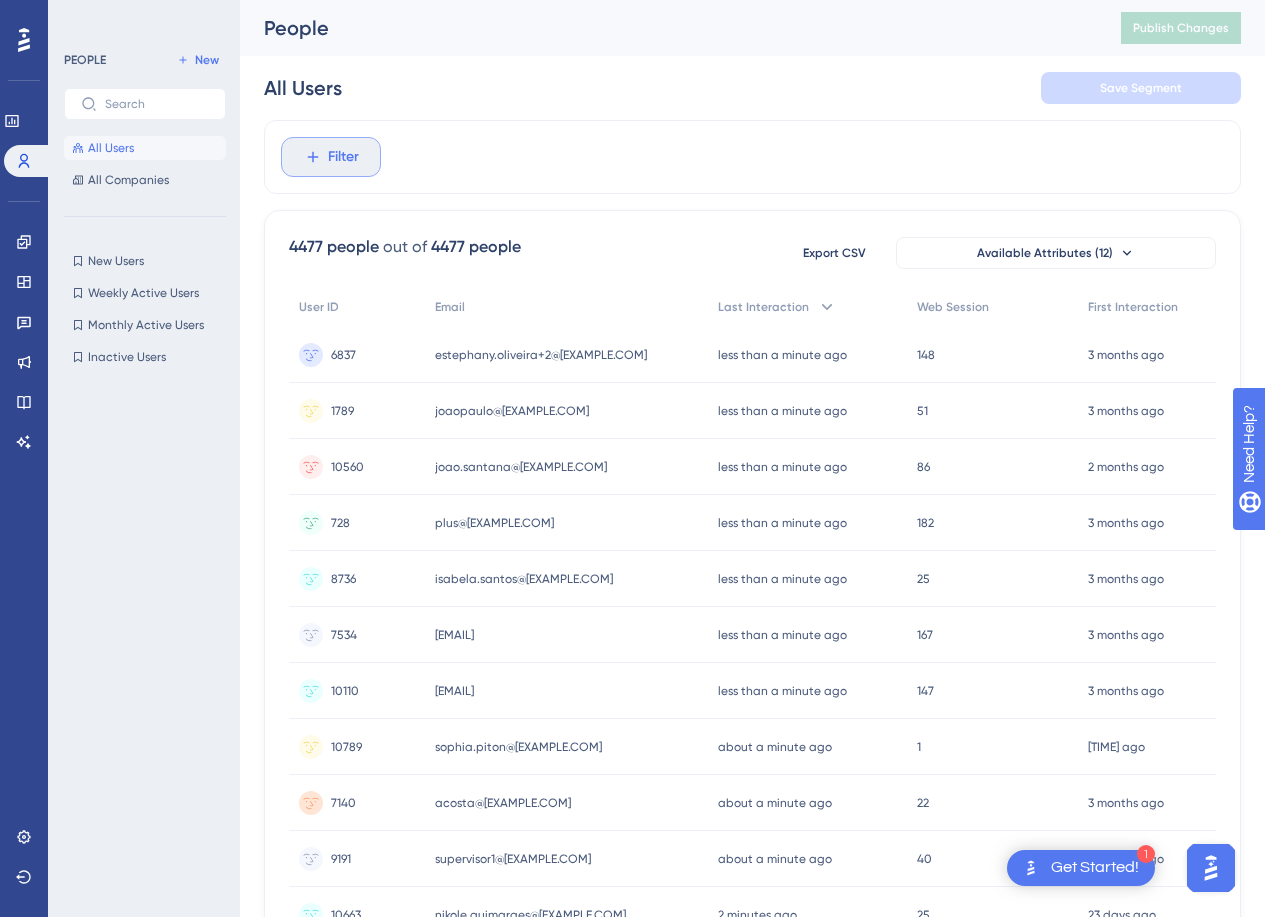 click on "Filter" at bounding box center (331, 157) 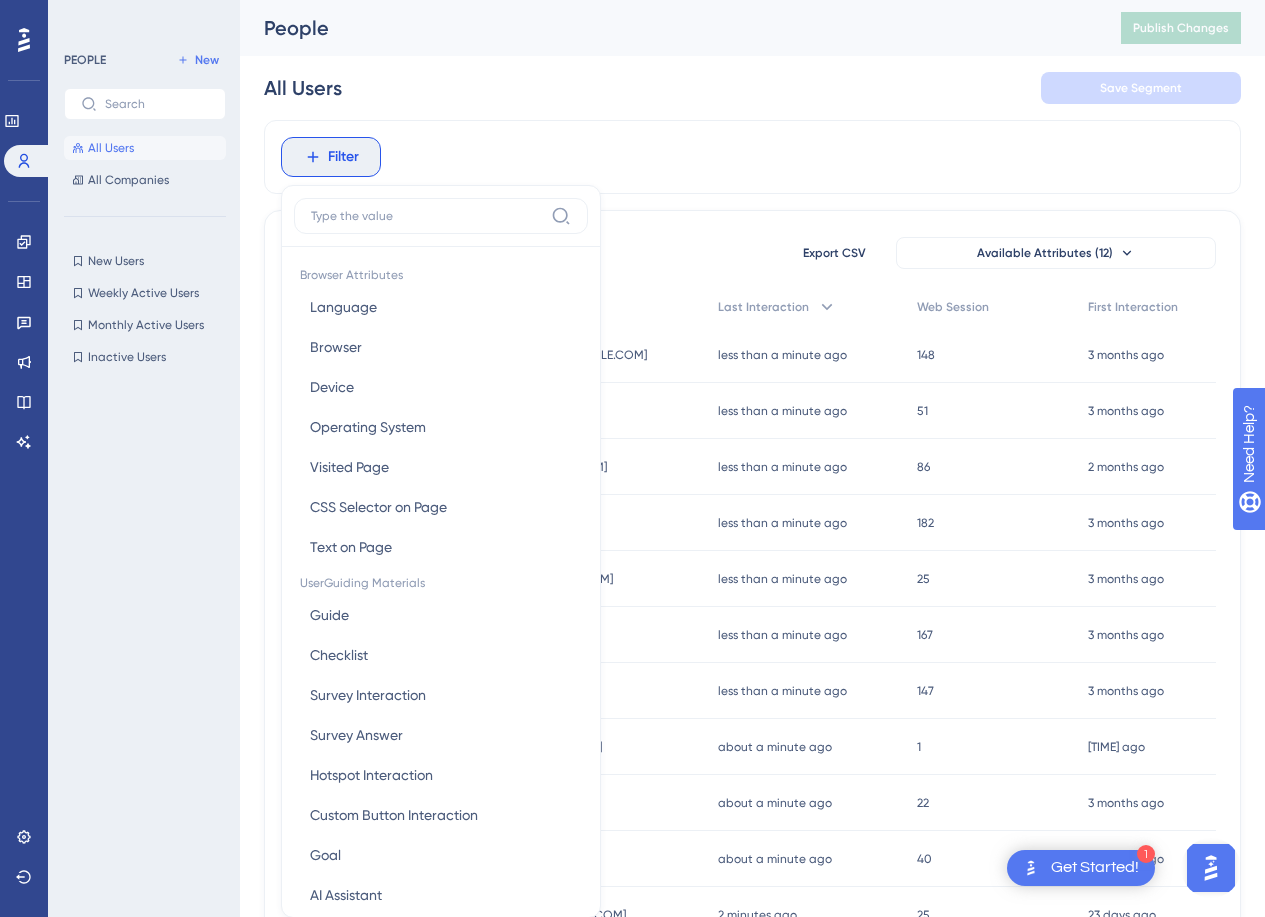 scroll, scrollTop: 21, scrollLeft: 0, axis: vertical 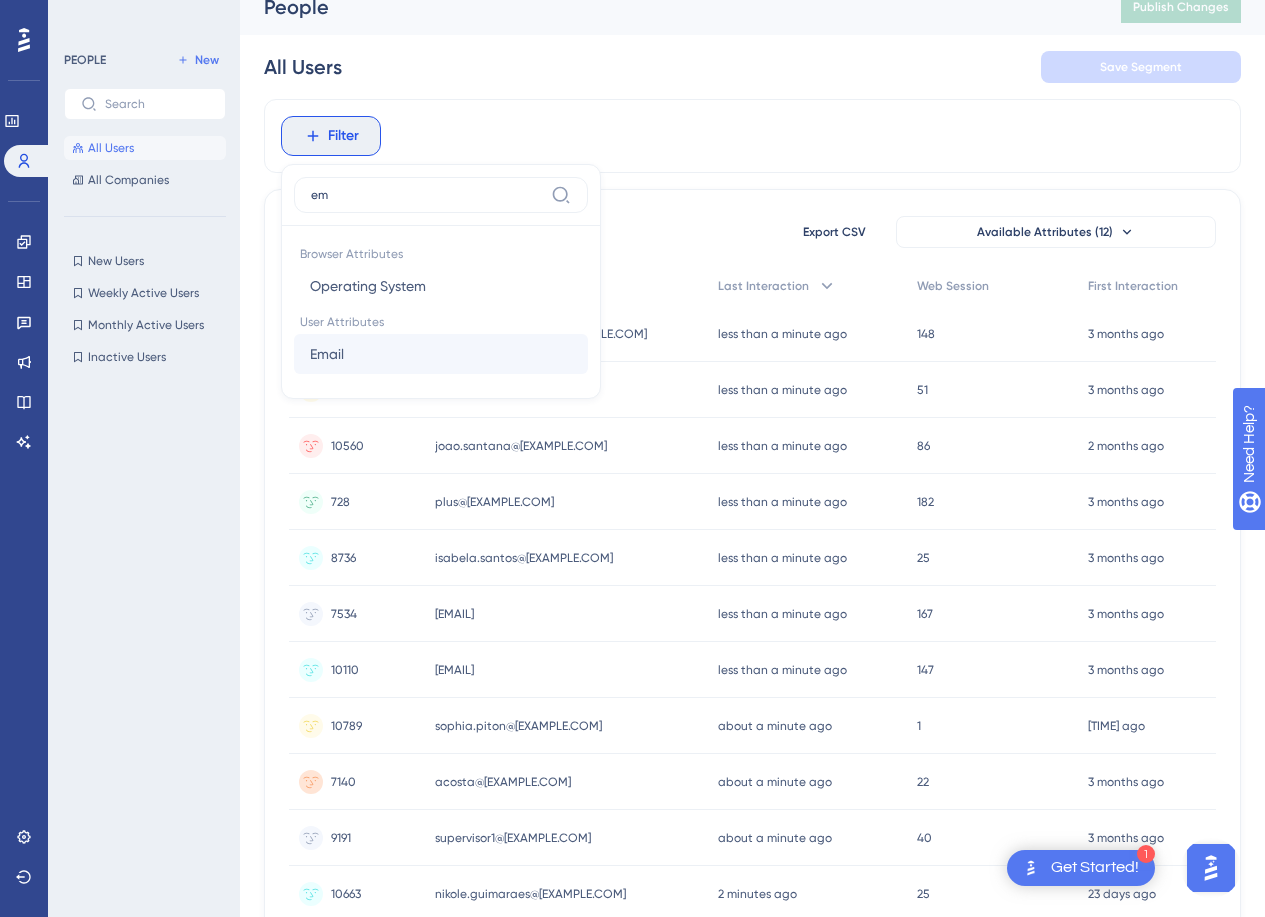 type on "em" 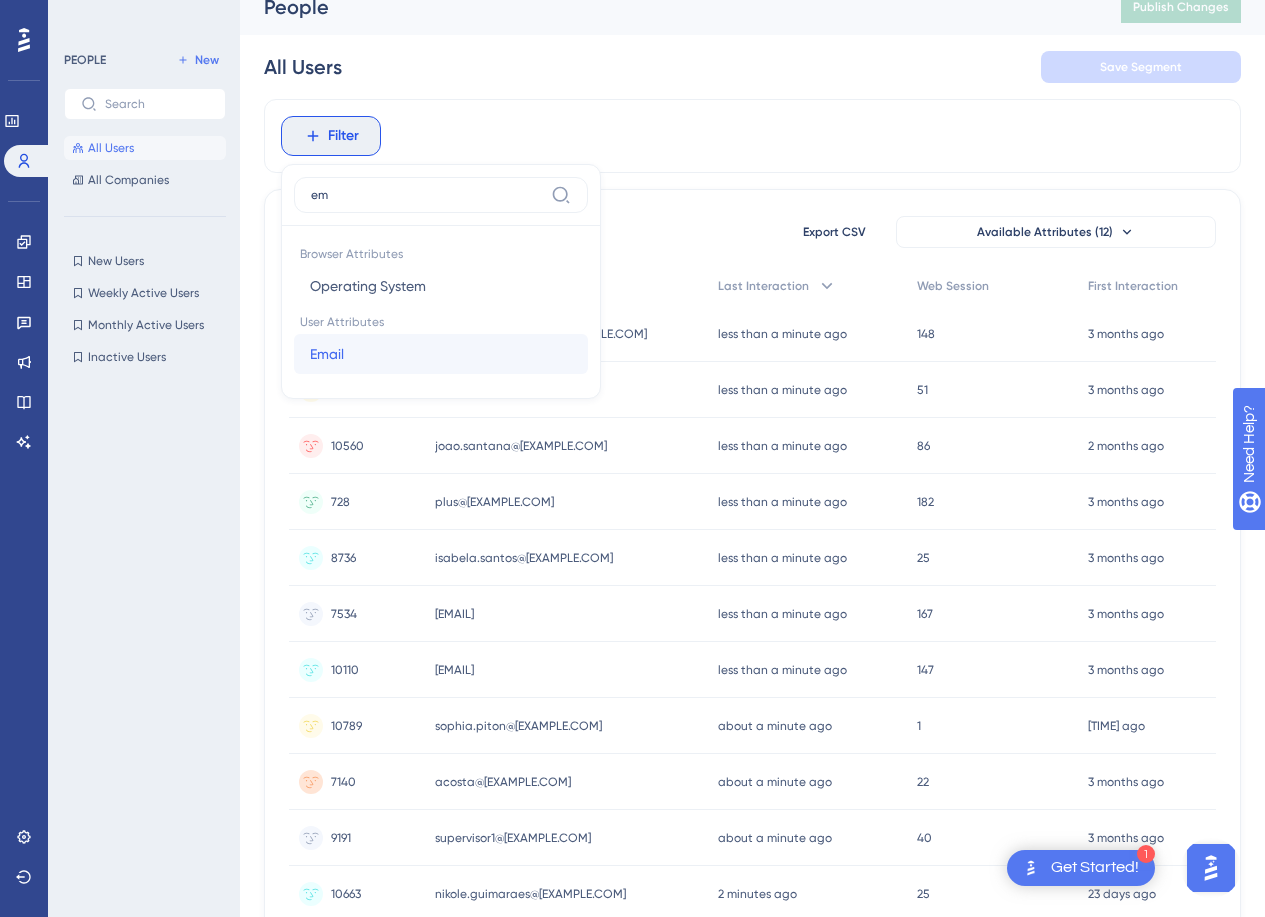 click on "Email Email" at bounding box center (441, 354) 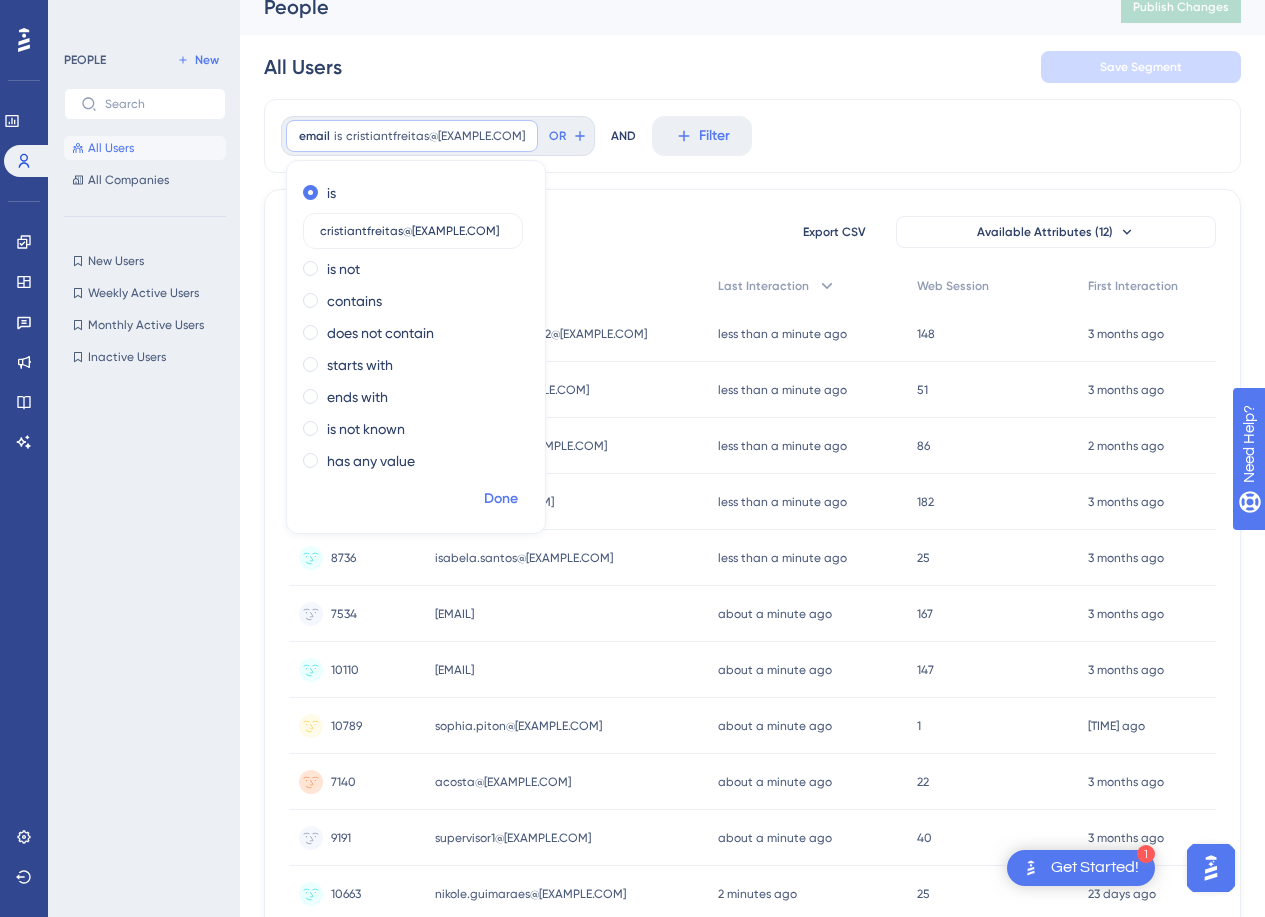 type on "cristiantfreitas@[EXAMPLE.COM]" 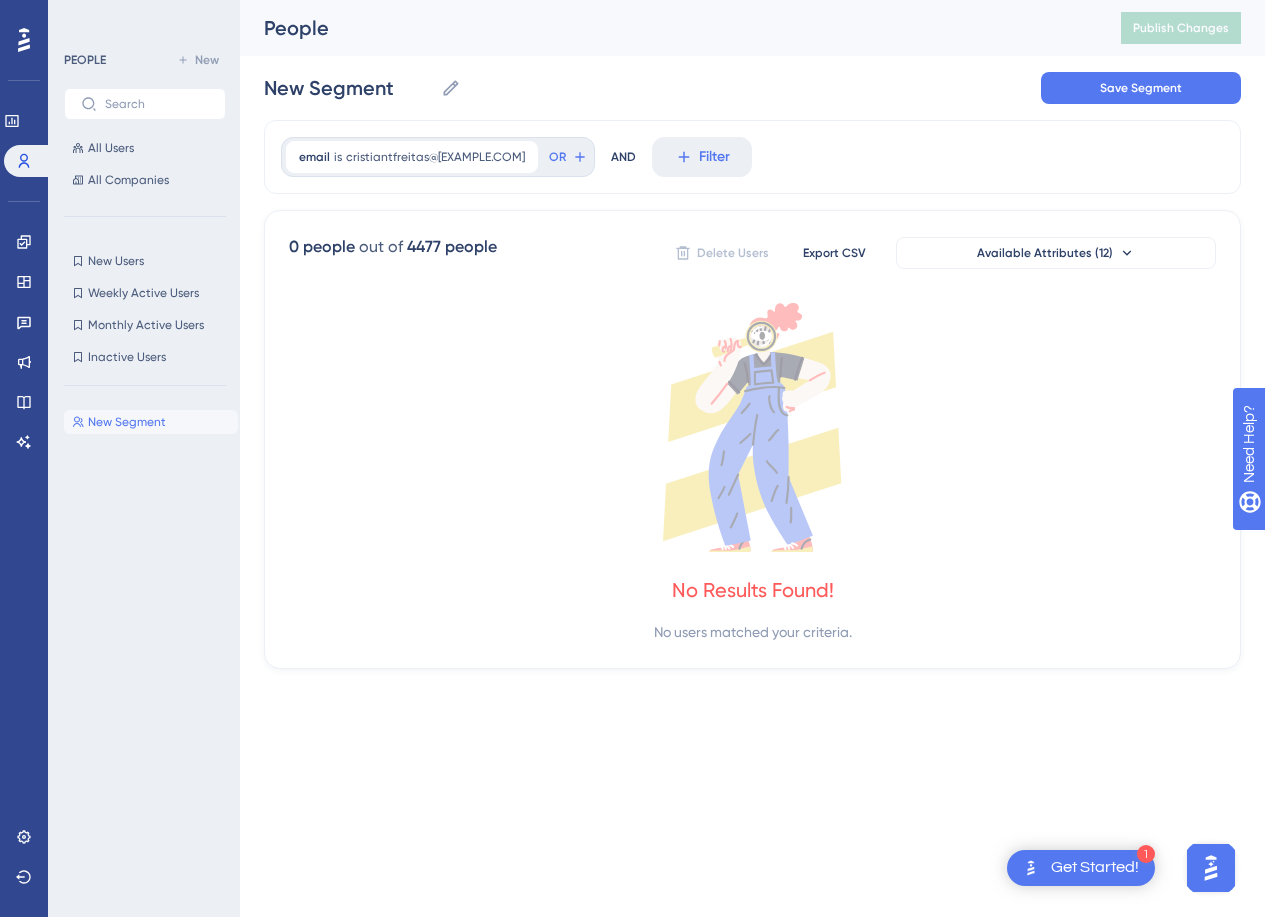 scroll, scrollTop: 0, scrollLeft: 0, axis: both 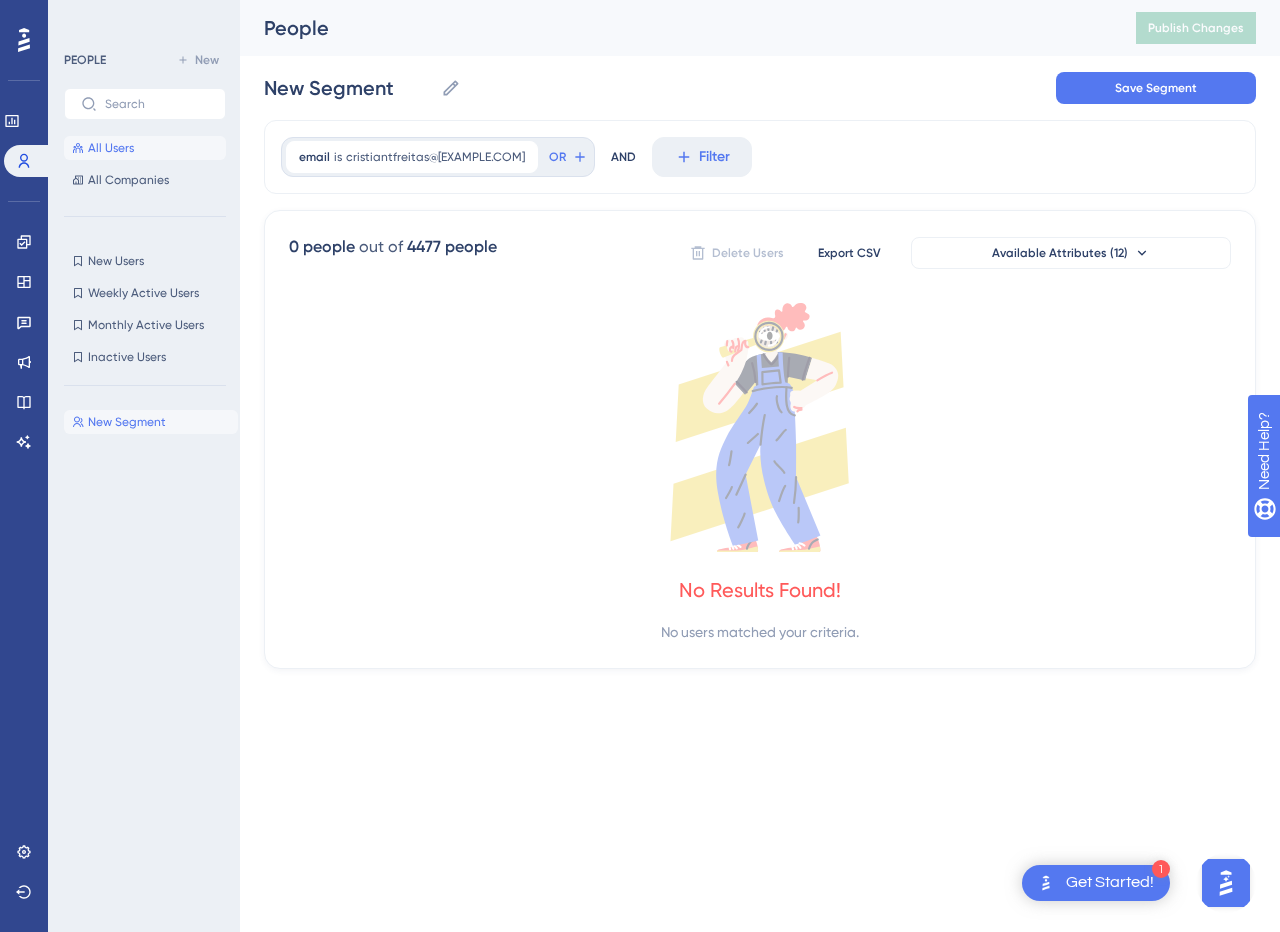 click on "All Users" at bounding box center [111, 148] 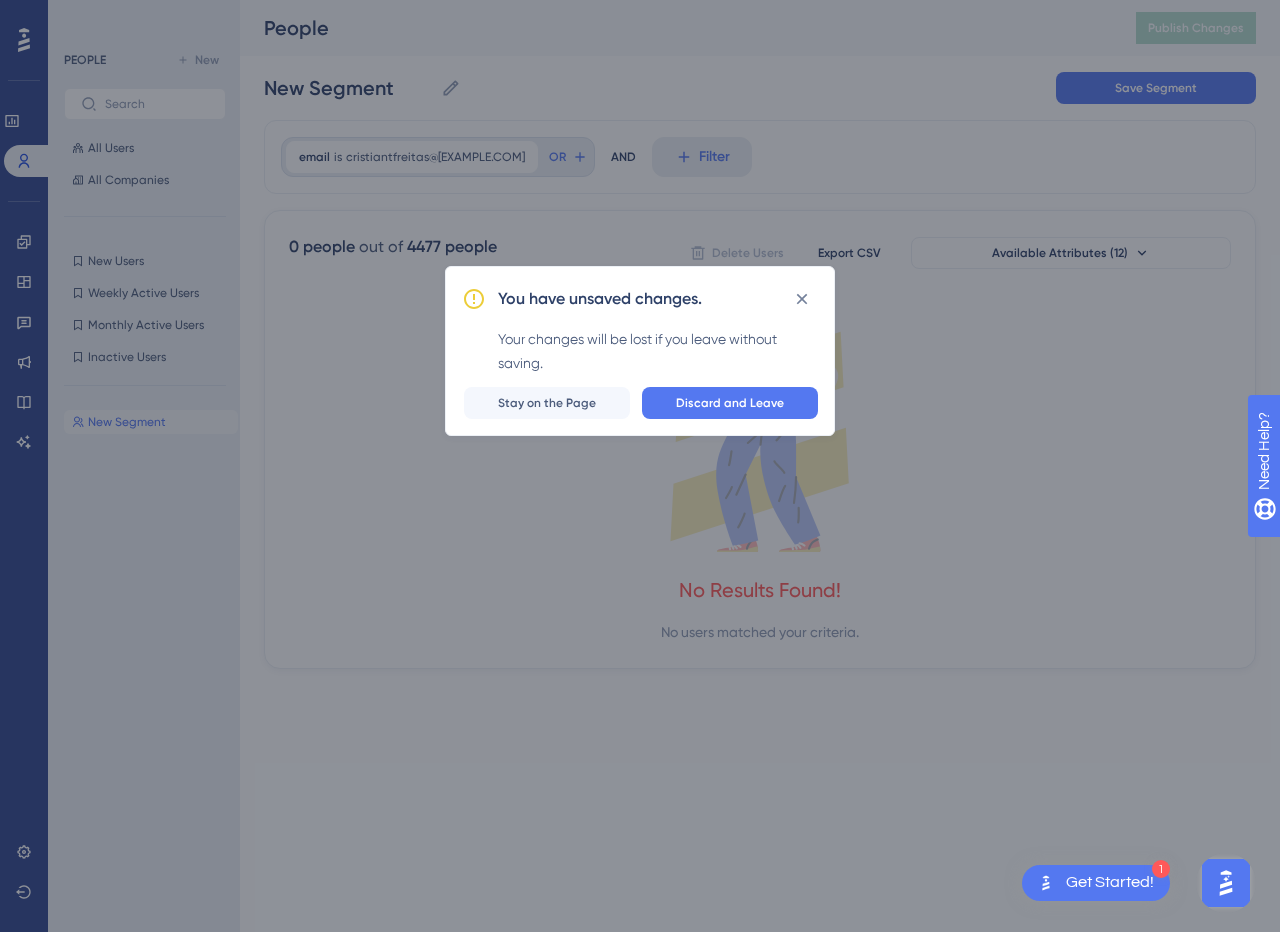 click on "Your changes will be lost if you leave without saving. Discard and Leave Stay on the Page" at bounding box center [640, 351] 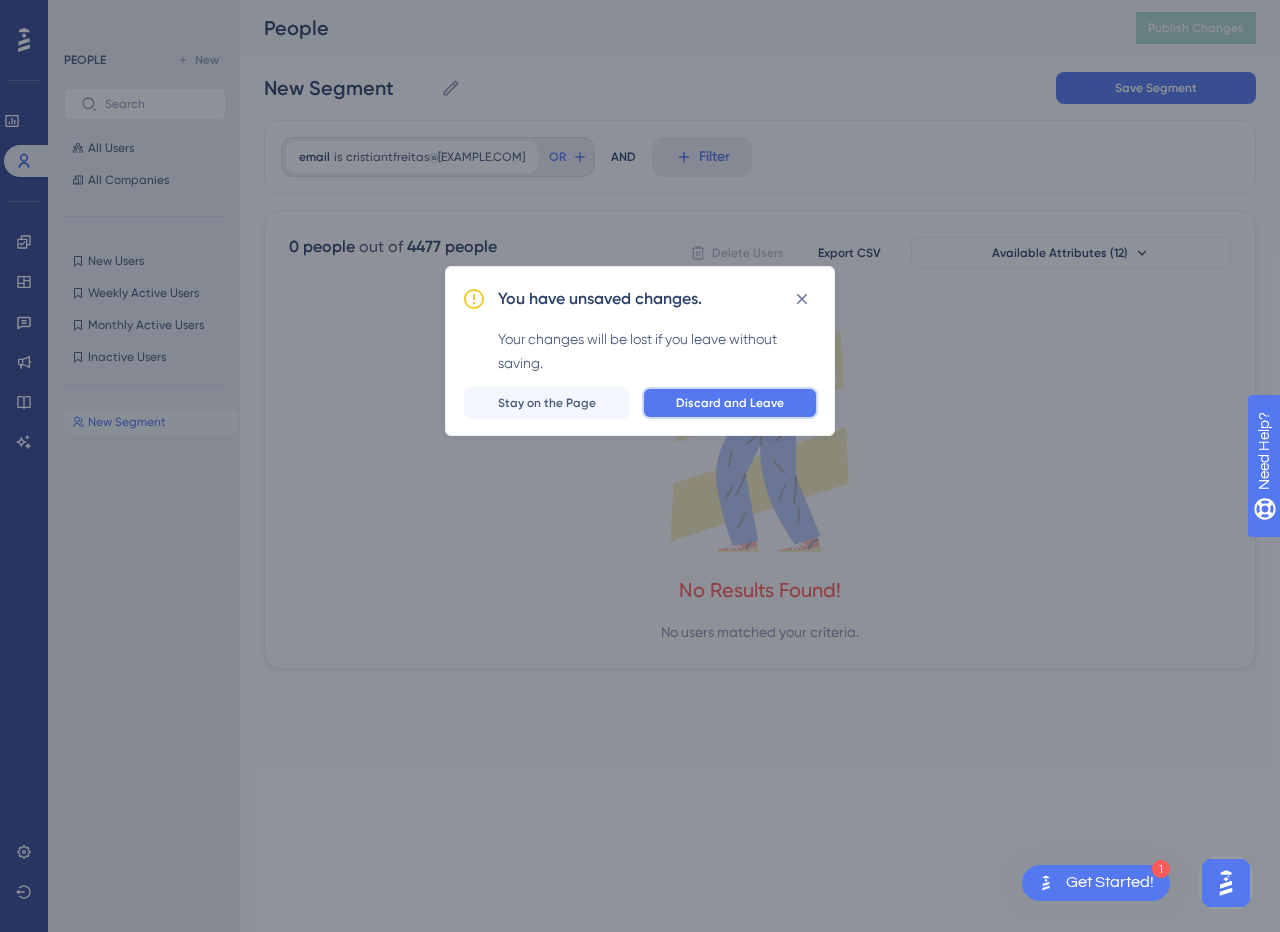click on "Discard and Leave" at bounding box center [730, 403] 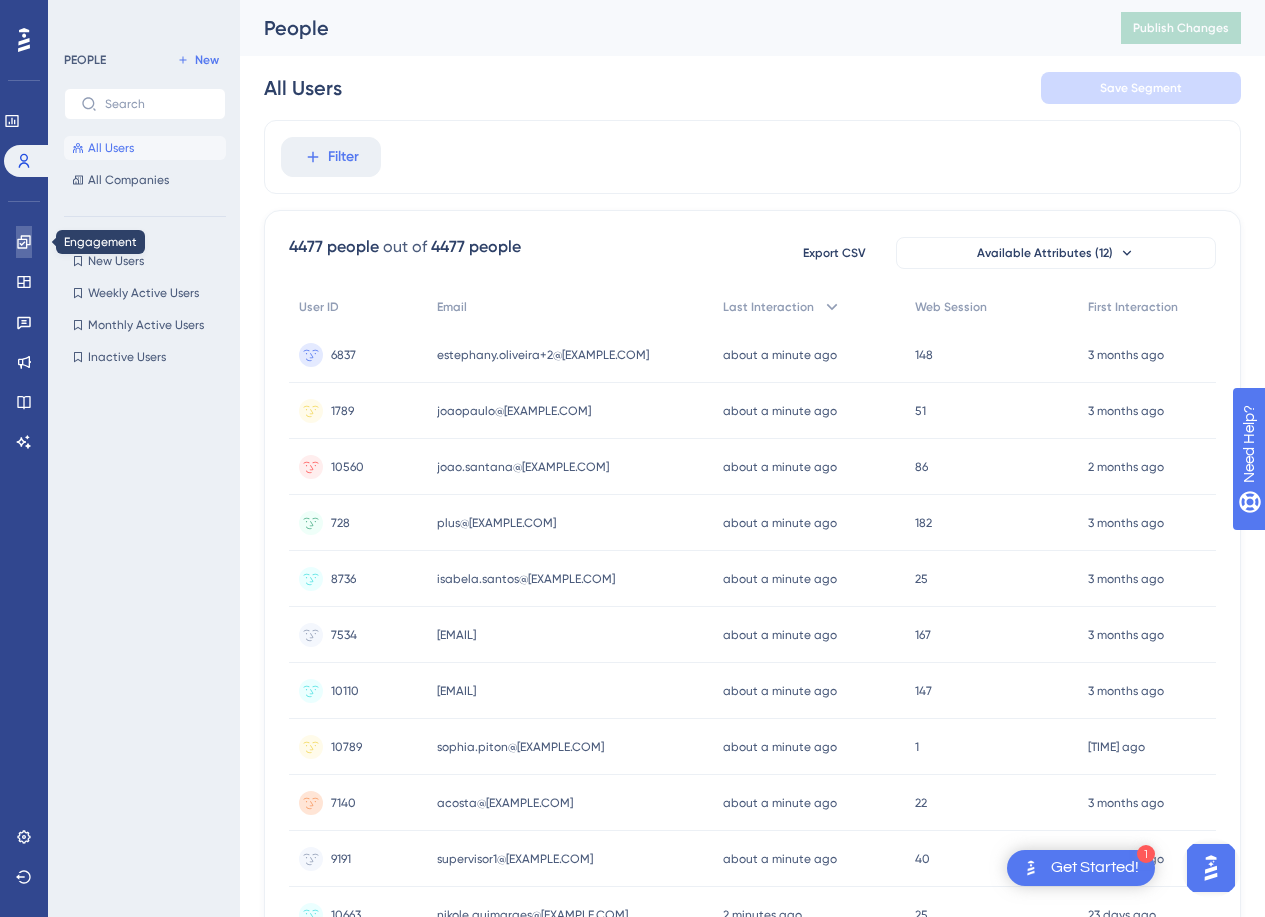 click 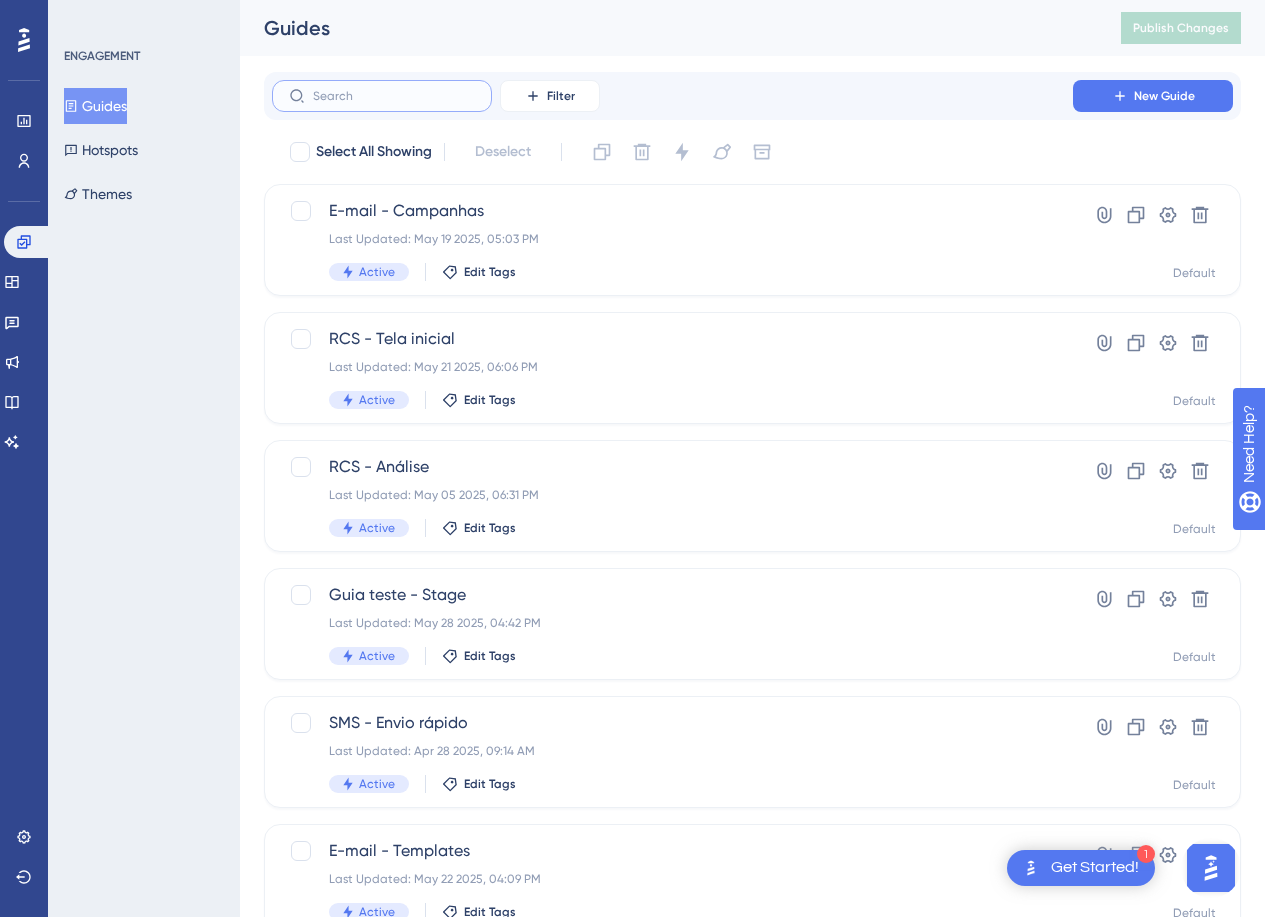 click at bounding box center (394, 96) 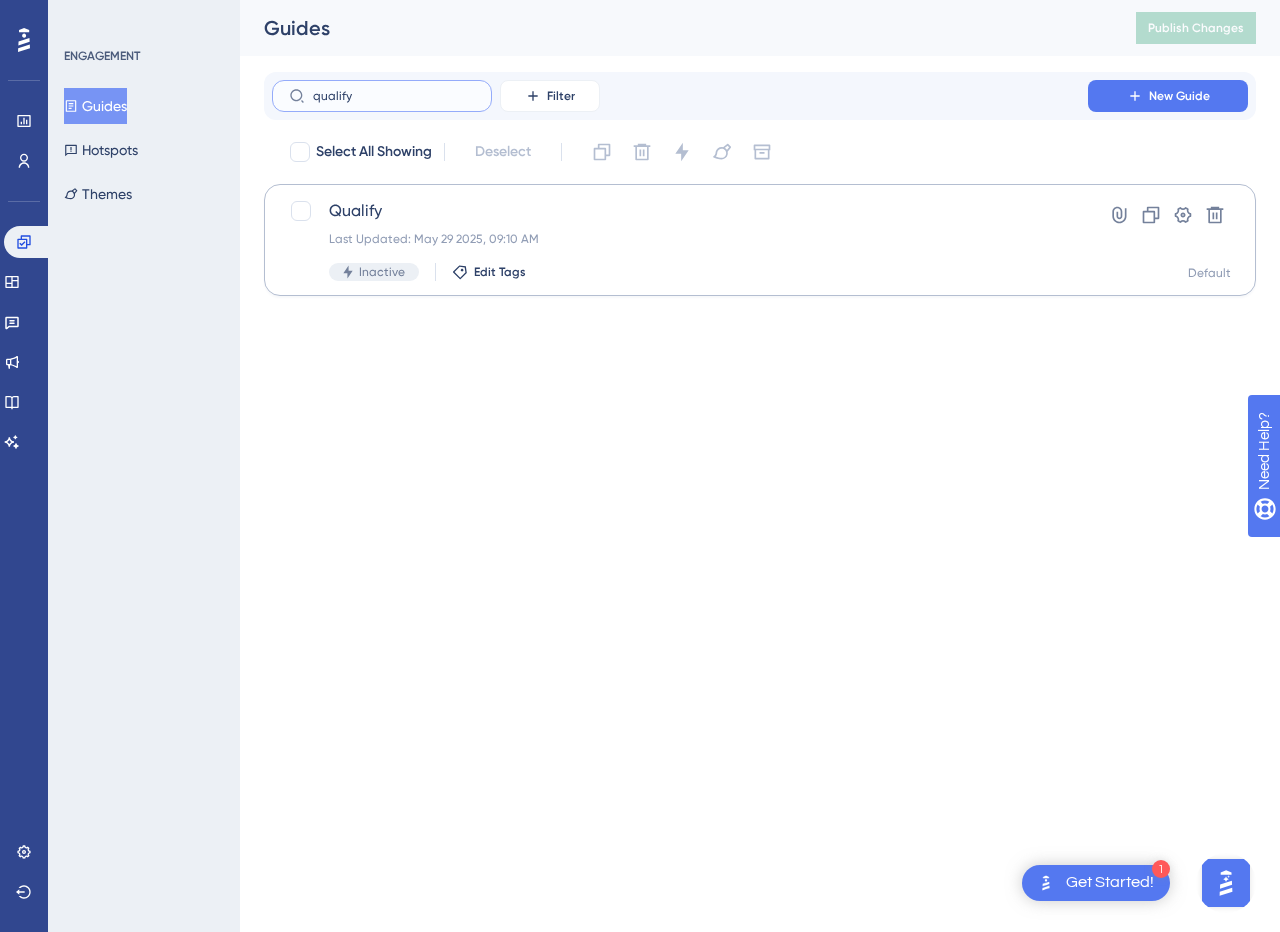 type on "qualify" 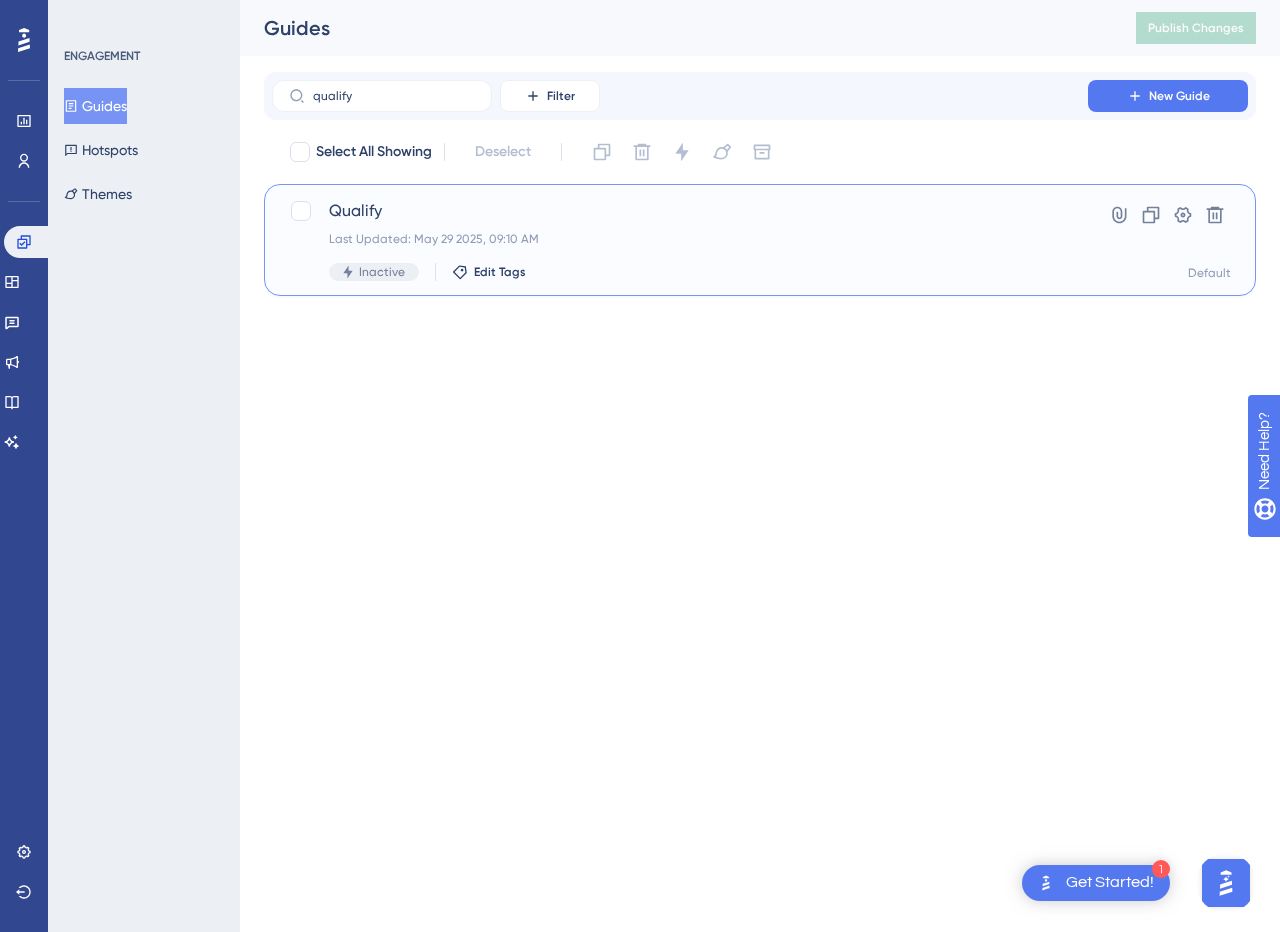 click on "Last Updated: May 29 2025, 09:10 AM" at bounding box center [680, 239] 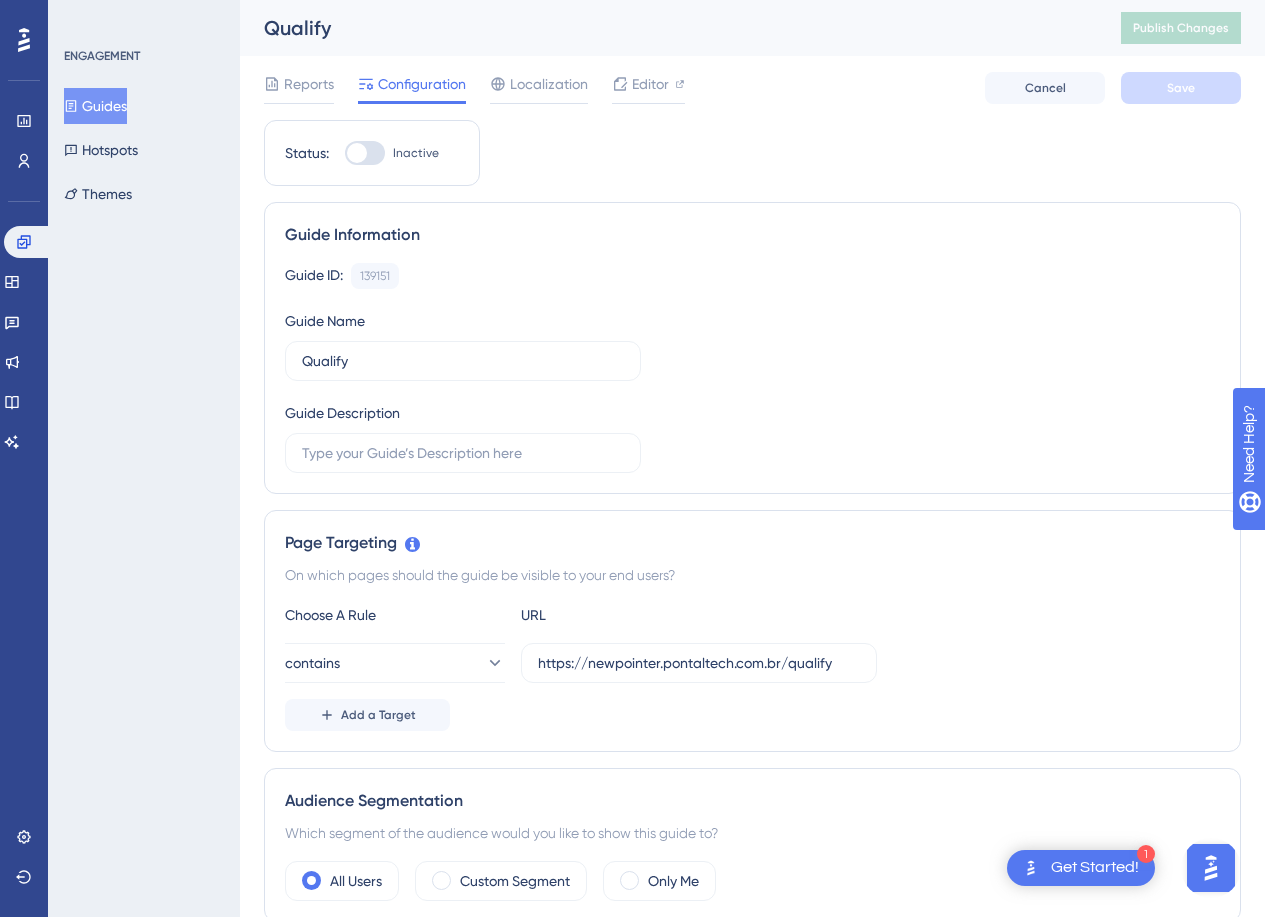 click at bounding box center [365, 153] 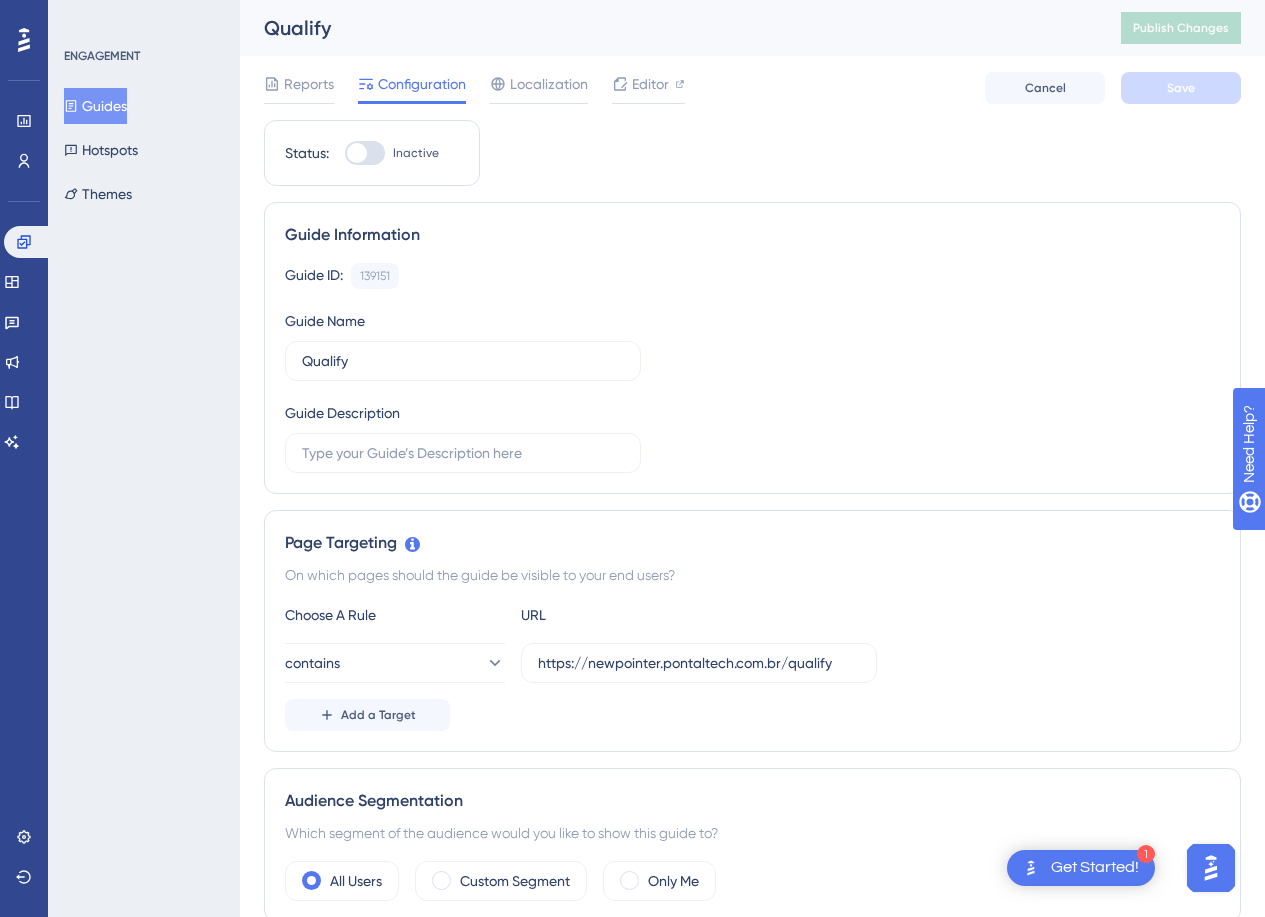 checkbox on "true" 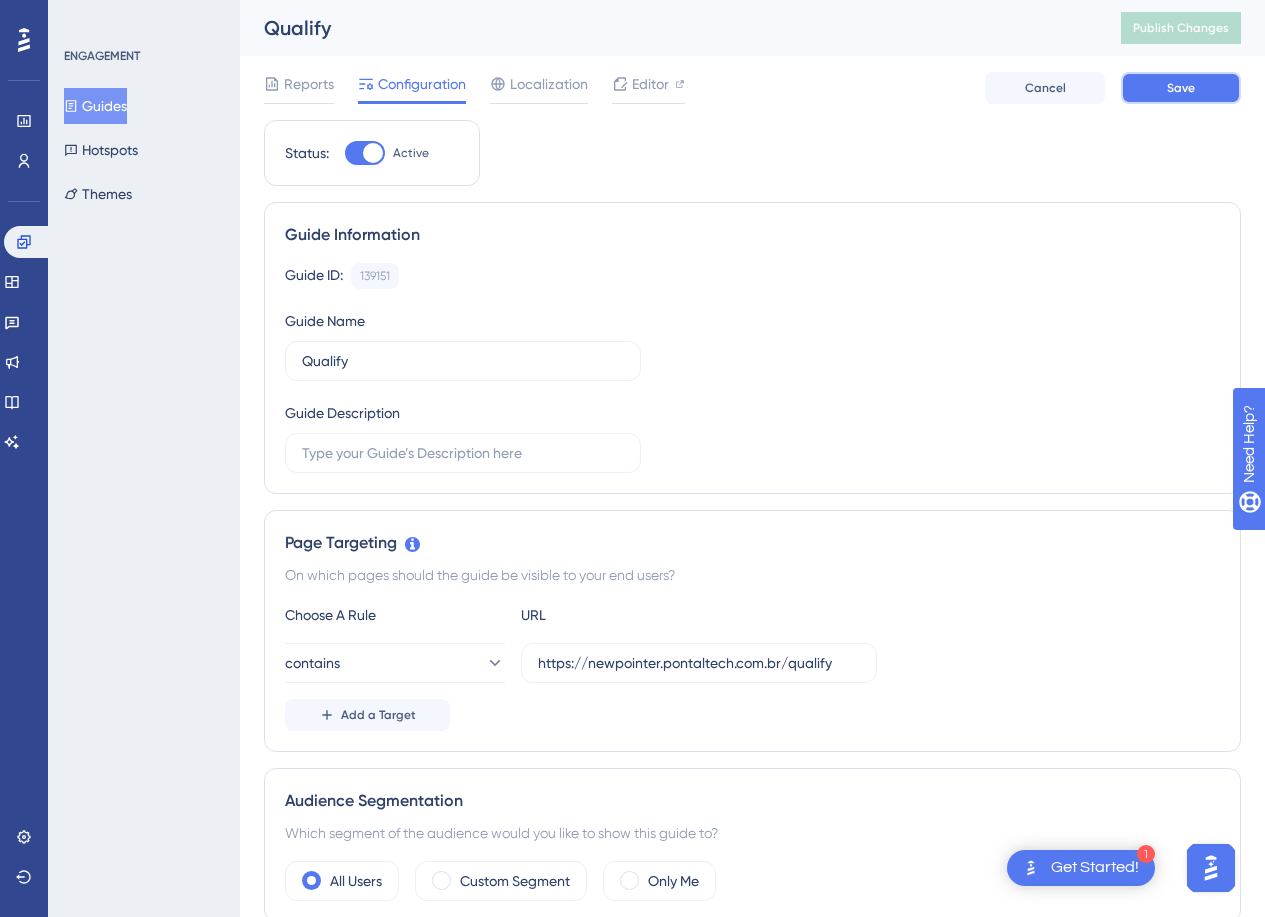click on "Save" at bounding box center [1181, 88] 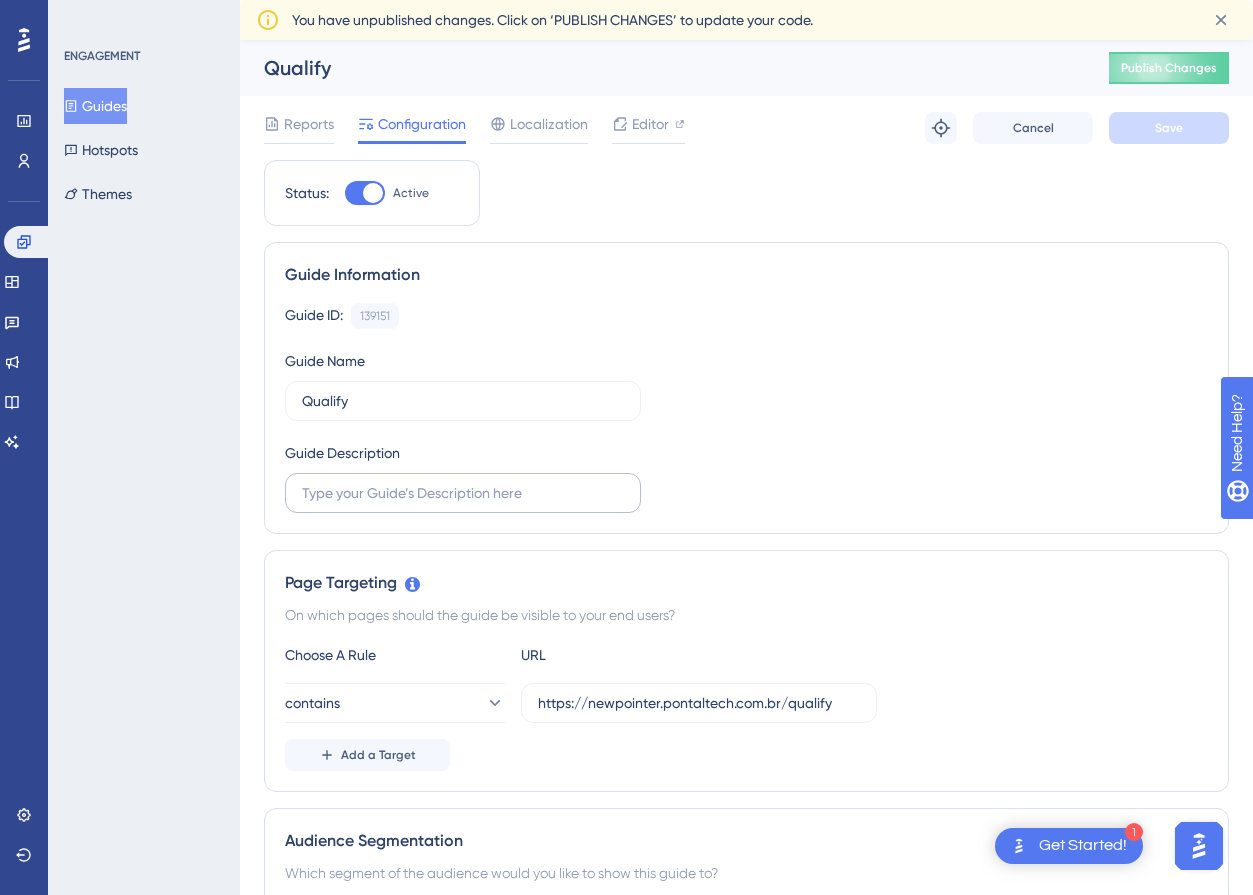 click on "Guide ID: 139151 Copy Guide Name Qualify Guide Description" at bounding box center (746, 408) 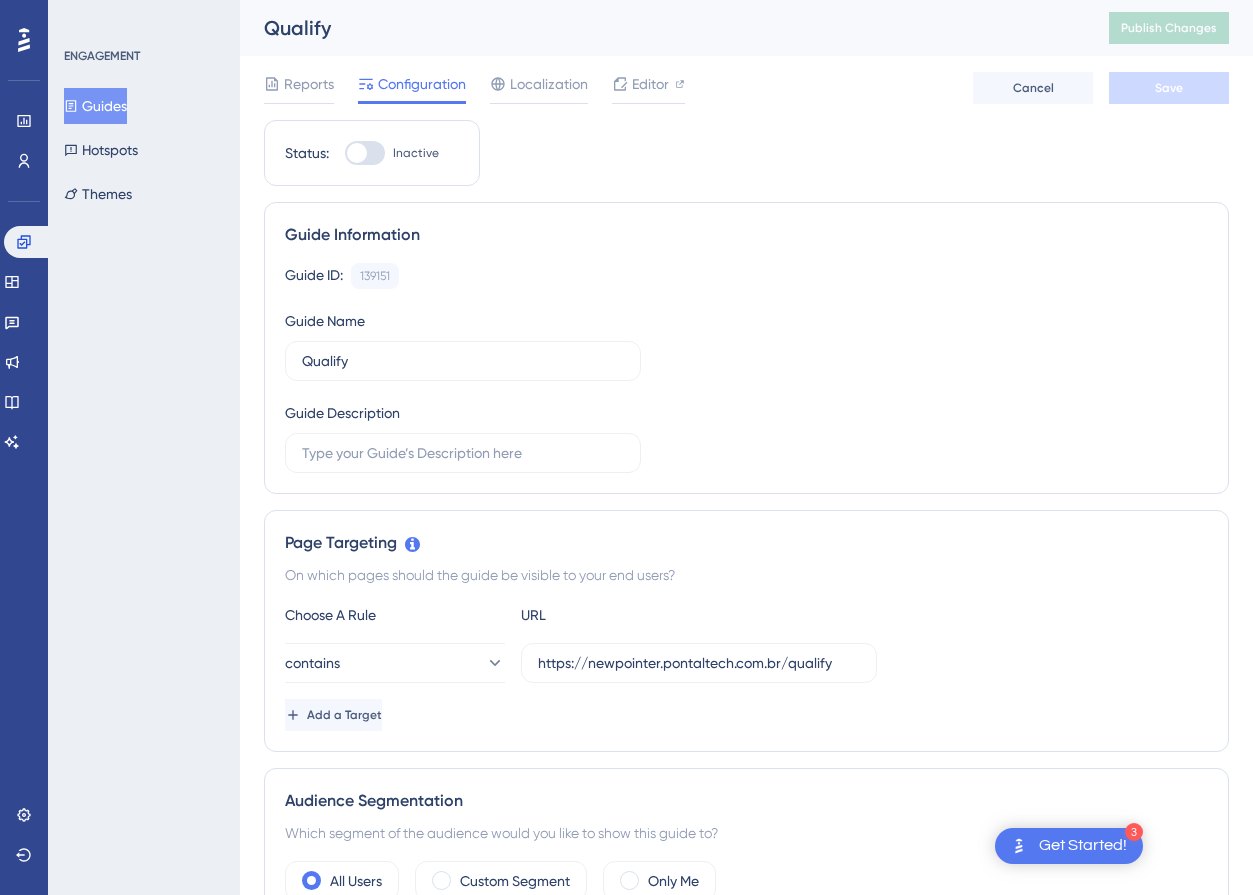 scroll, scrollTop: 0, scrollLeft: 0, axis: both 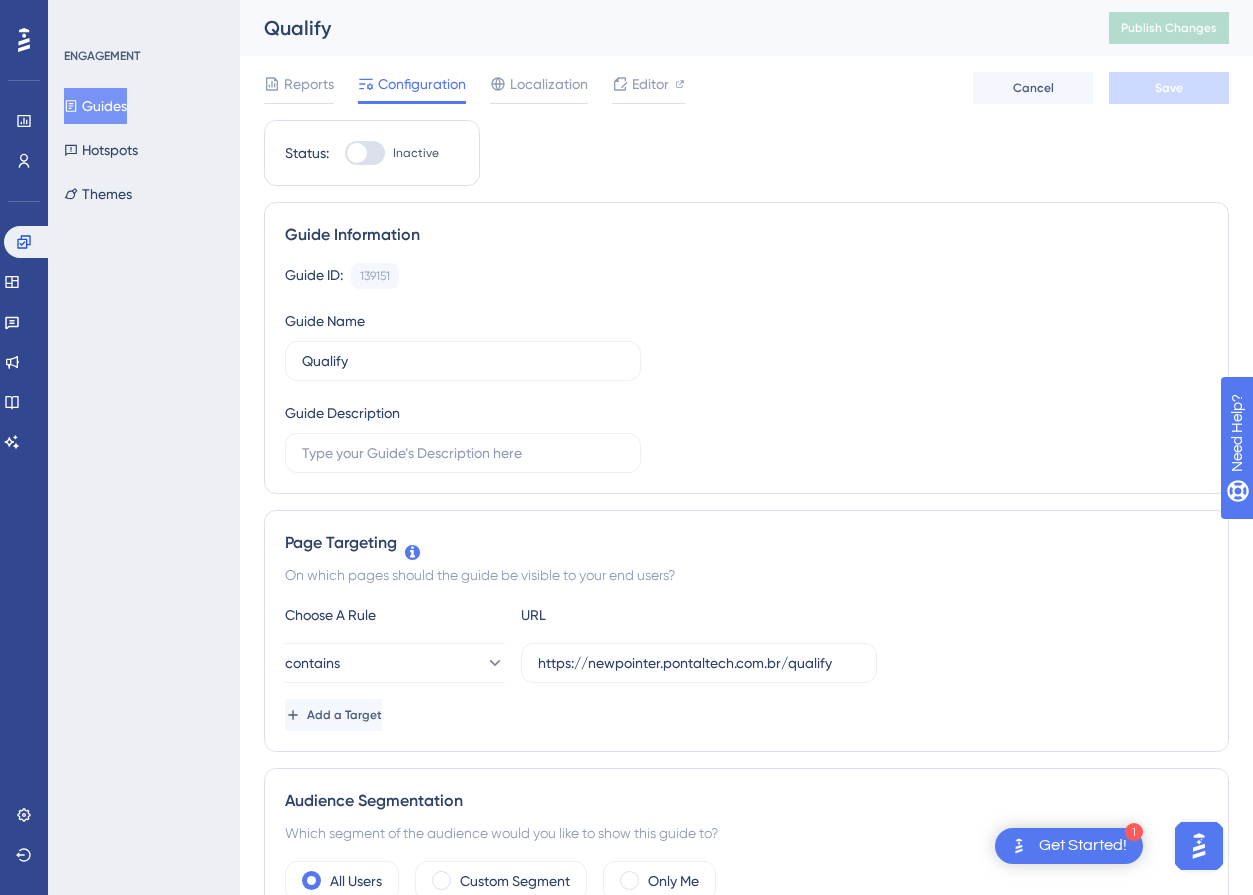 click at bounding box center [365, 153] 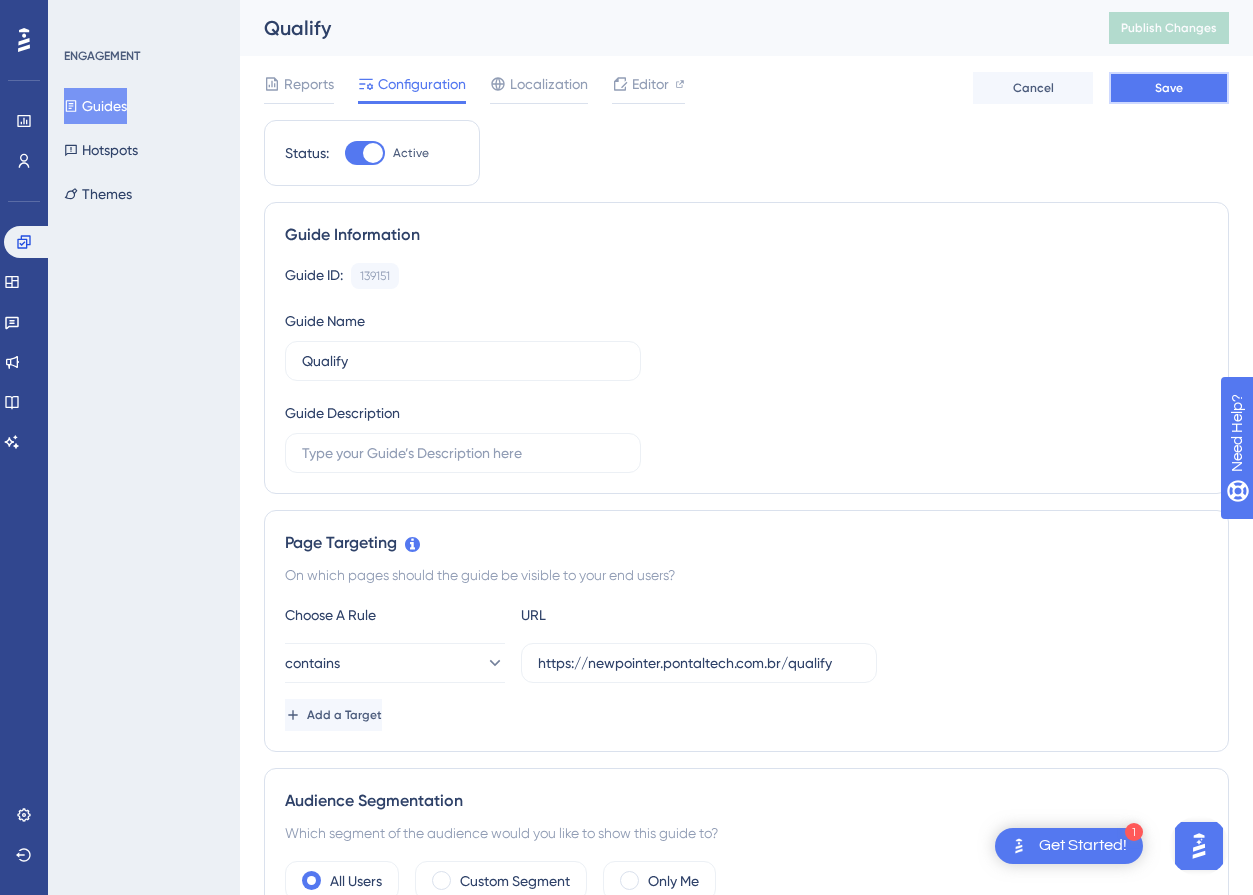 click on "Save" at bounding box center (1169, 88) 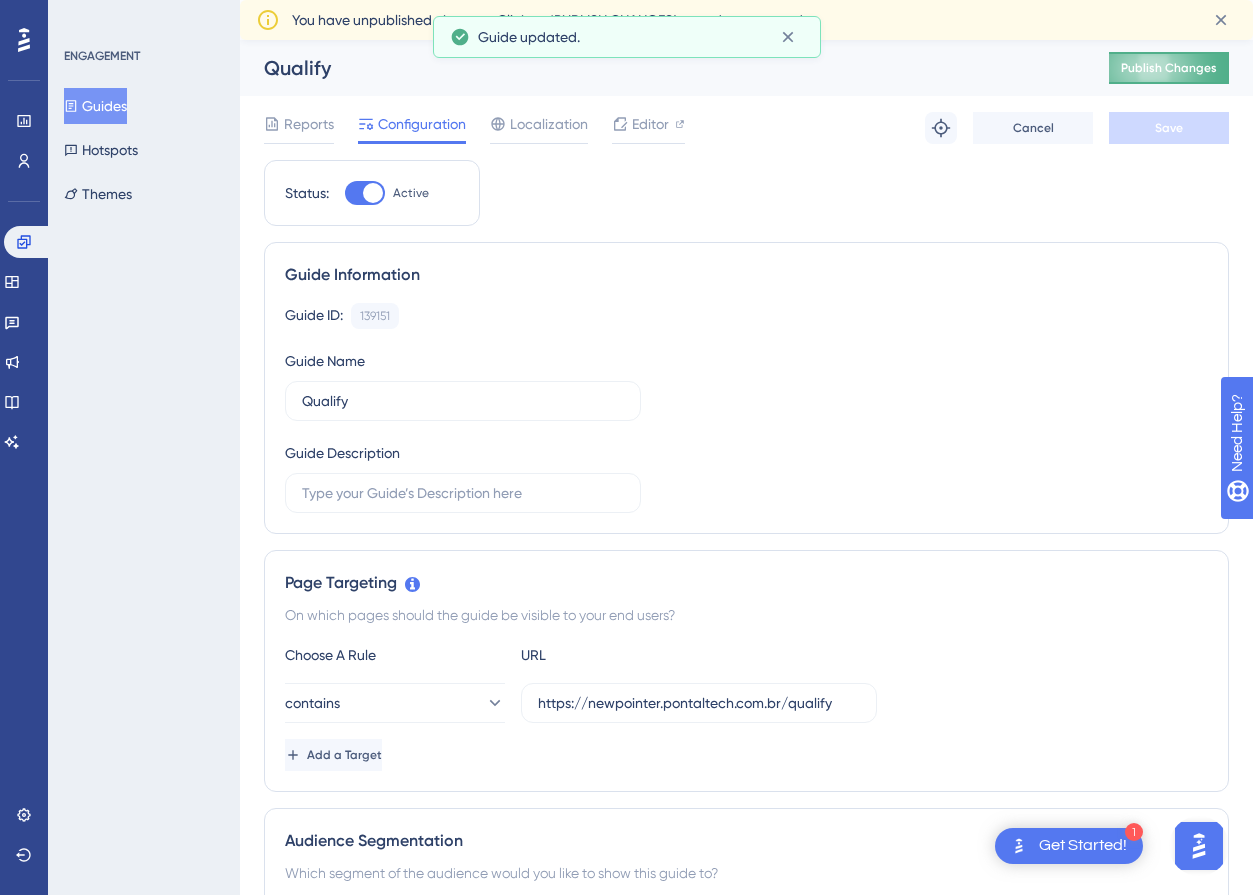 click on "Publish Changes" at bounding box center (1169, 68) 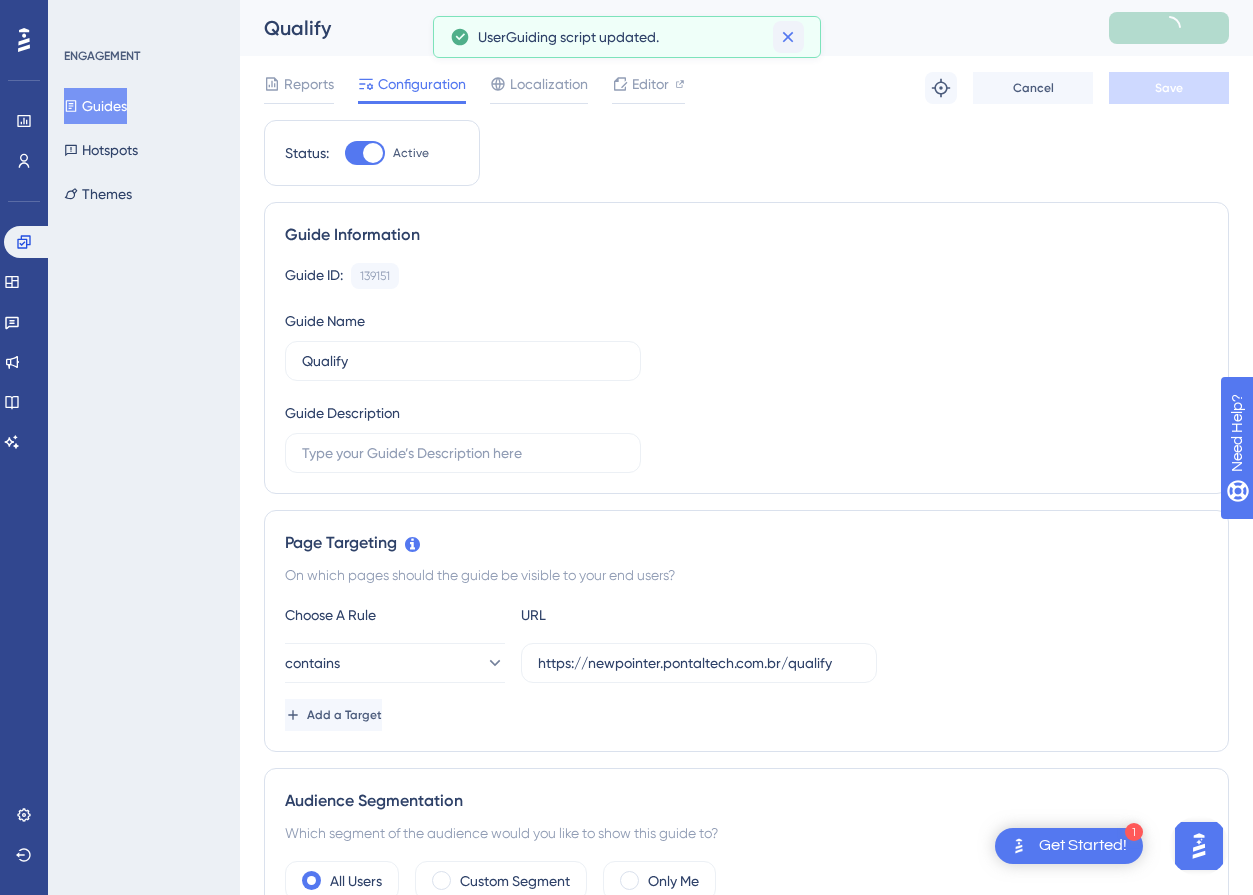 click 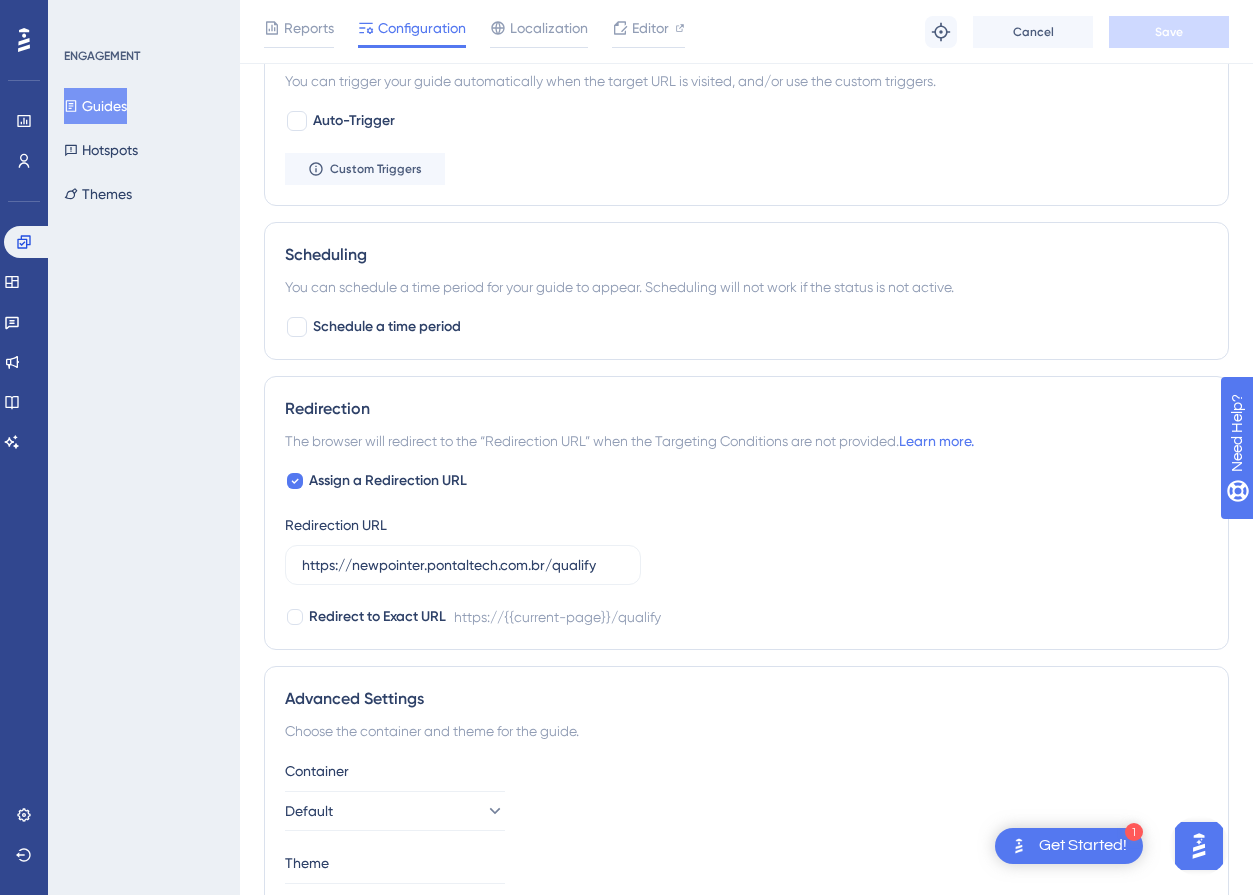 scroll, scrollTop: 1059, scrollLeft: 0, axis: vertical 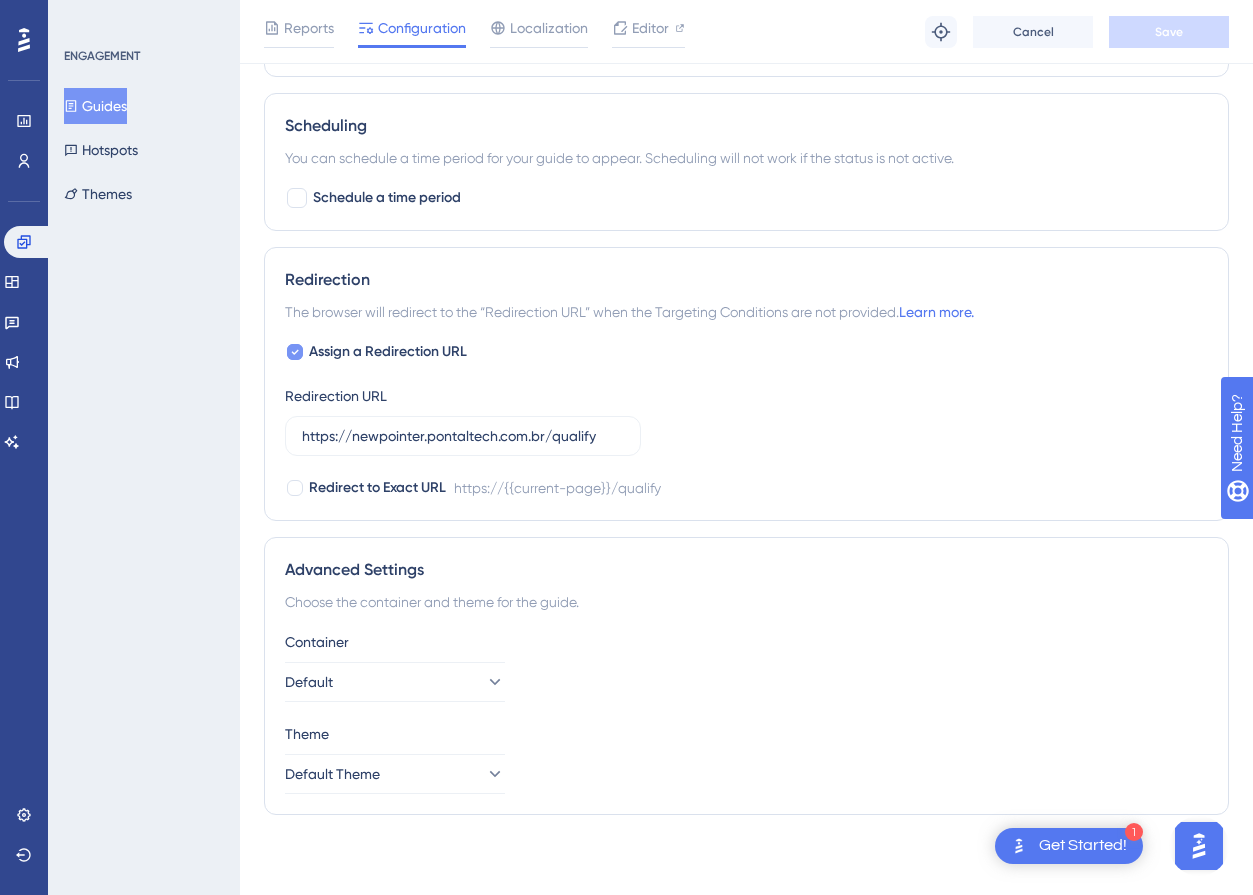 click at bounding box center [295, 352] 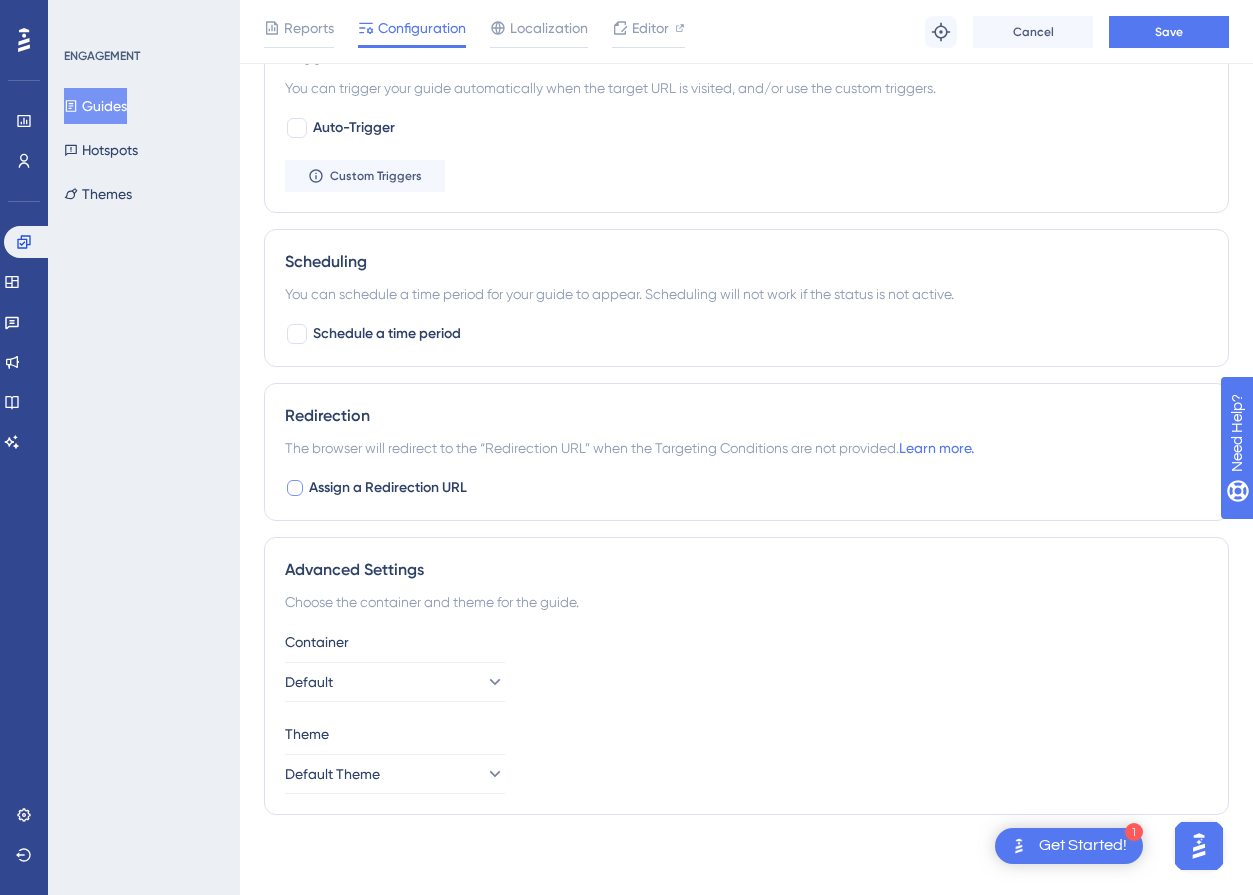 scroll, scrollTop: 923, scrollLeft: 0, axis: vertical 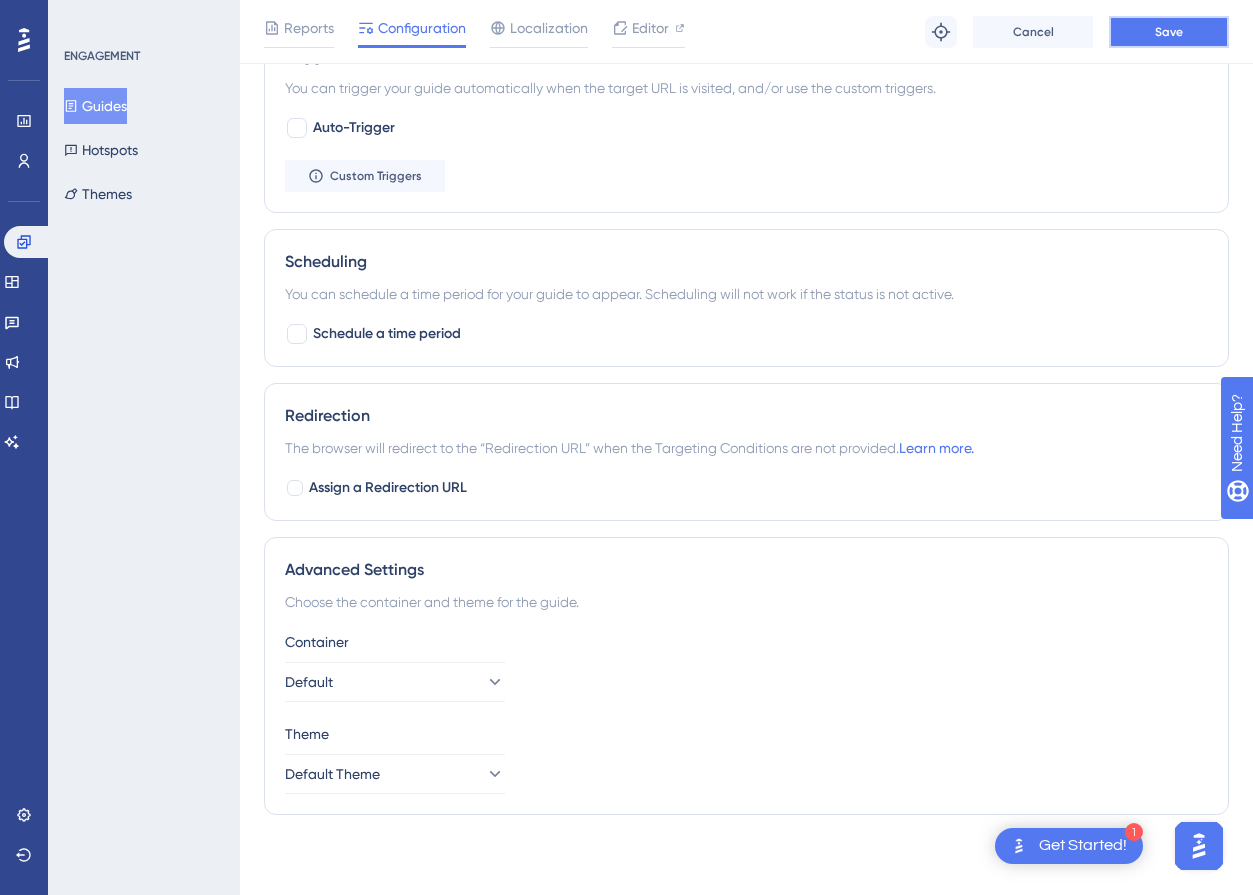 click on "Save" at bounding box center [1169, 32] 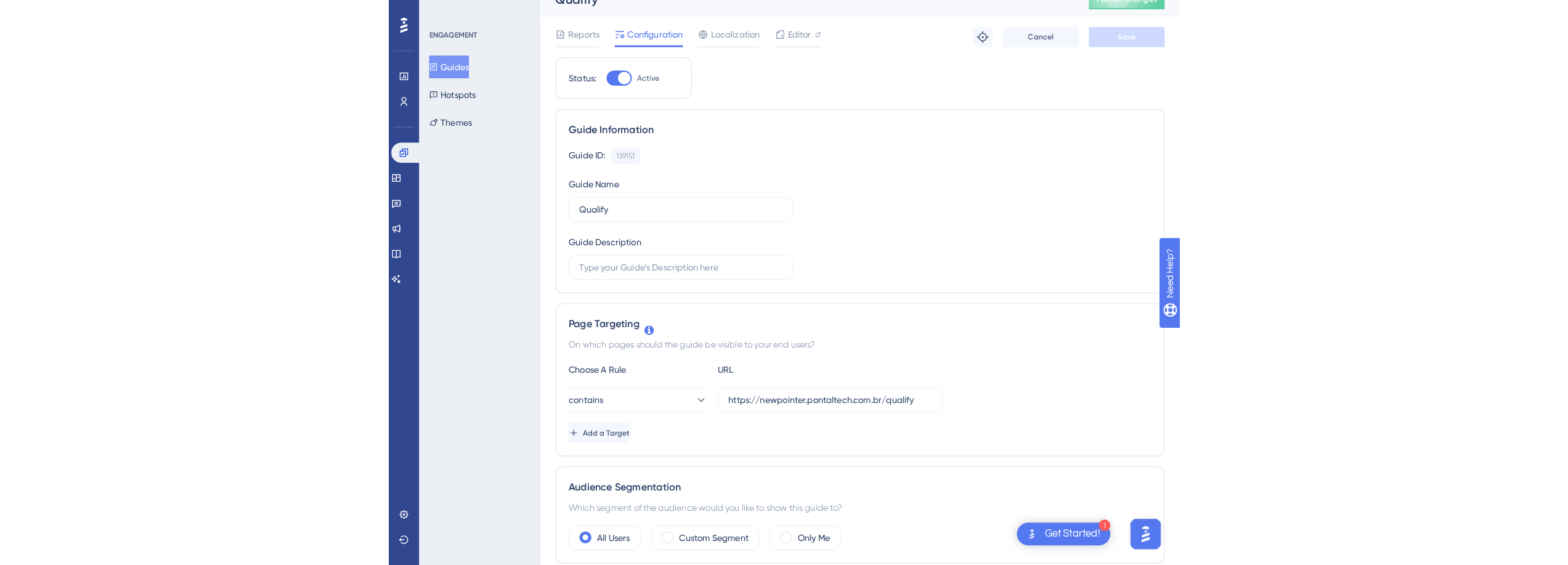 scroll, scrollTop: 0, scrollLeft: 0, axis: both 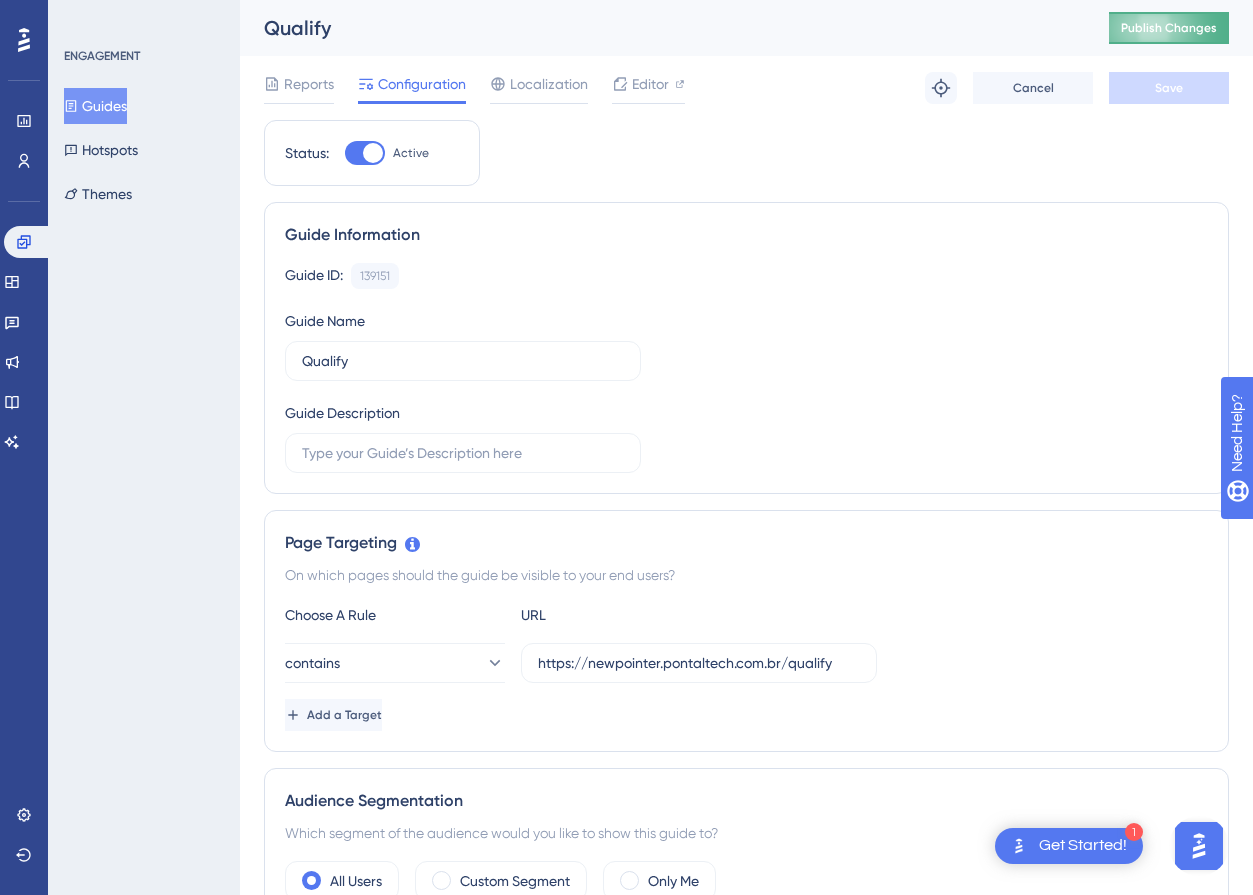 click on "Publish Changes" at bounding box center (1169, 28) 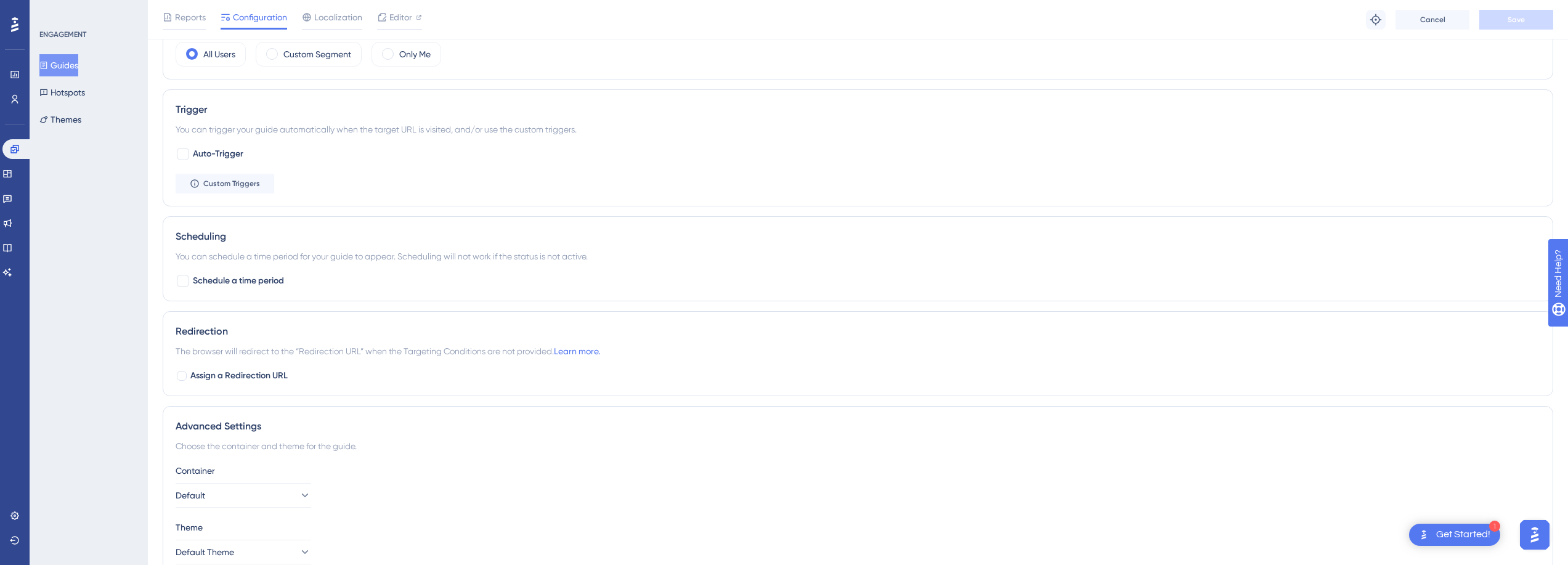 scroll, scrollTop: 518, scrollLeft: 0, axis: vertical 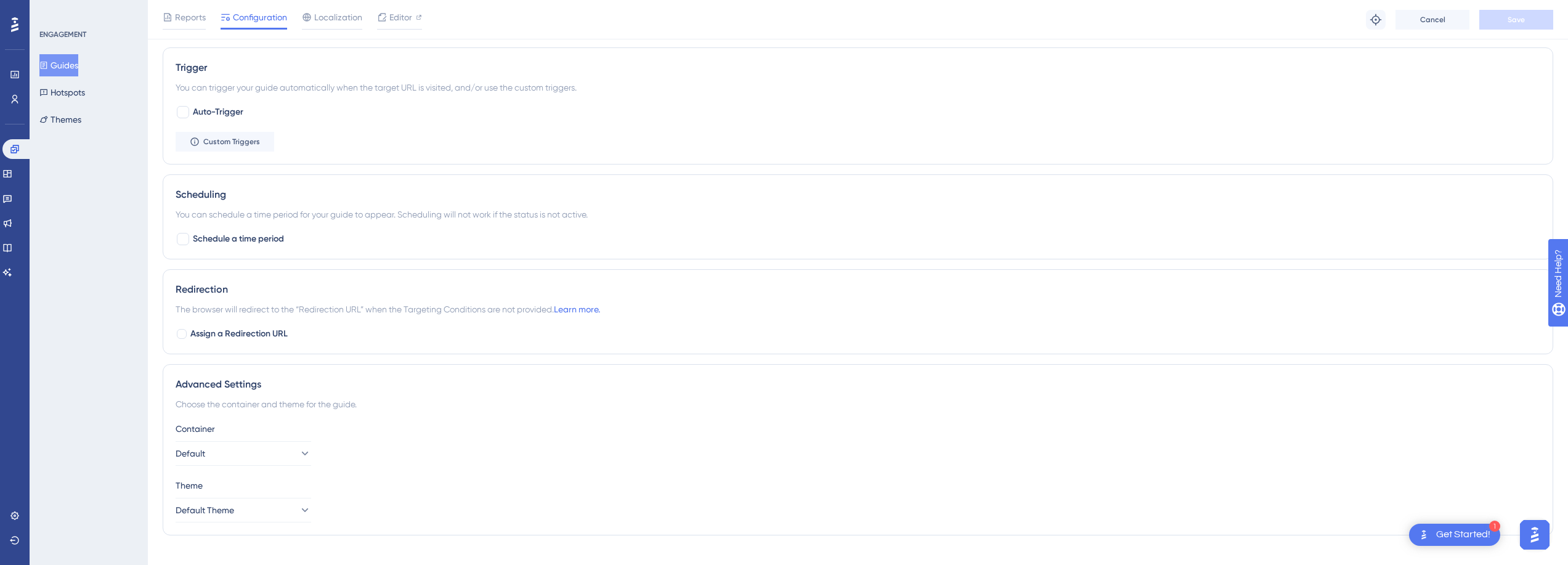 drag, startPoint x: 1571, startPoint y: 108, endPoint x: 26, endPoint y: 9, distance: 1548.1686 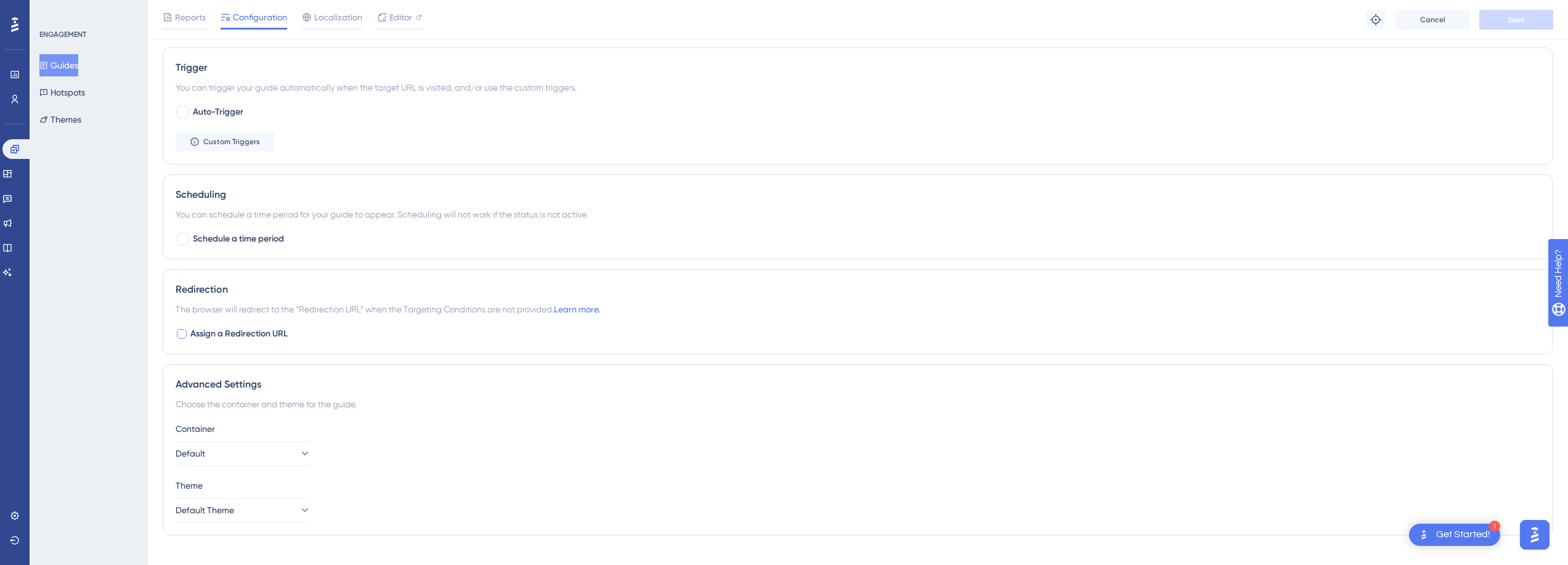 click on "Assign a Redirection URL" at bounding box center [239, 334] 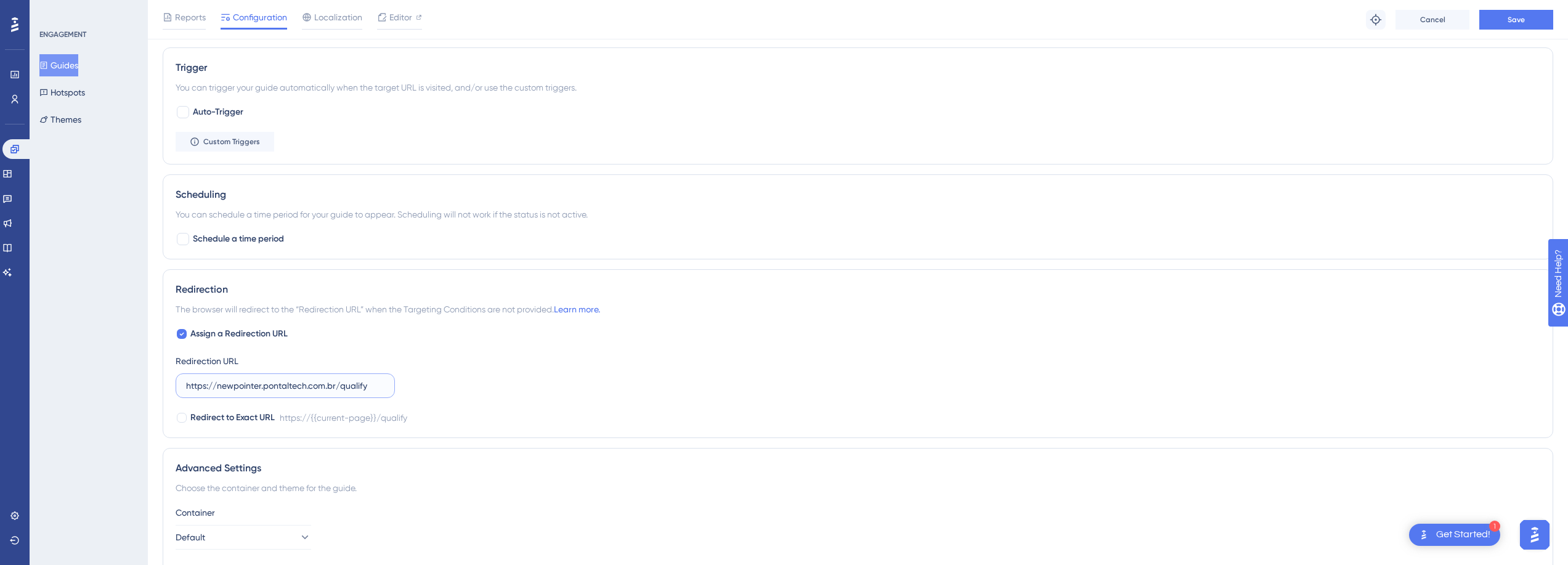 click on "https://newpointer.pontaltech.com.br/qualify" at bounding box center (285, 386) 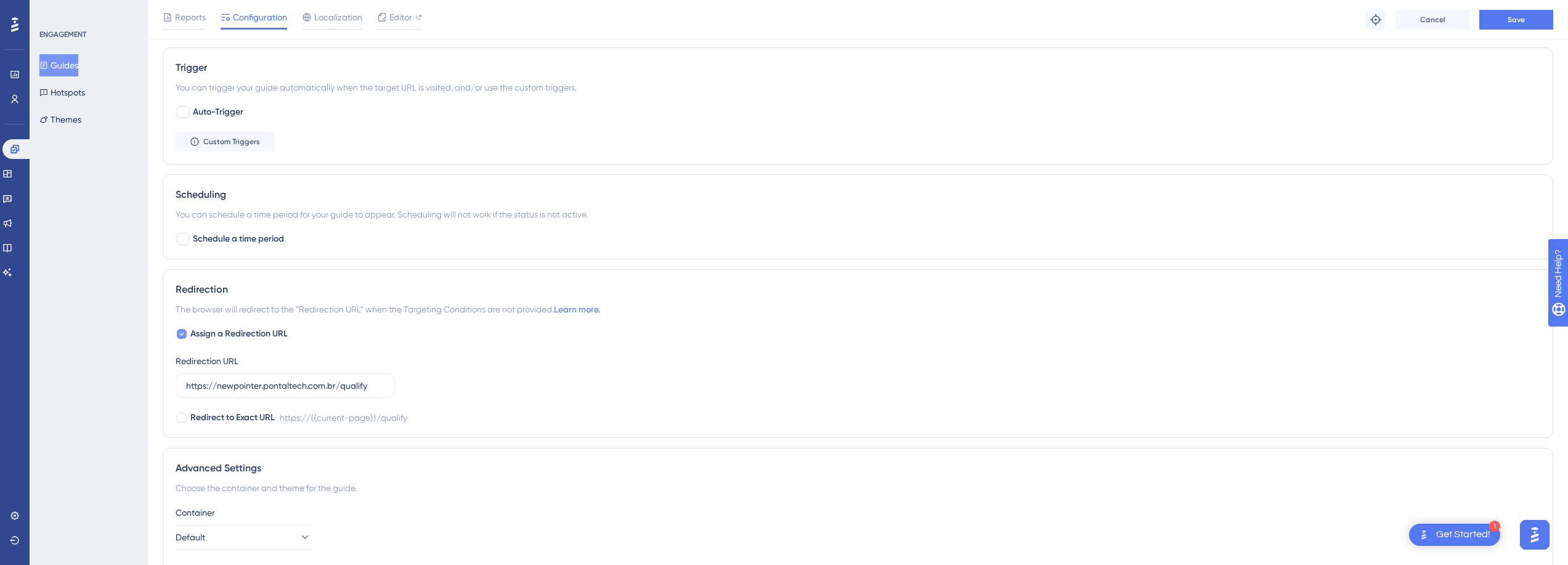 click on "Assign a Redirection URL" at bounding box center [239, 334] 